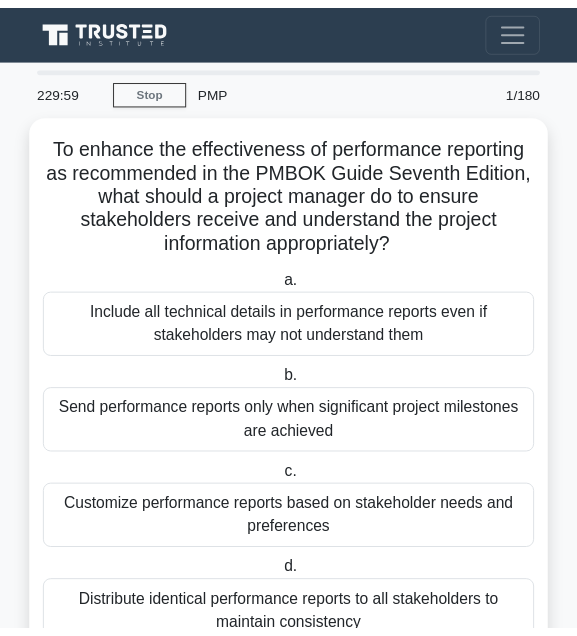 scroll, scrollTop: 0, scrollLeft: 0, axis: both 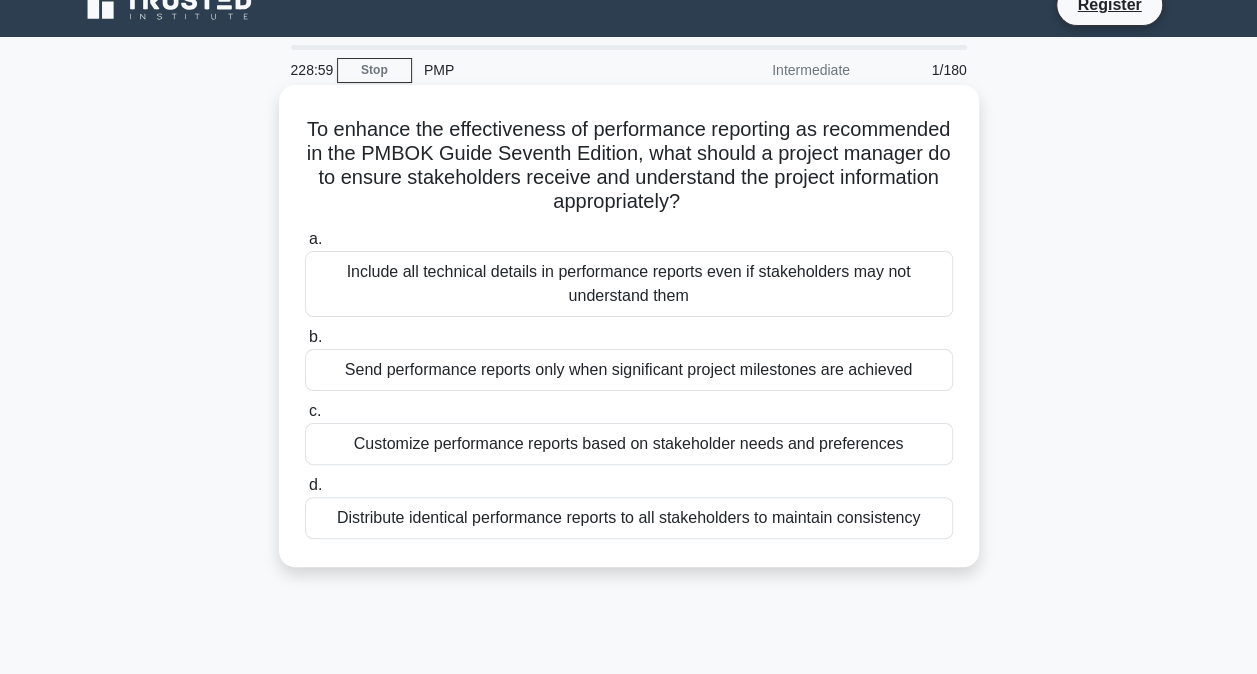click on "Customize performance reports based on stakeholder needs and preferences" at bounding box center (629, 444) 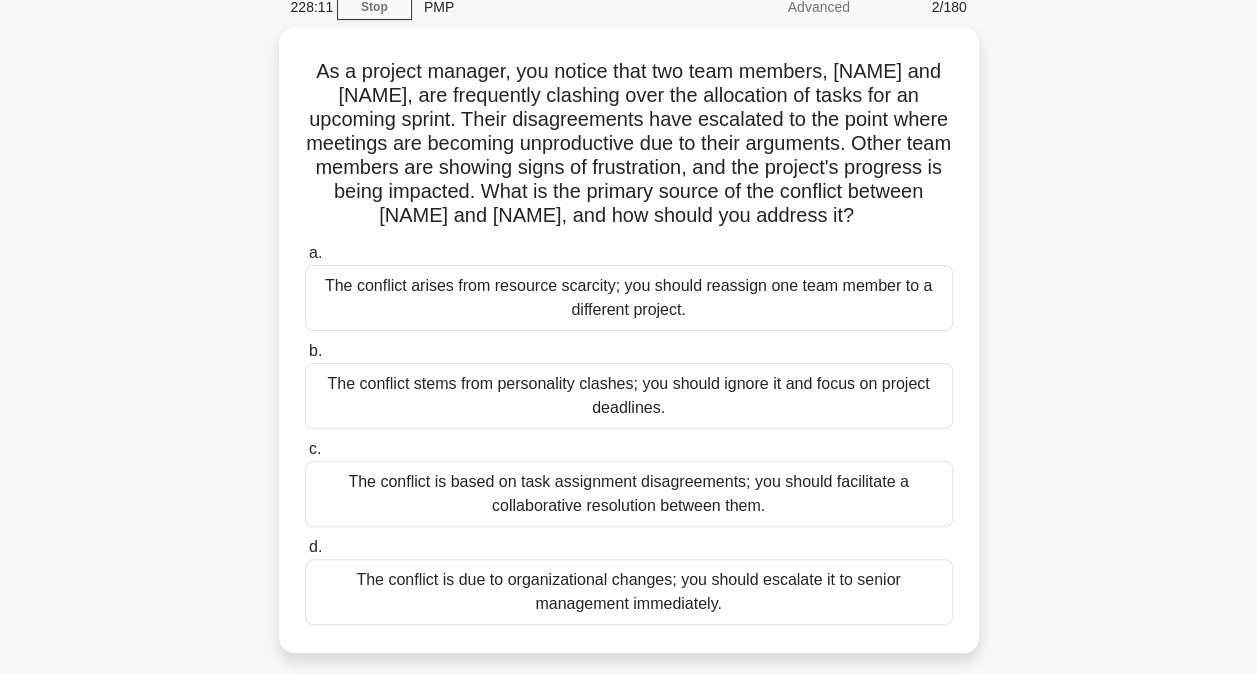 scroll, scrollTop: 94, scrollLeft: 0, axis: vertical 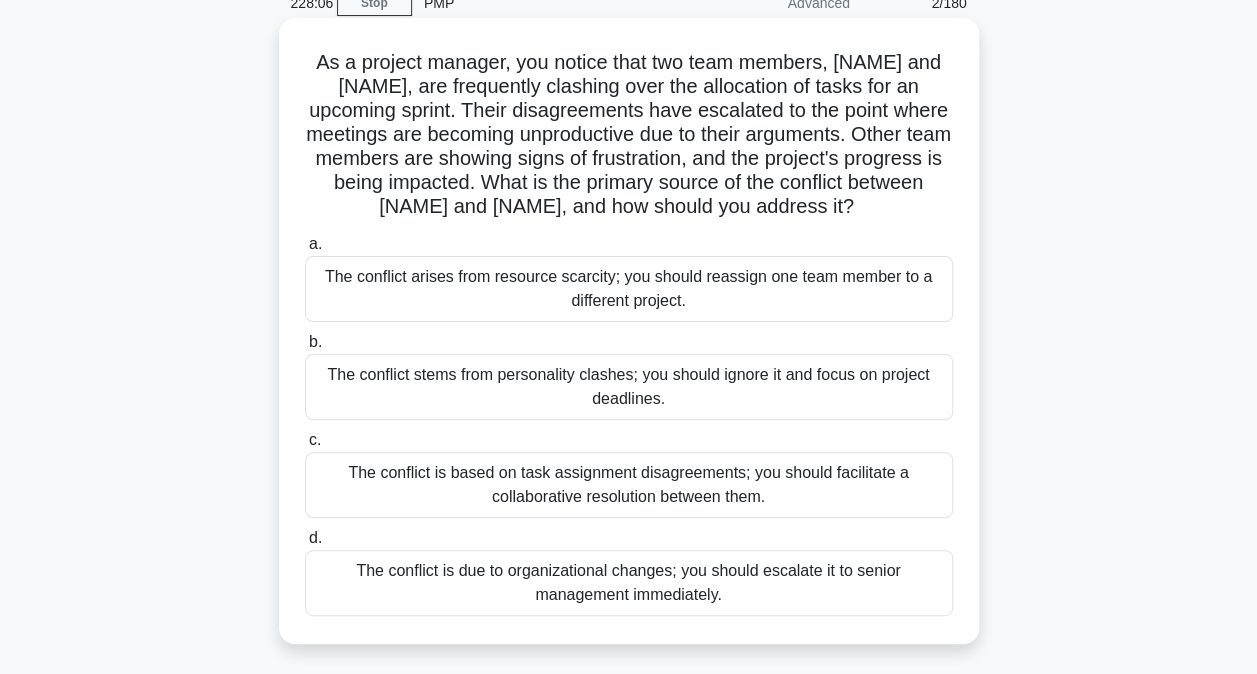 click on "The conflict is based on task assignment disagreements; you should facilitate a collaborative resolution between them." at bounding box center [629, 485] 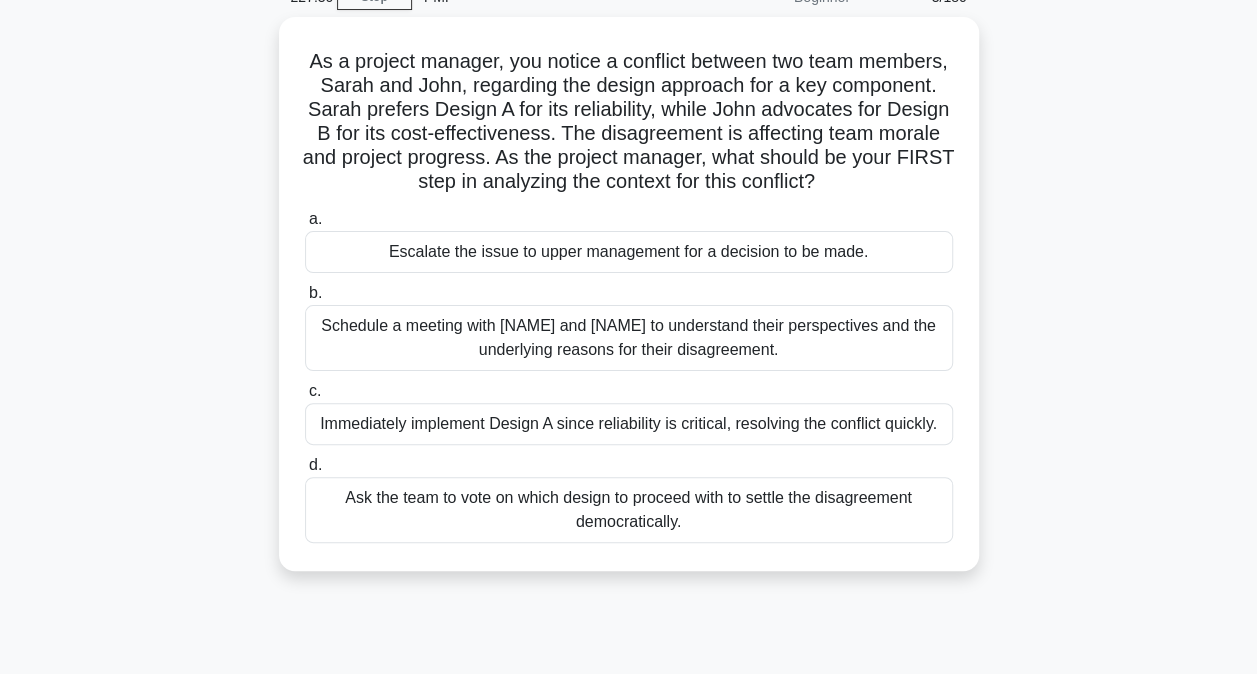 scroll, scrollTop: 102, scrollLeft: 0, axis: vertical 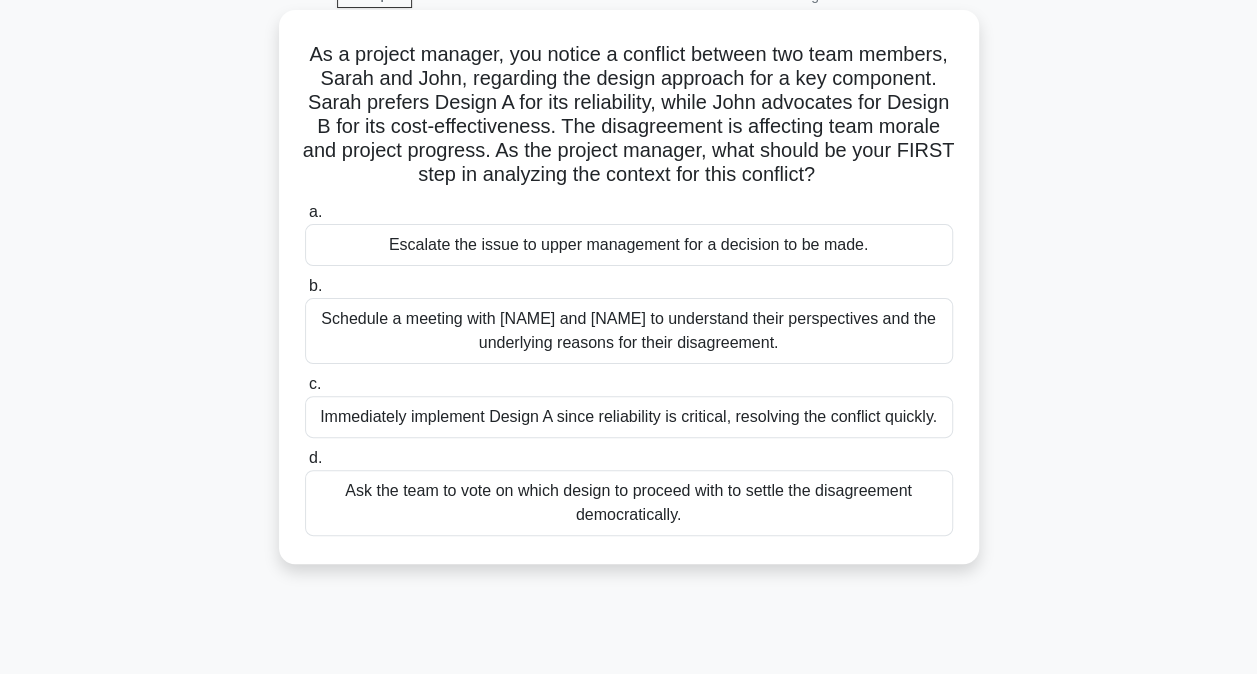 click on "Schedule a meeting with [NAME] and [NAME] to understand their perspectives and the underlying reasons for their disagreement." at bounding box center [629, 331] 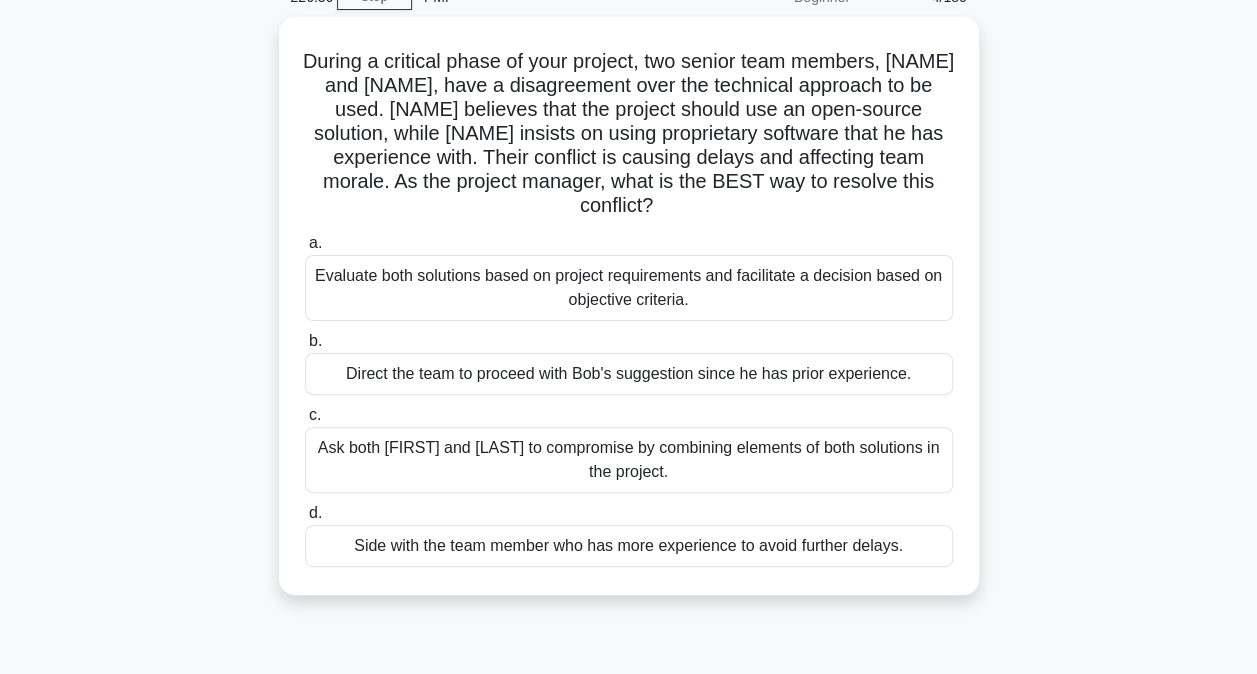 scroll, scrollTop: 98, scrollLeft: 0, axis: vertical 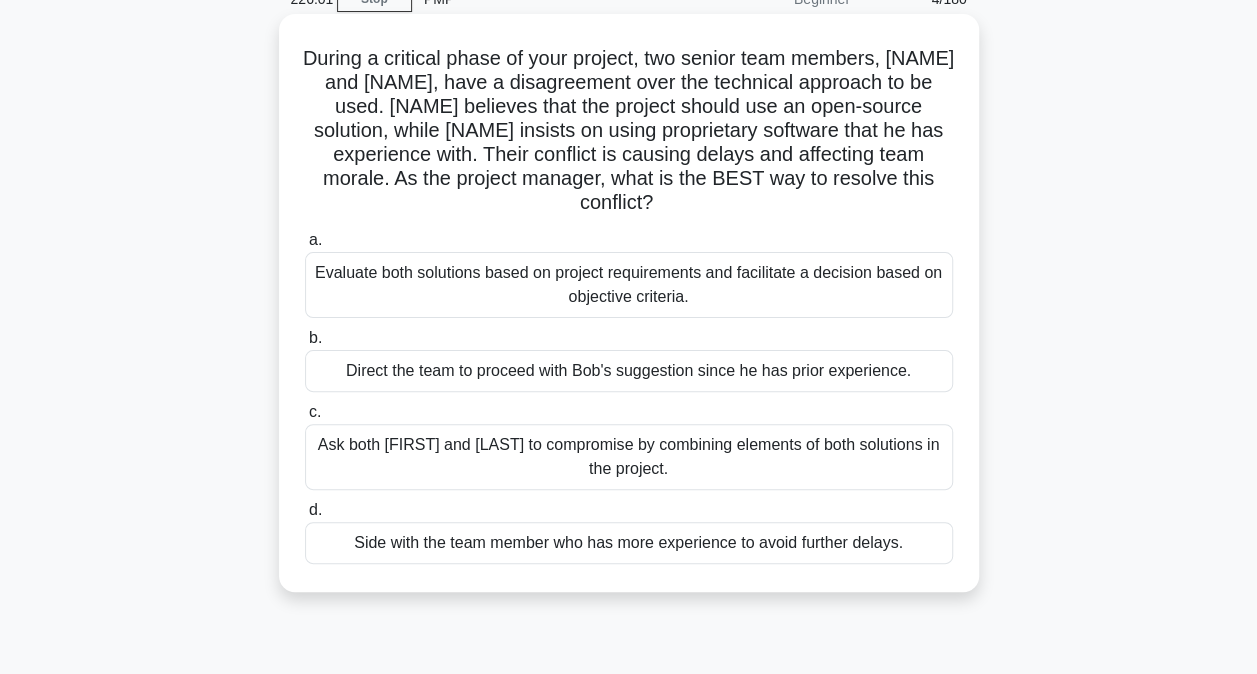 click on "c.
Ask both [FIRST] and [FIRST] to compromise by combining elements of both solutions in the project." at bounding box center [629, 445] 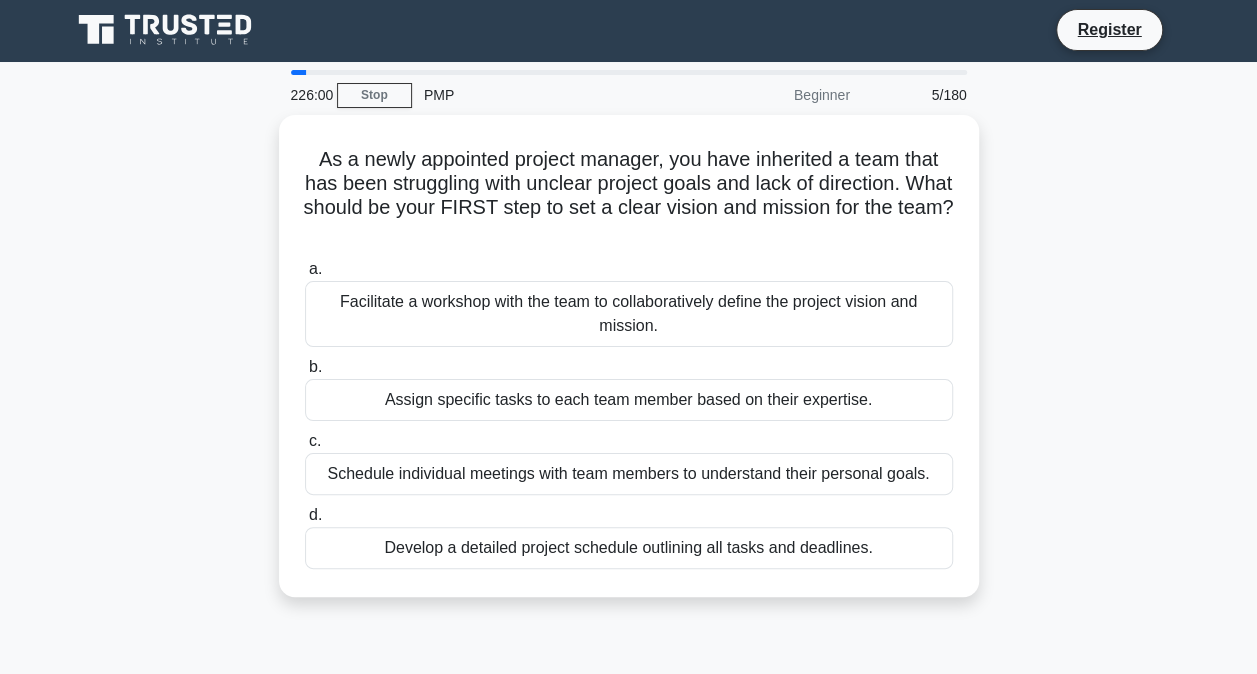 scroll, scrollTop: 0, scrollLeft: 0, axis: both 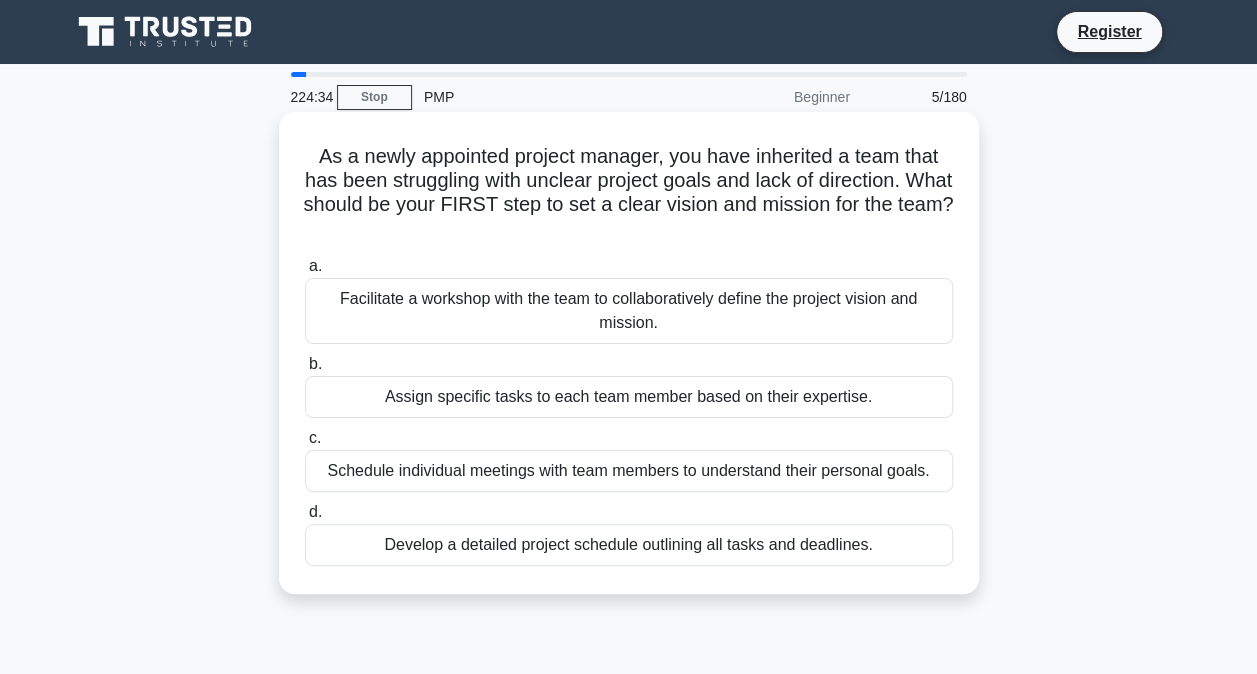 click on "Develop a detailed project schedule outlining all tasks and deadlines." at bounding box center (629, 545) 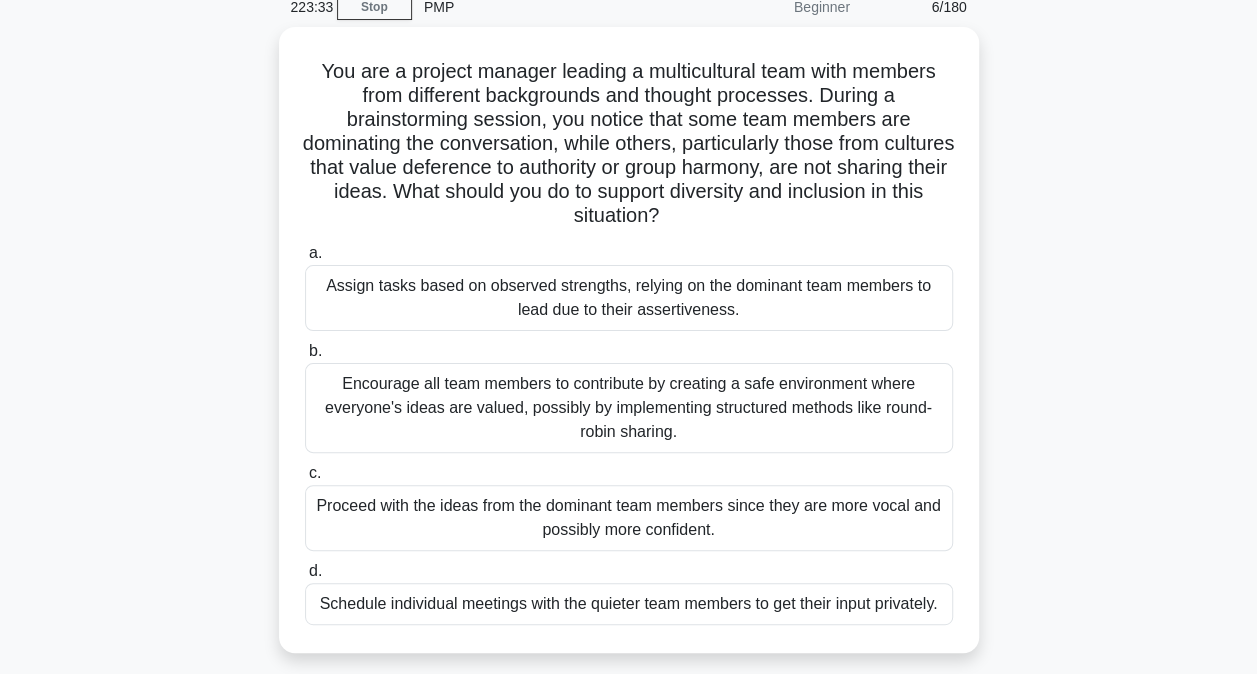 scroll, scrollTop: 90, scrollLeft: 0, axis: vertical 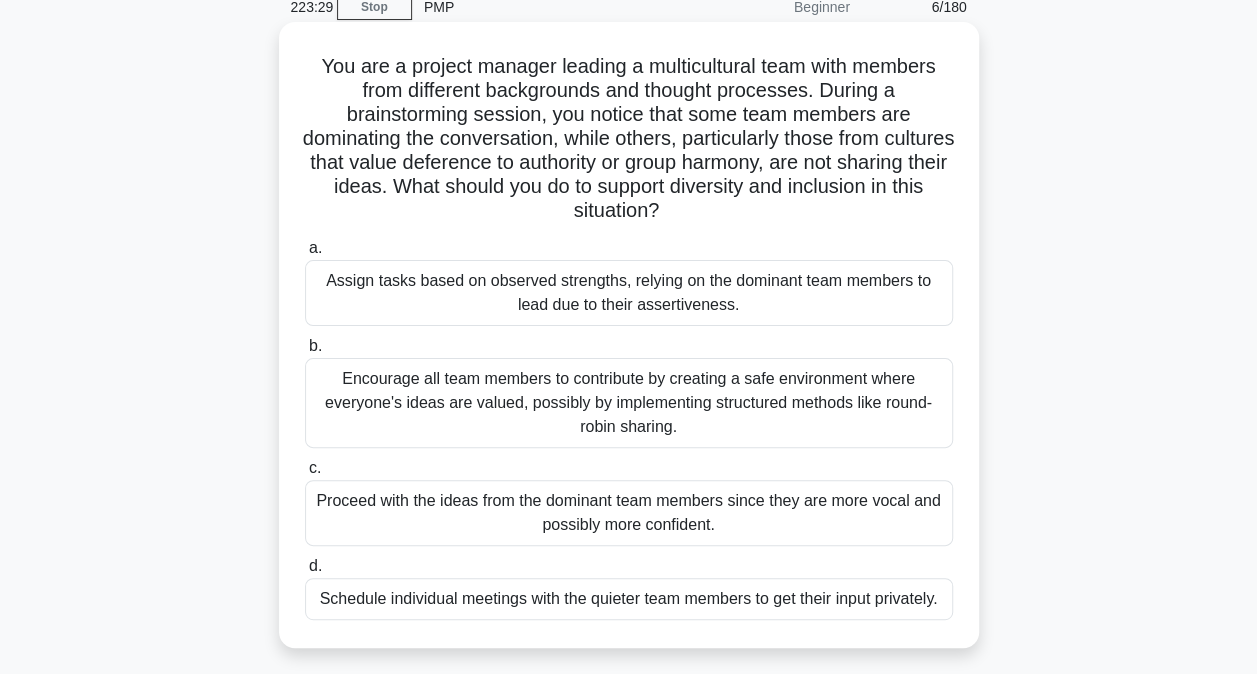click on "Encourage all team members to contribute by creating a safe environment where everyone's ideas are valued, possibly by implementing structured methods like round-robin sharing." at bounding box center (629, 403) 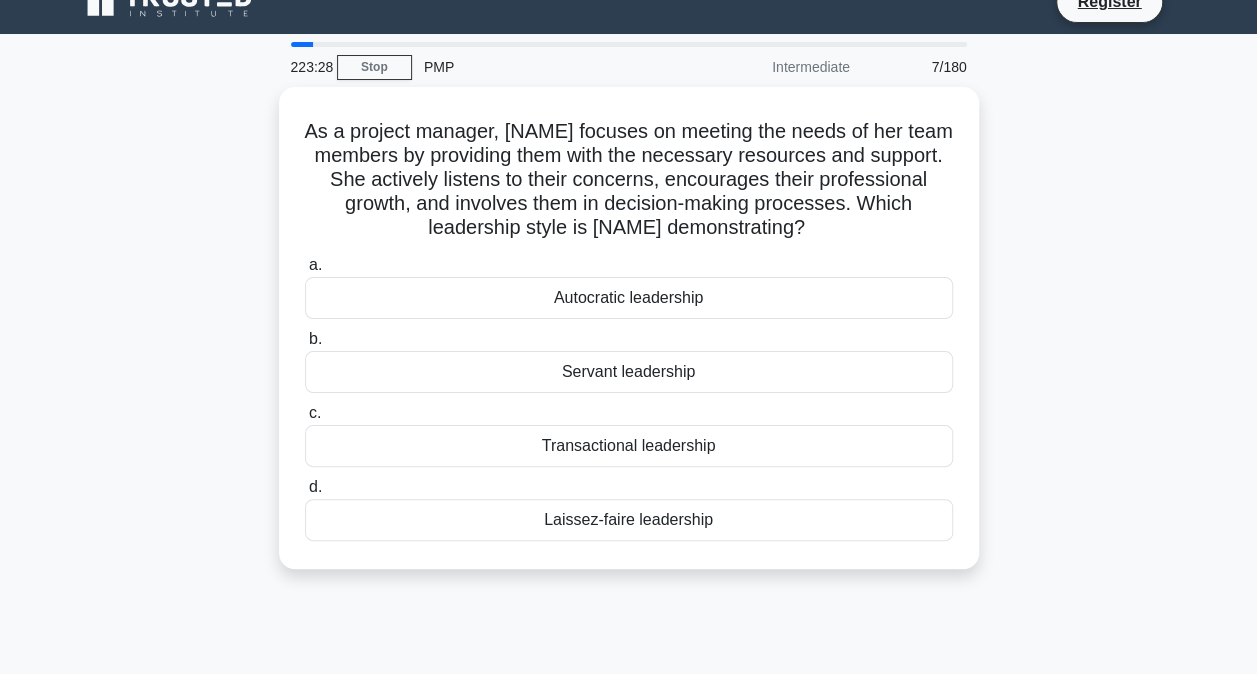 scroll, scrollTop: 0, scrollLeft: 0, axis: both 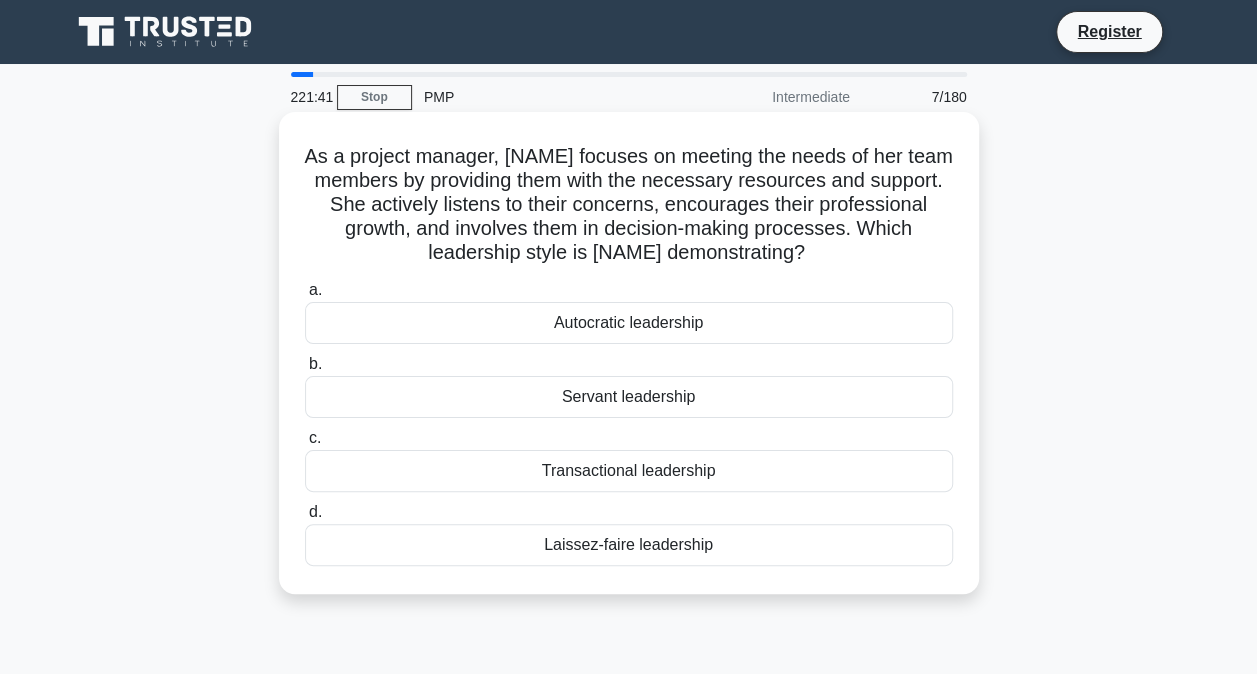 click on "Servant leadership" at bounding box center (629, 397) 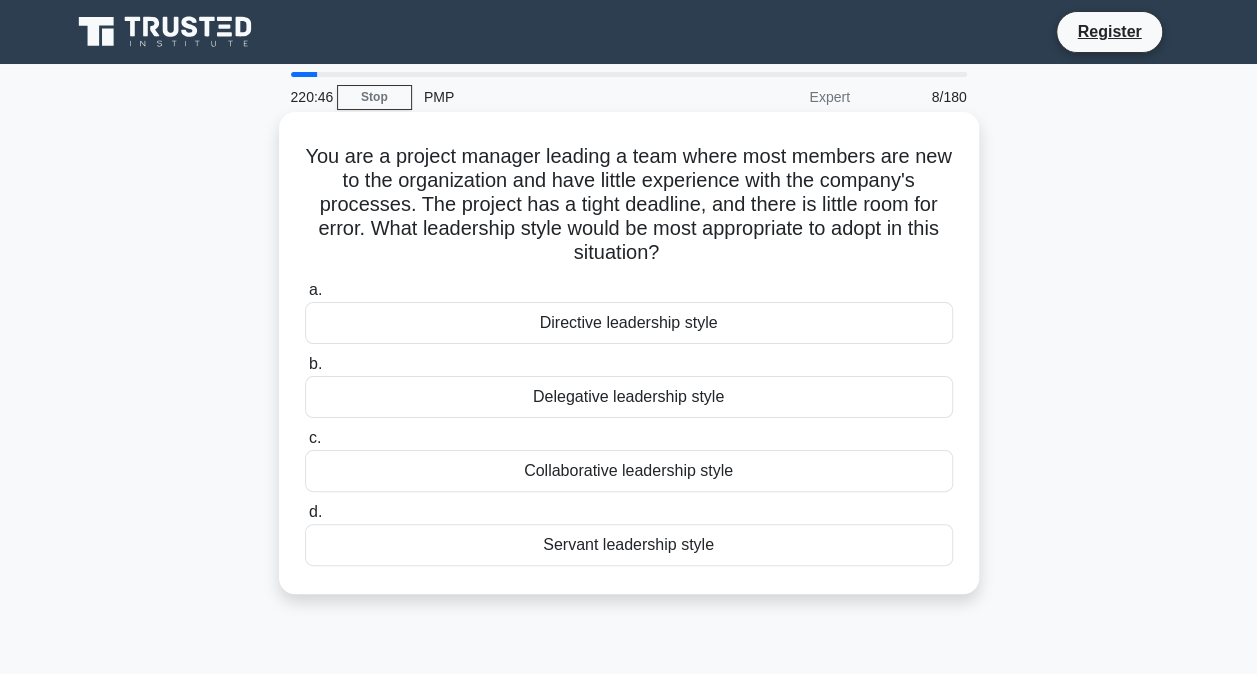 click on "Directive leadership style" at bounding box center [629, 323] 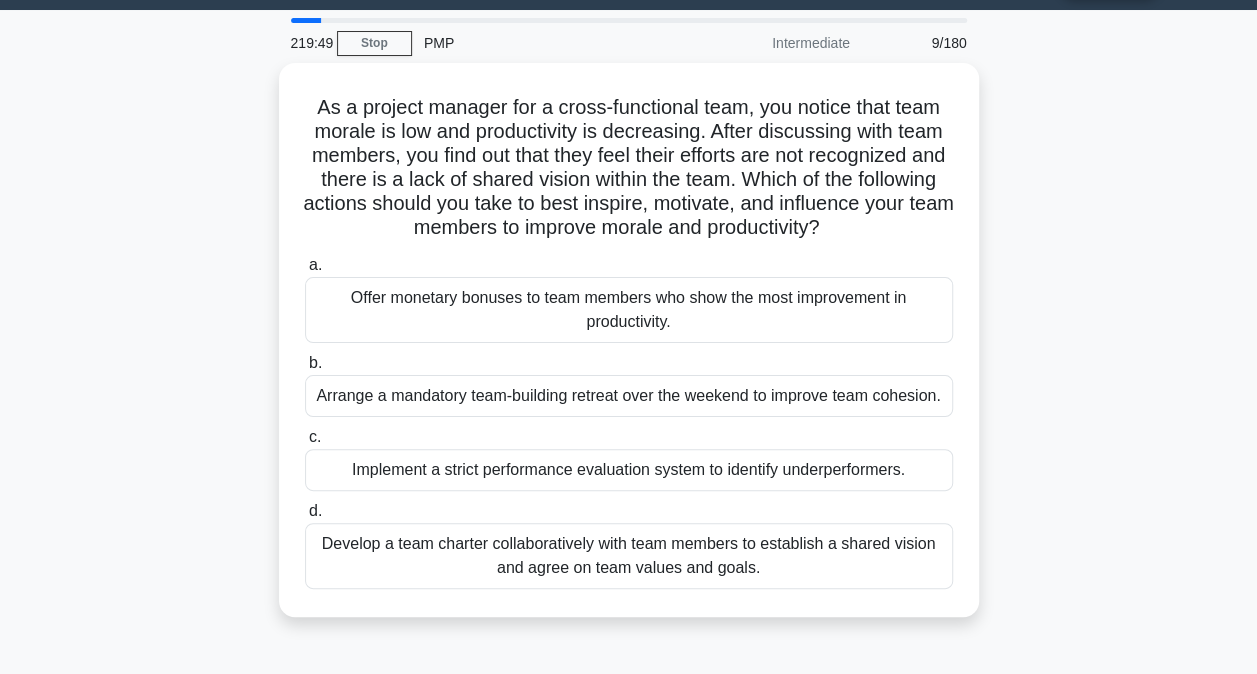 scroll, scrollTop: 58, scrollLeft: 0, axis: vertical 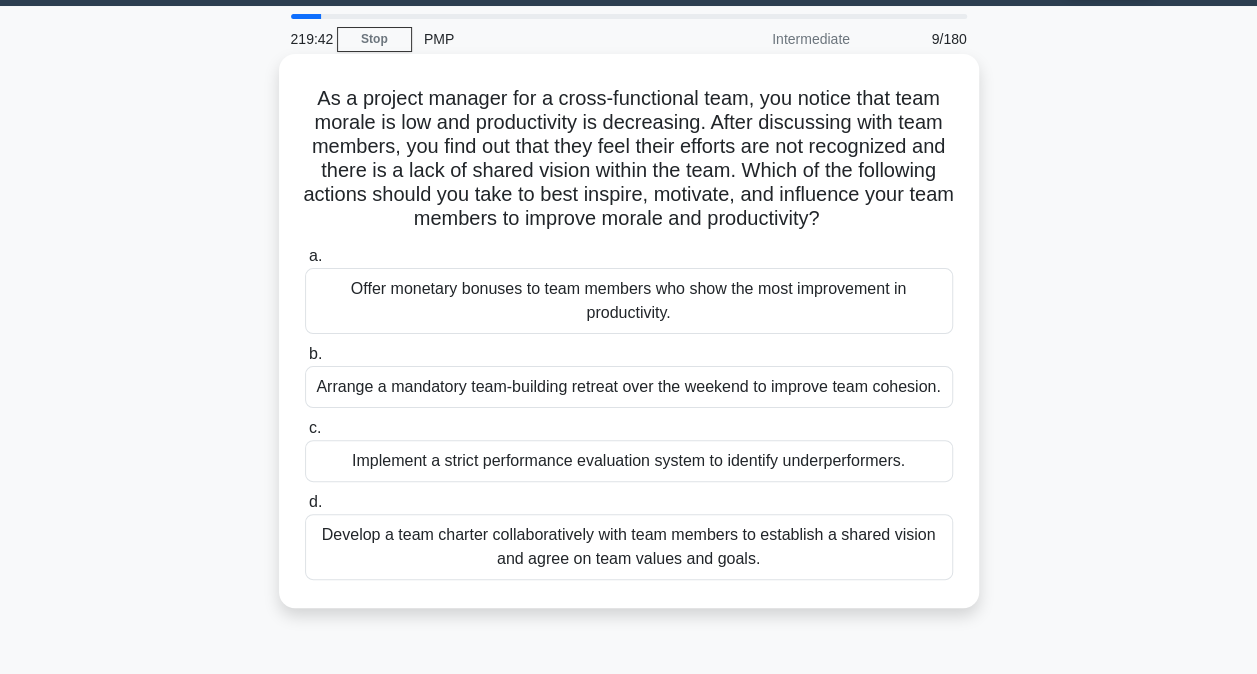 click on "Develop a team charter collaboratively with team members to establish a shared vision and agree on team values and goals." at bounding box center (629, 547) 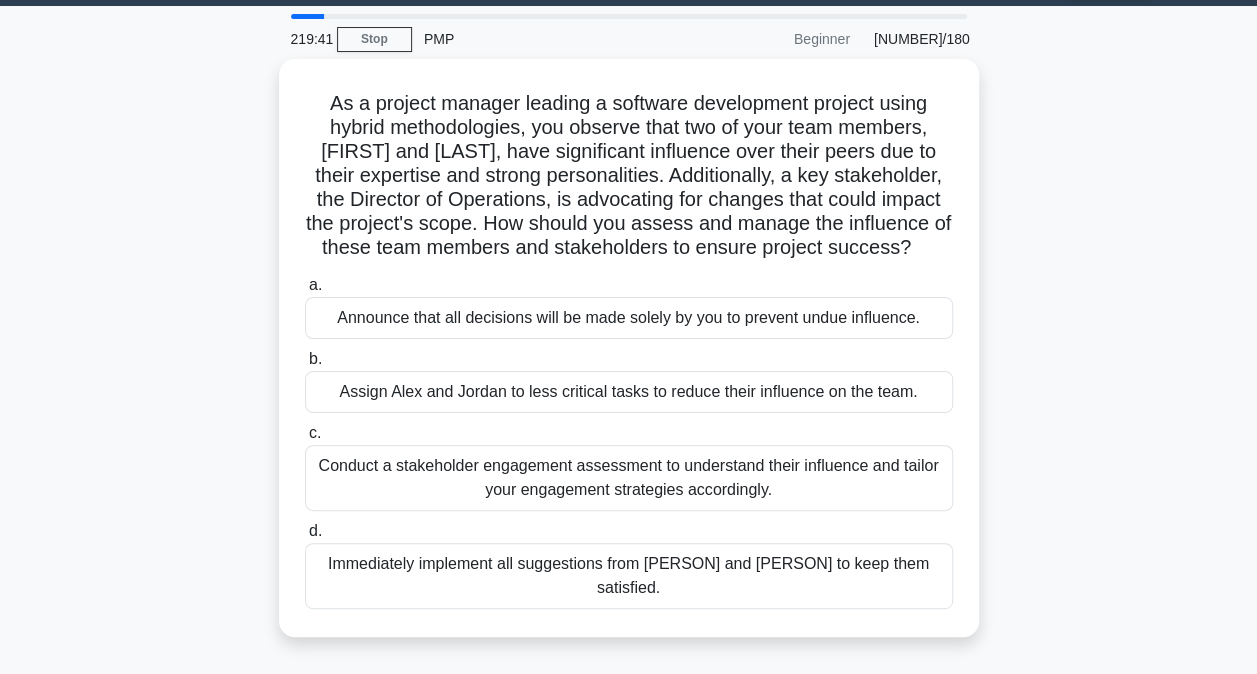 scroll, scrollTop: 0, scrollLeft: 0, axis: both 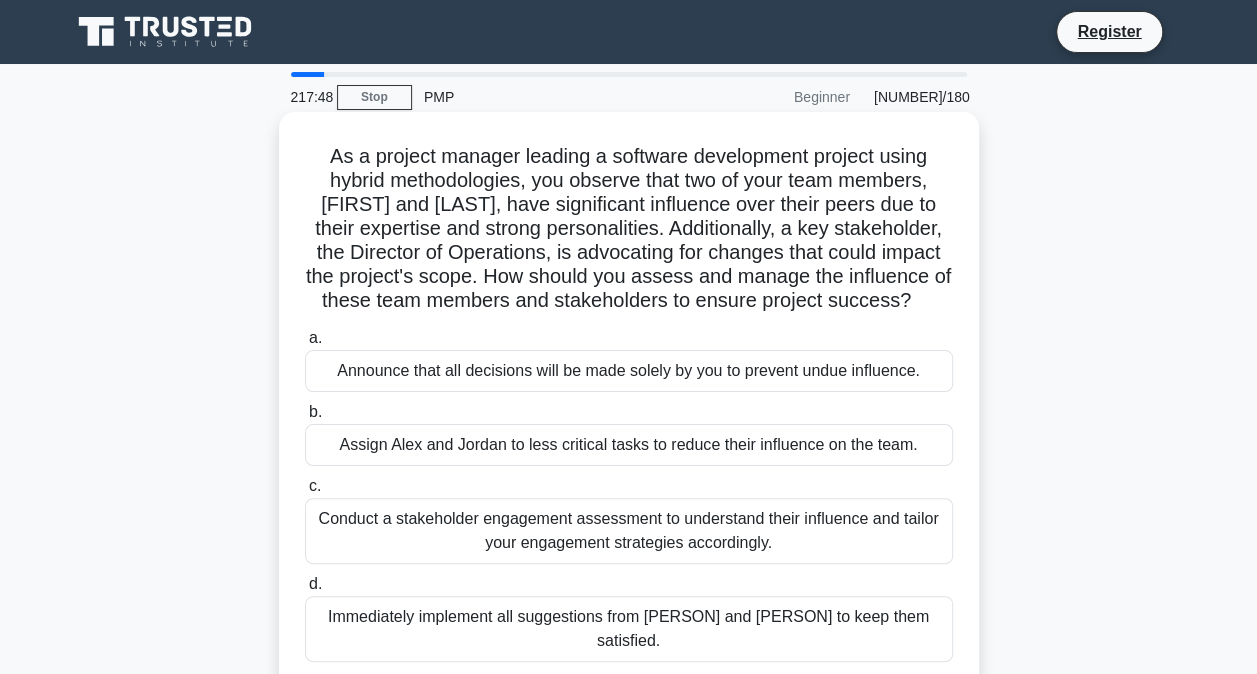 click on "Conduct a stakeholder engagement assessment to understand their influence and tailor your engagement strategies accordingly." at bounding box center [629, 531] 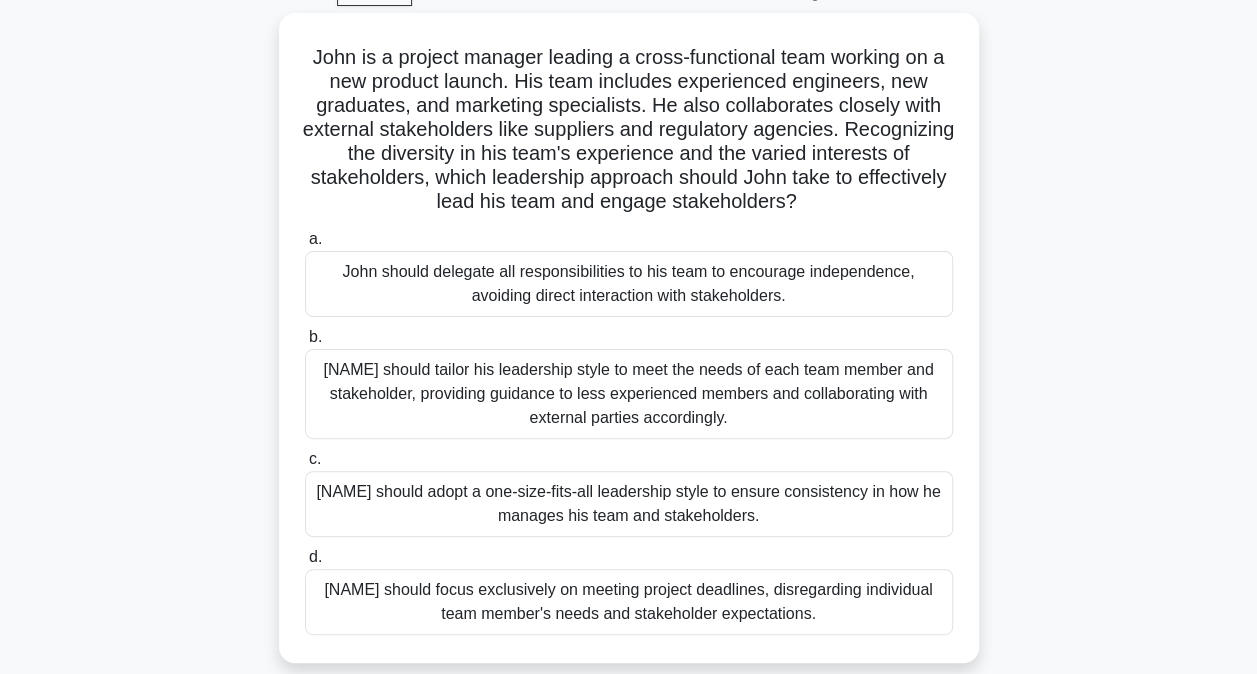 scroll, scrollTop: 105, scrollLeft: 0, axis: vertical 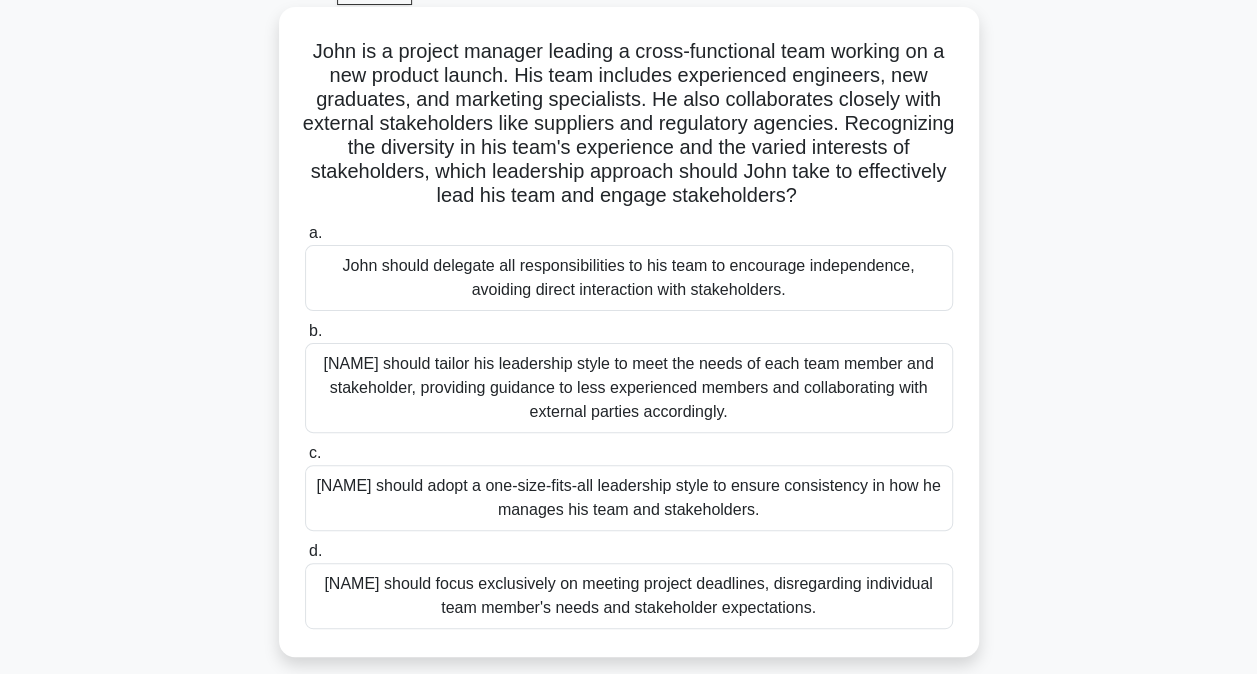 click on "[NAME] should tailor his leadership style to meet the needs of each team member and stakeholder, providing guidance to less experienced members and collaborating with external parties accordingly." at bounding box center [629, 388] 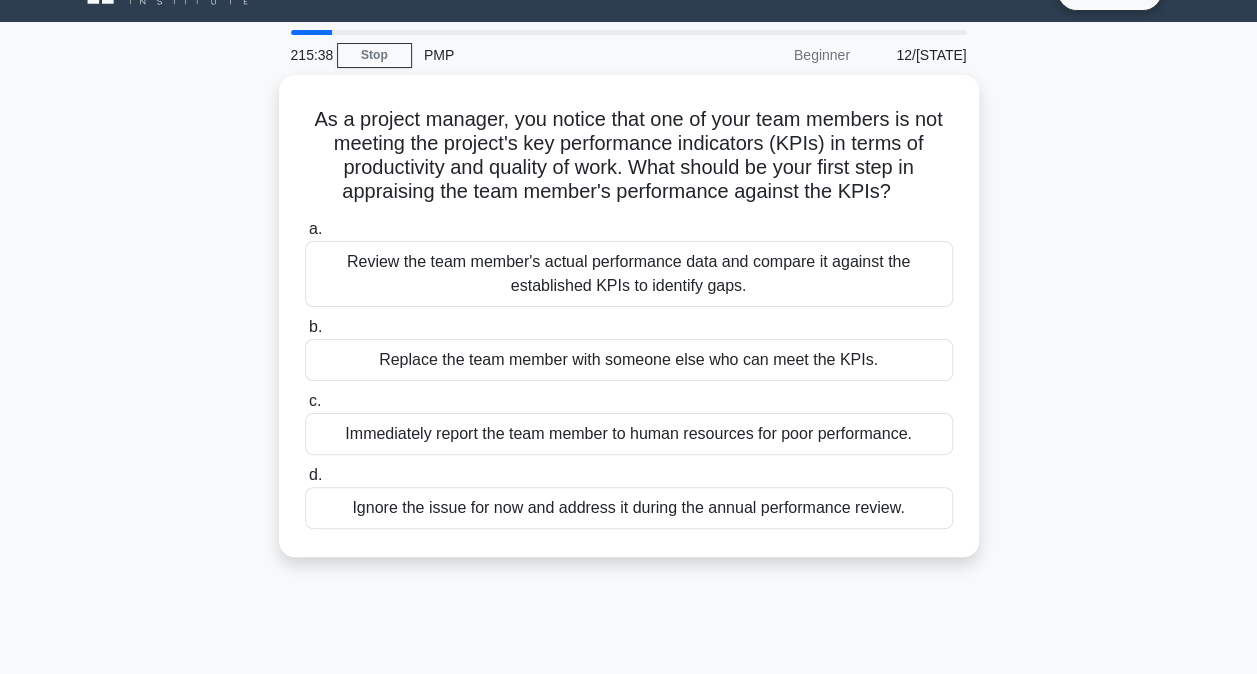 scroll, scrollTop: 0, scrollLeft: 0, axis: both 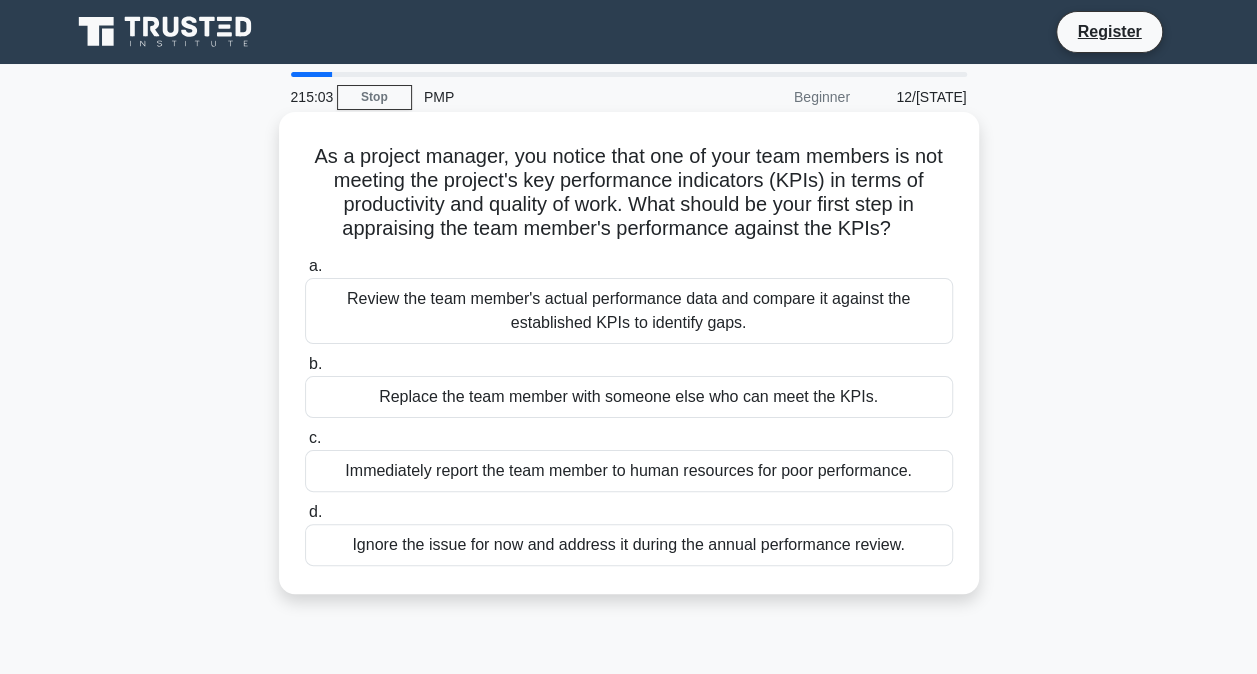 click on "Review the team member's actual performance data and compare it against the established KPIs to identify gaps." at bounding box center [629, 311] 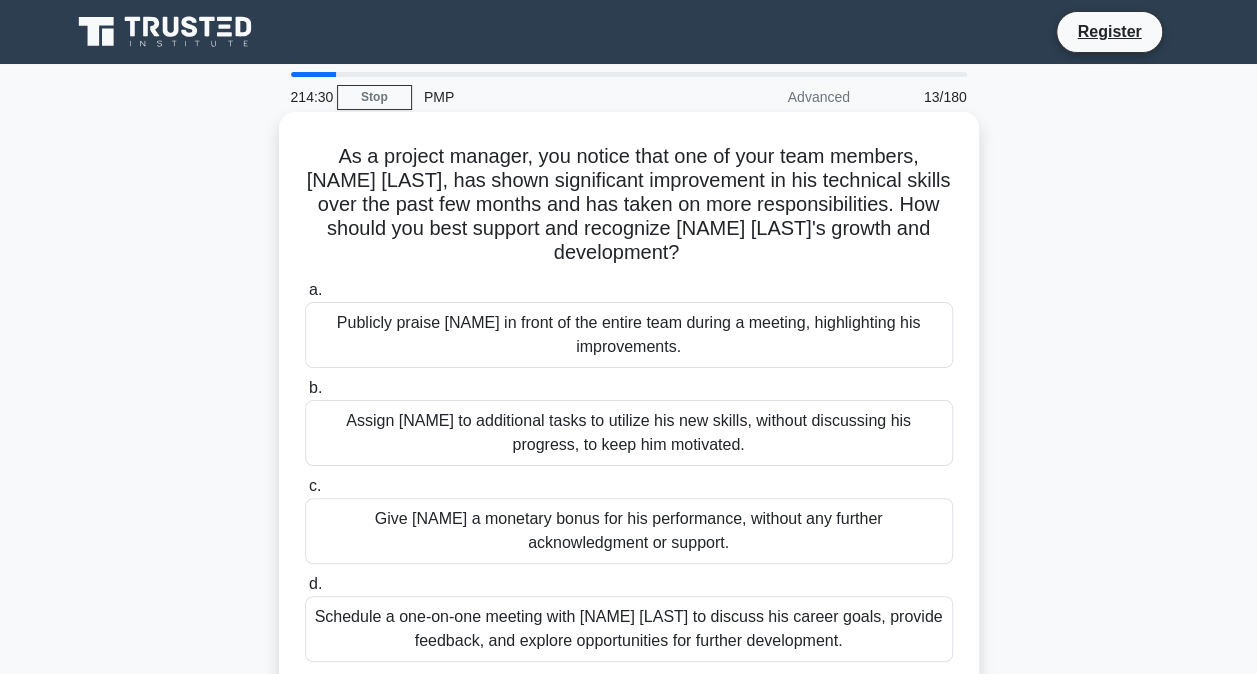 click on "Schedule a one-on-one meeting with [NAME] [LAST] to discuss his career goals, provide feedback, and explore opportunities for further development." at bounding box center [629, 629] 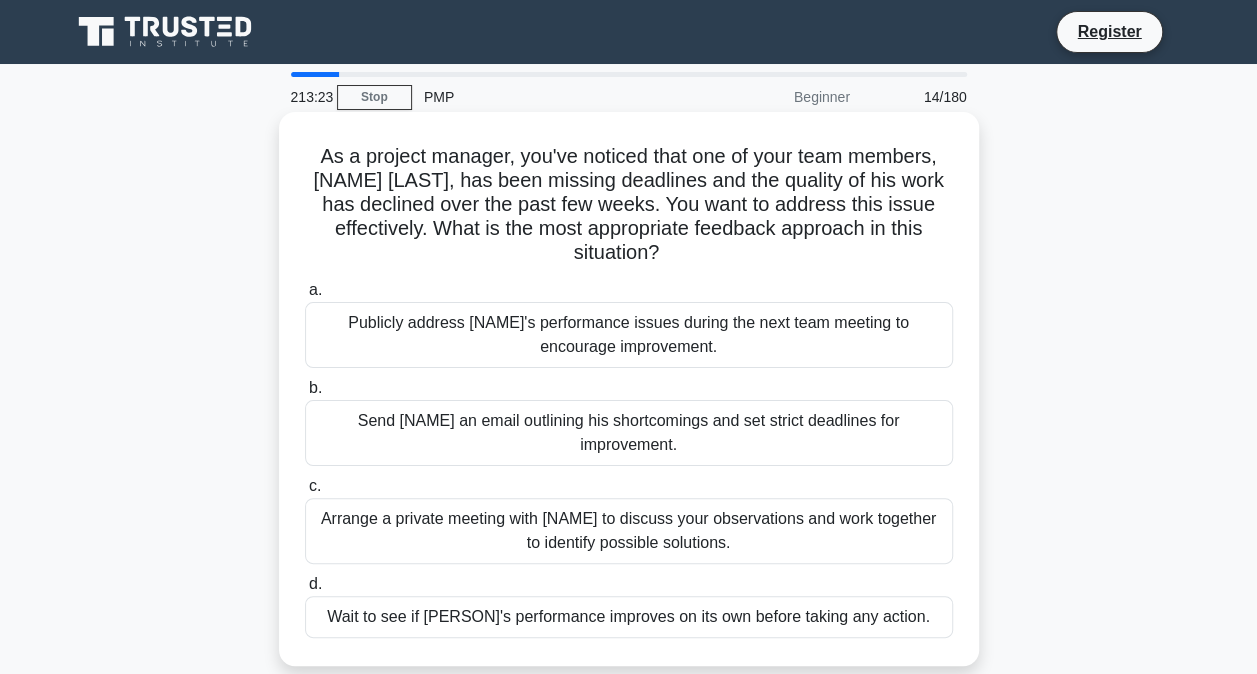 click on "Arrange a private meeting with [NAME] to discuss your observations and work together to identify possible solutions." at bounding box center [629, 531] 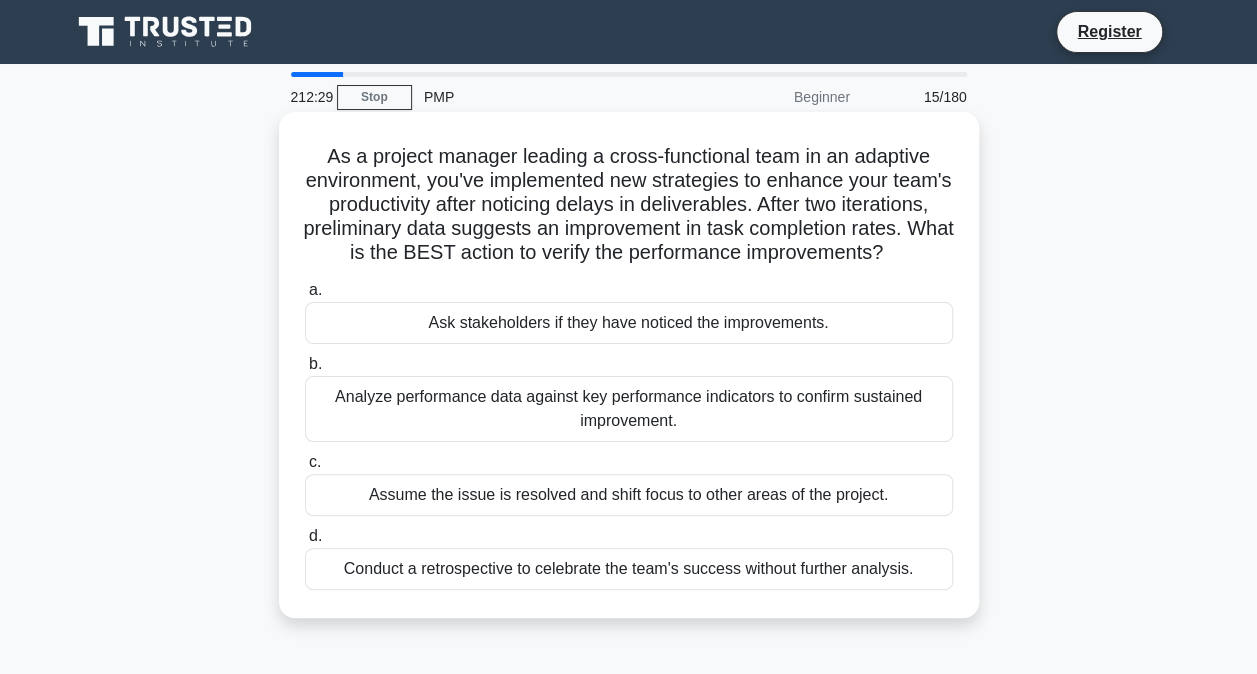 click on "Analyze performance data against key performance indicators to confirm sustained improvement." at bounding box center (629, 409) 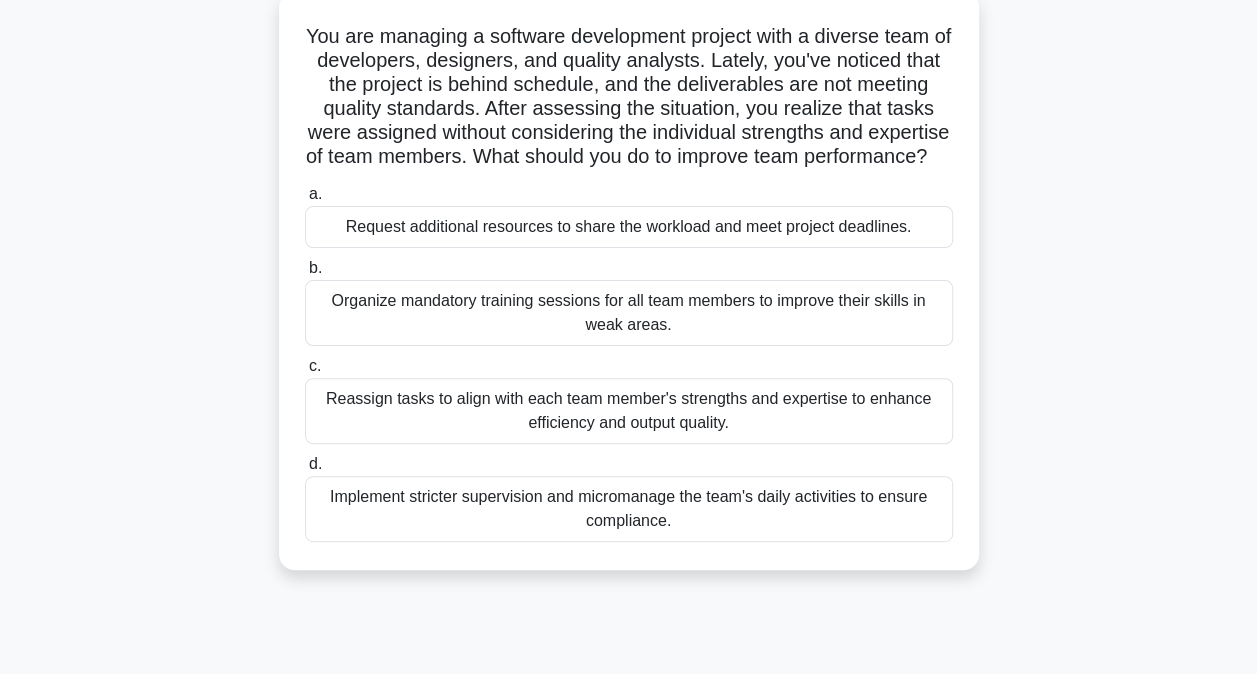 scroll, scrollTop: 126, scrollLeft: 0, axis: vertical 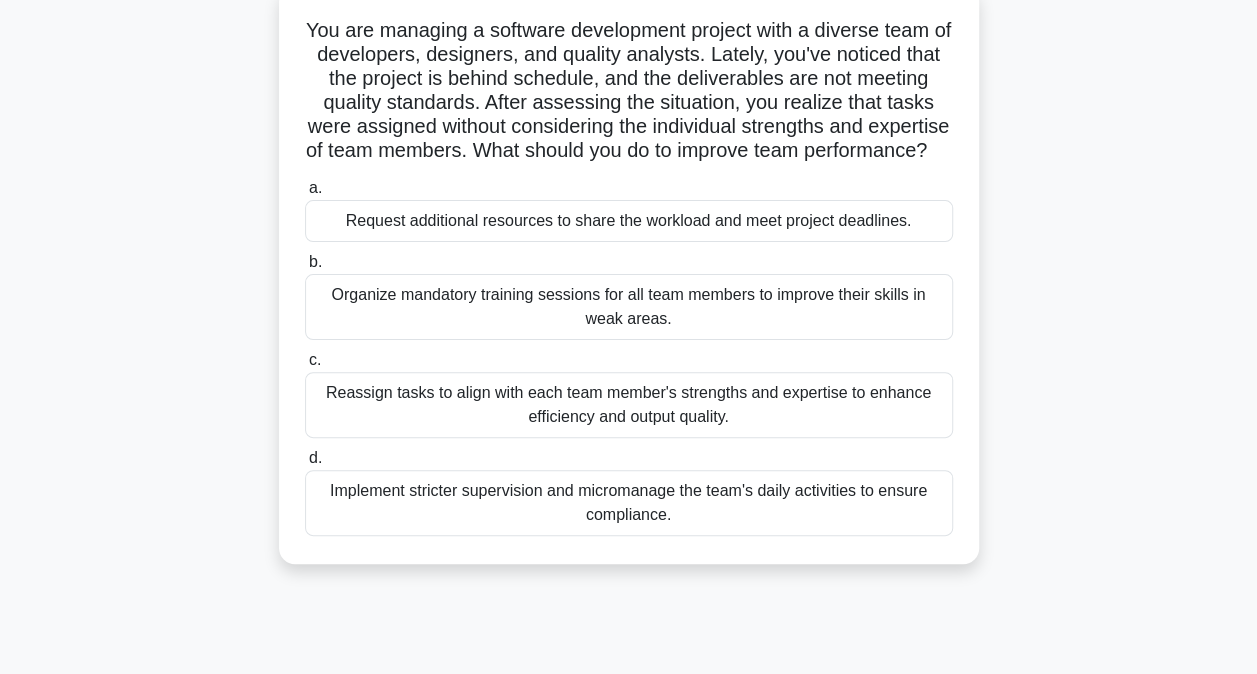 click on "Reassign tasks to align with each team member's strengths and expertise to enhance efficiency and output quality." at bounding box center (629, 405) 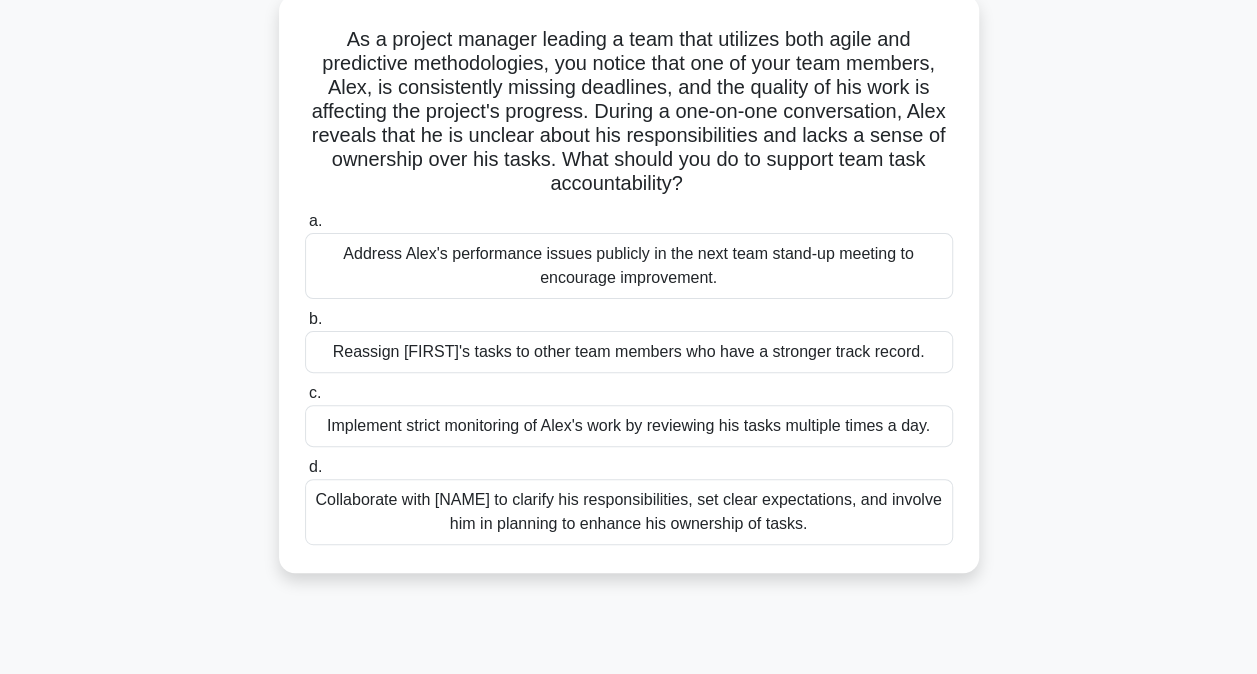 scroll, scrollTop: 124, scrollLeft: 0, axis: vertical 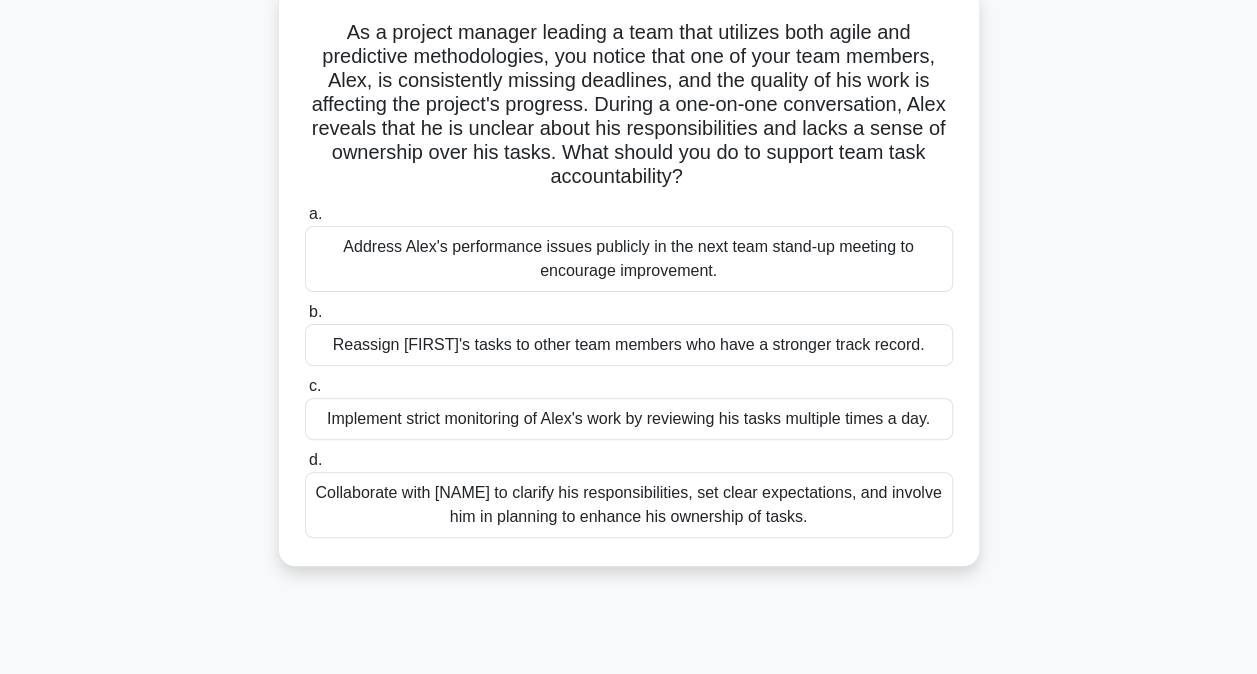 click on "Collaborate with [NAME] to clarify his responsibilities, set clear expectations, and involve him in planning to enhance his ownership of tasks." at bounding box center (629, 505) 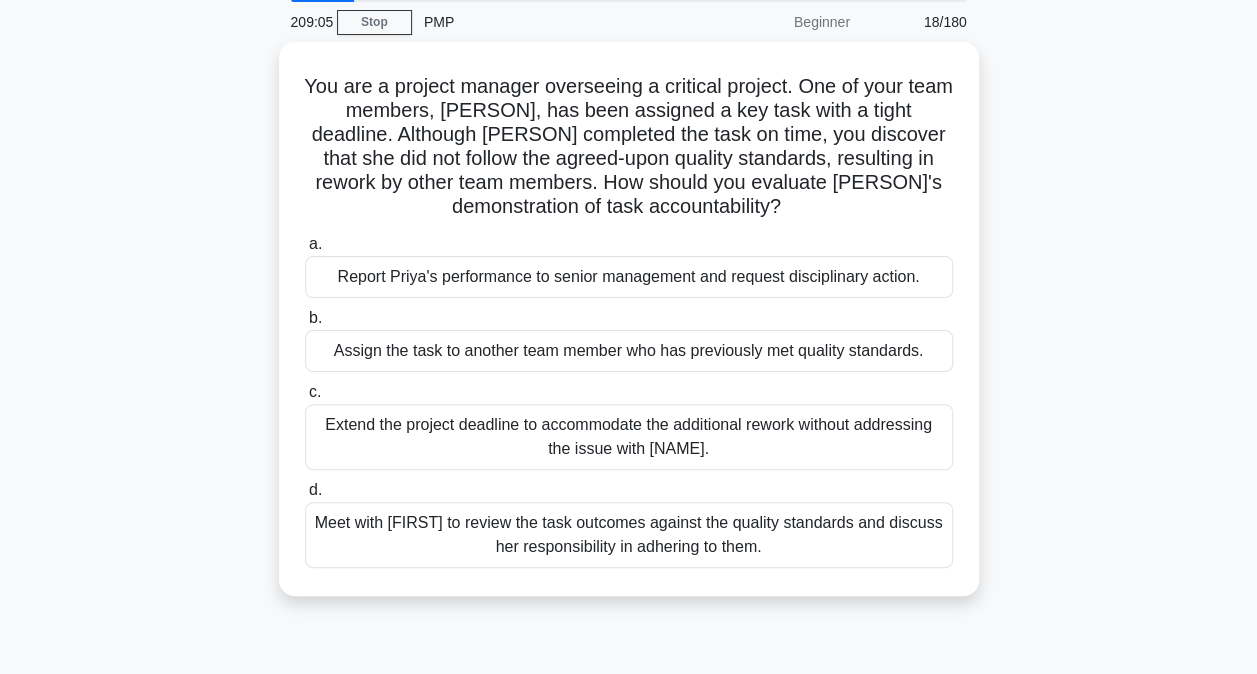 scroll, scrollTop: 78, scrollLeft: 0, axis: vertical 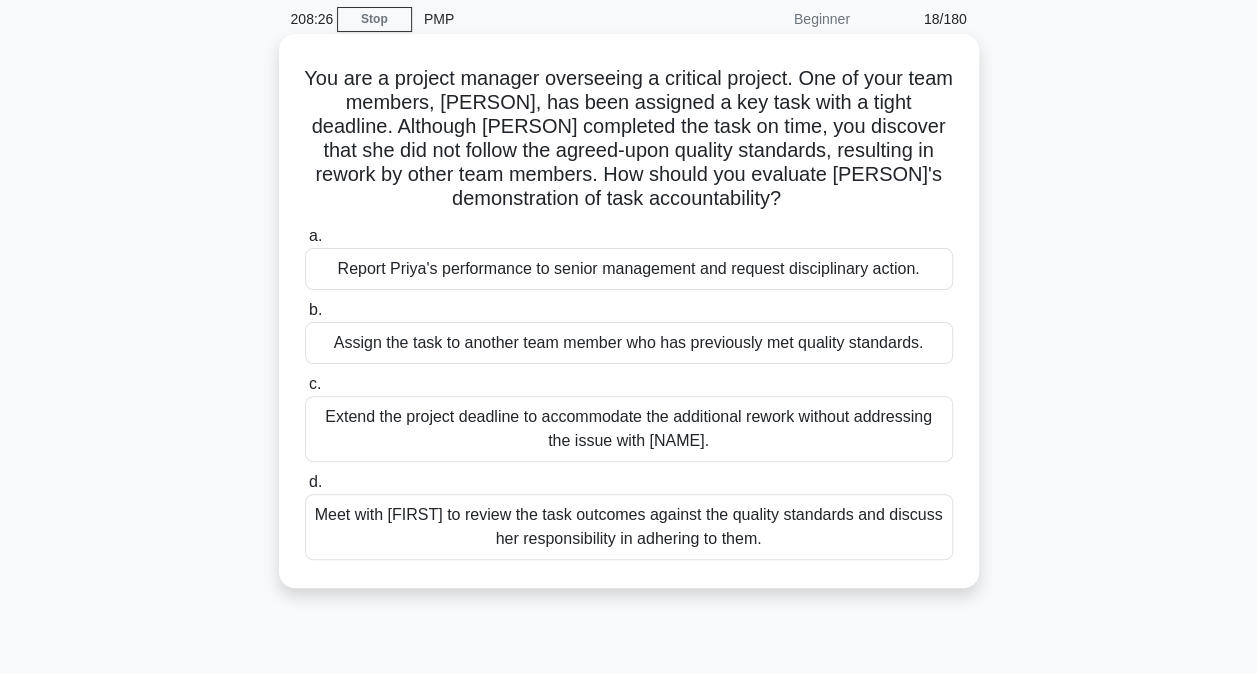 click on "Meet with [FIRST] to review the task outcomes against the quality standards and discuss her responsibility in adhering to them." at bounding box center (629, 527) 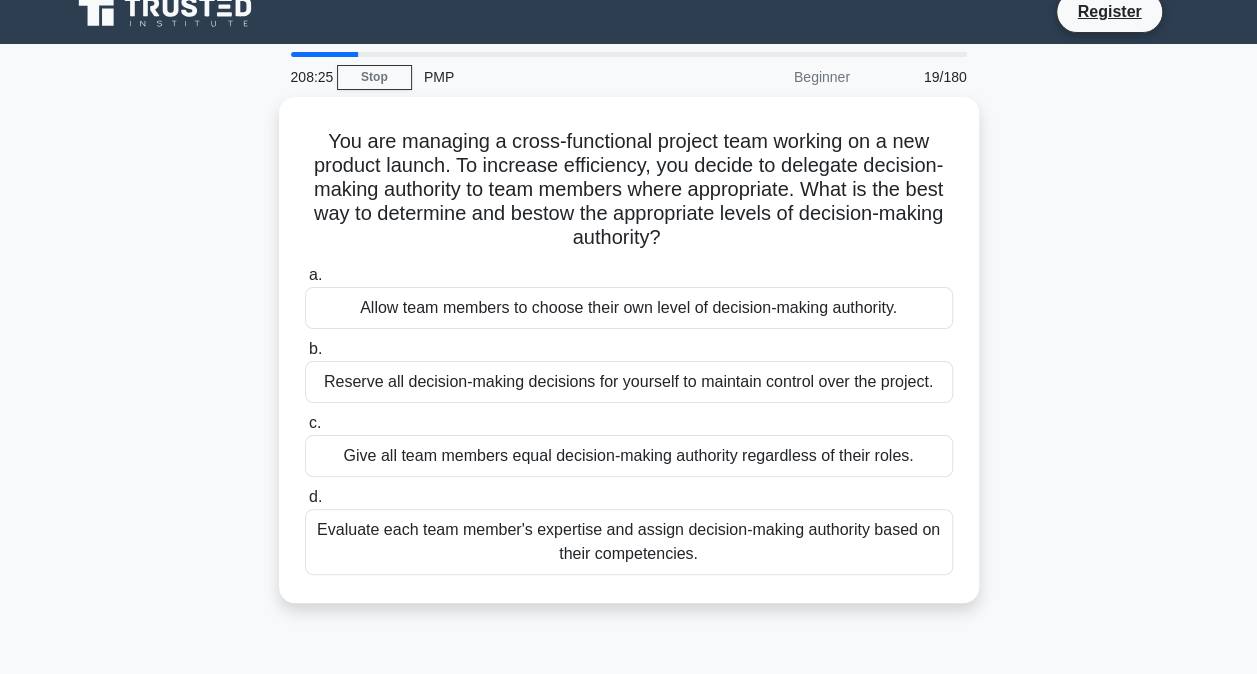 scroll, scrollTop: 0, scrollLeft: 0, axis: both 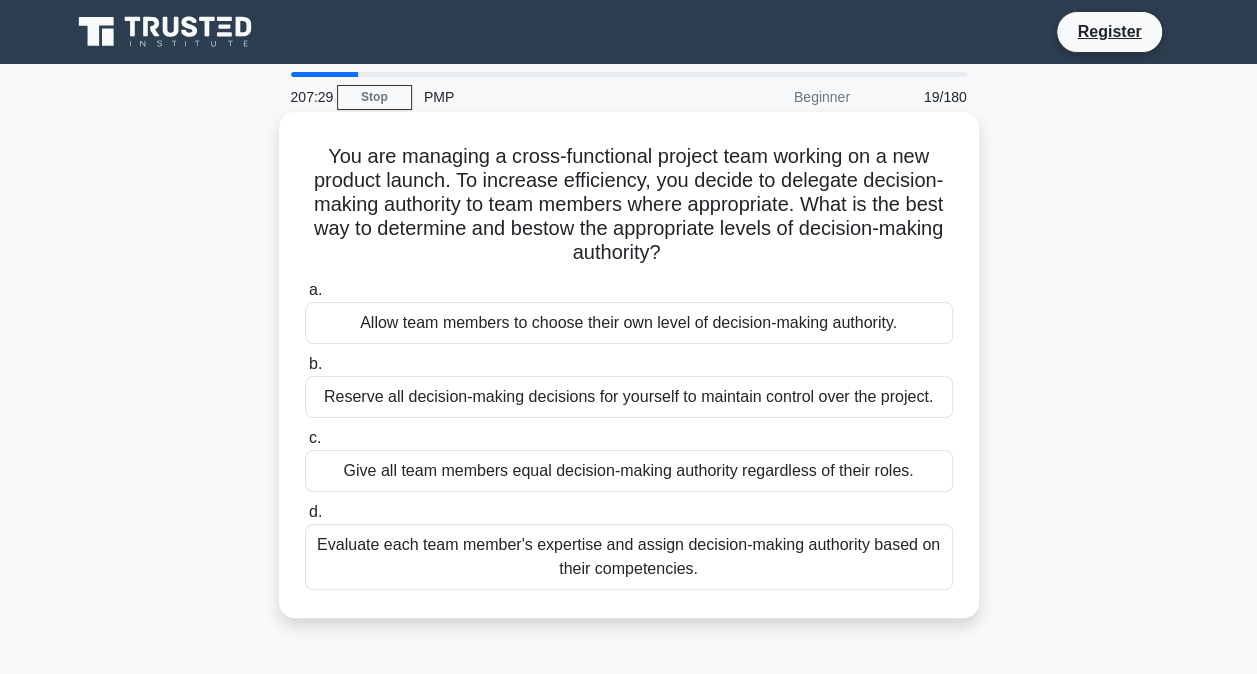 click on "Evaluate each team member's expertise and assign decision-making authority based on their competencies." at bounding box center (629, 557) 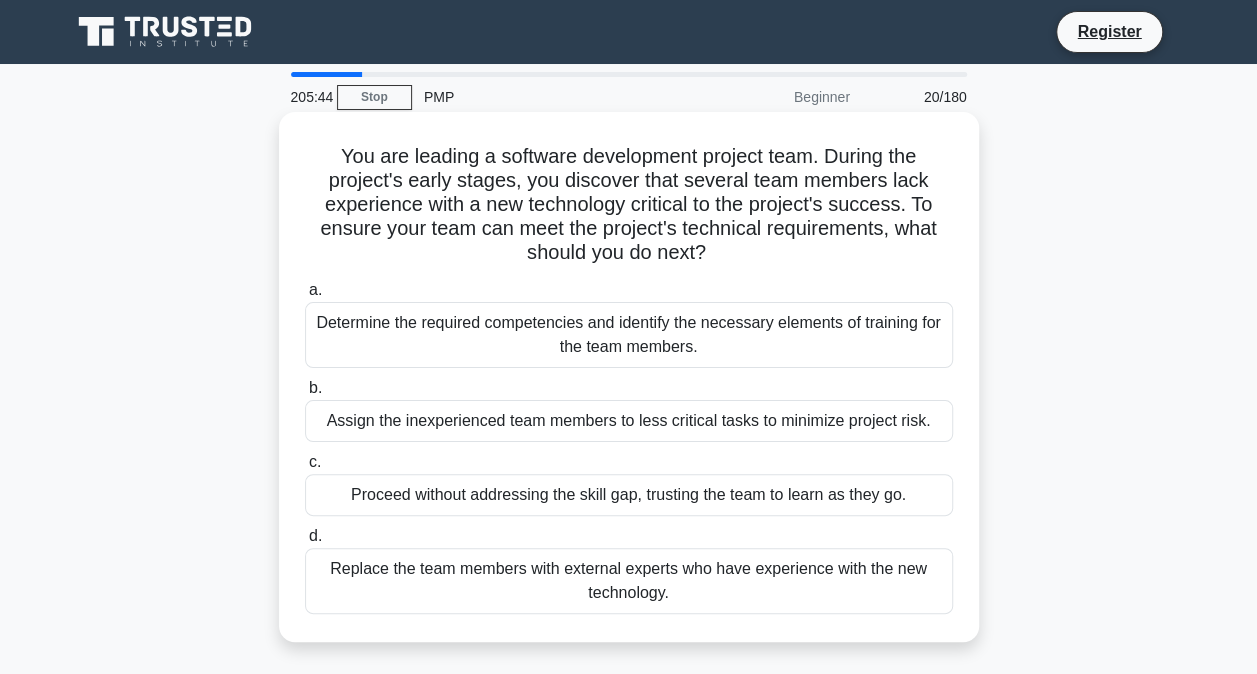 click on "Replace the team members with external experts who have experience with the new technology." at bounding box center (629, 581) 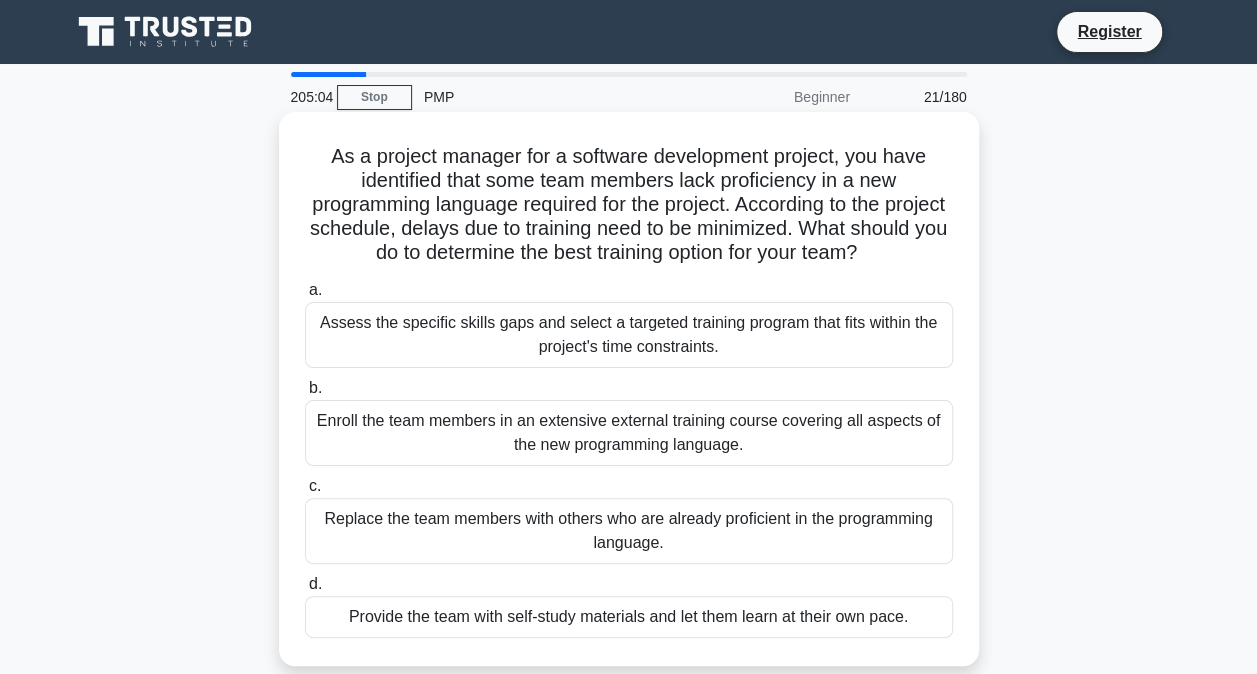 click on "Assess the specific skills gaps and select a targeted training program that fits within the project's time constraints." at bounding box center (629, 335) 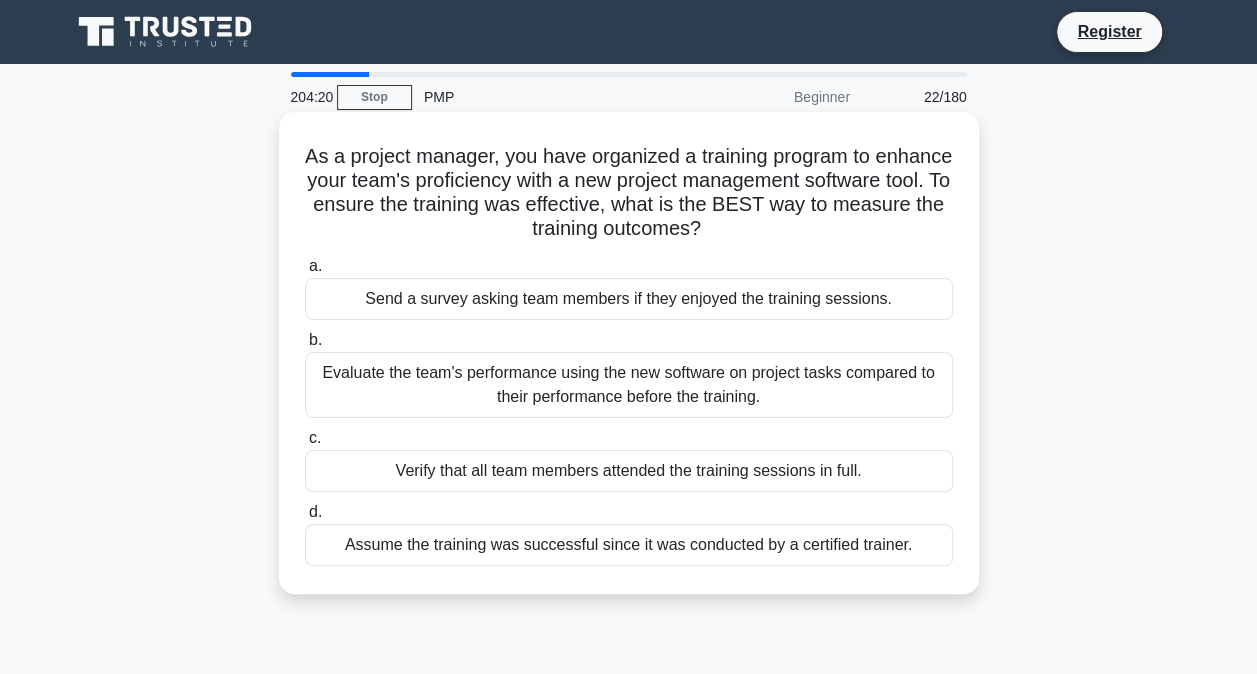 click on "Evaluate the team's performance using the new software on project tasks compared to their performance before the training." at bounding box center [629, 385] 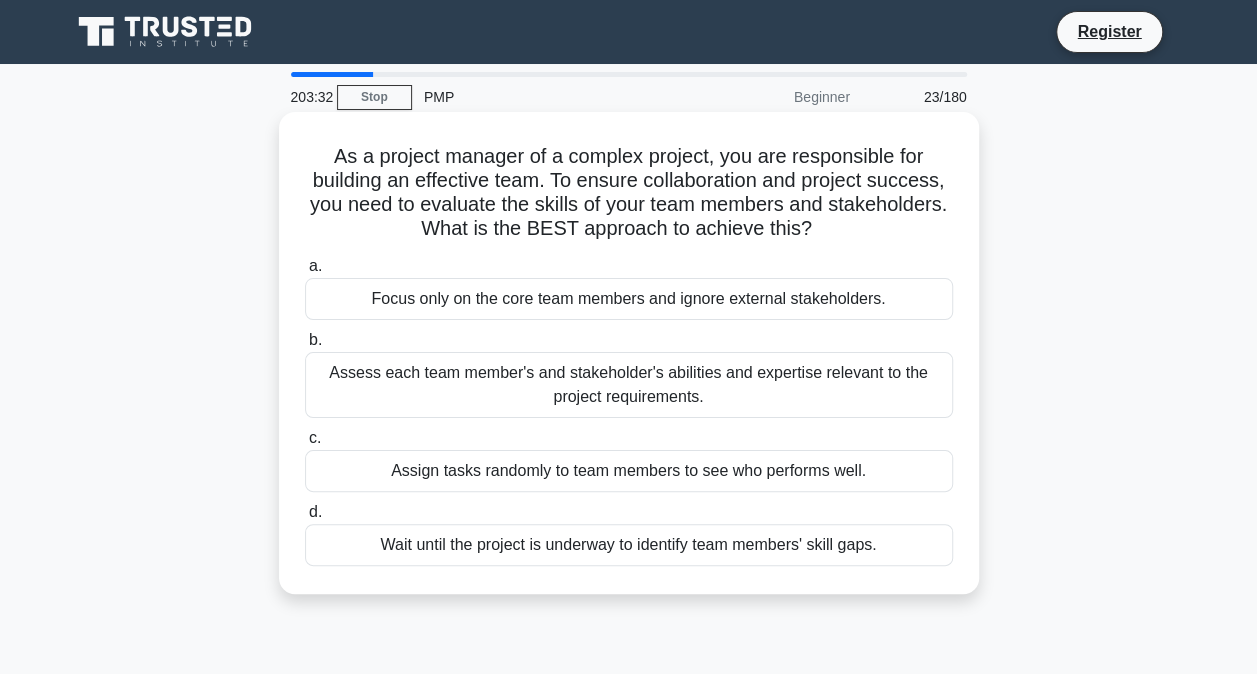 click on "Assess each team member's and stakeholder's abilities and expertise relevant to the project requirements." at bounding box center [629, 385] 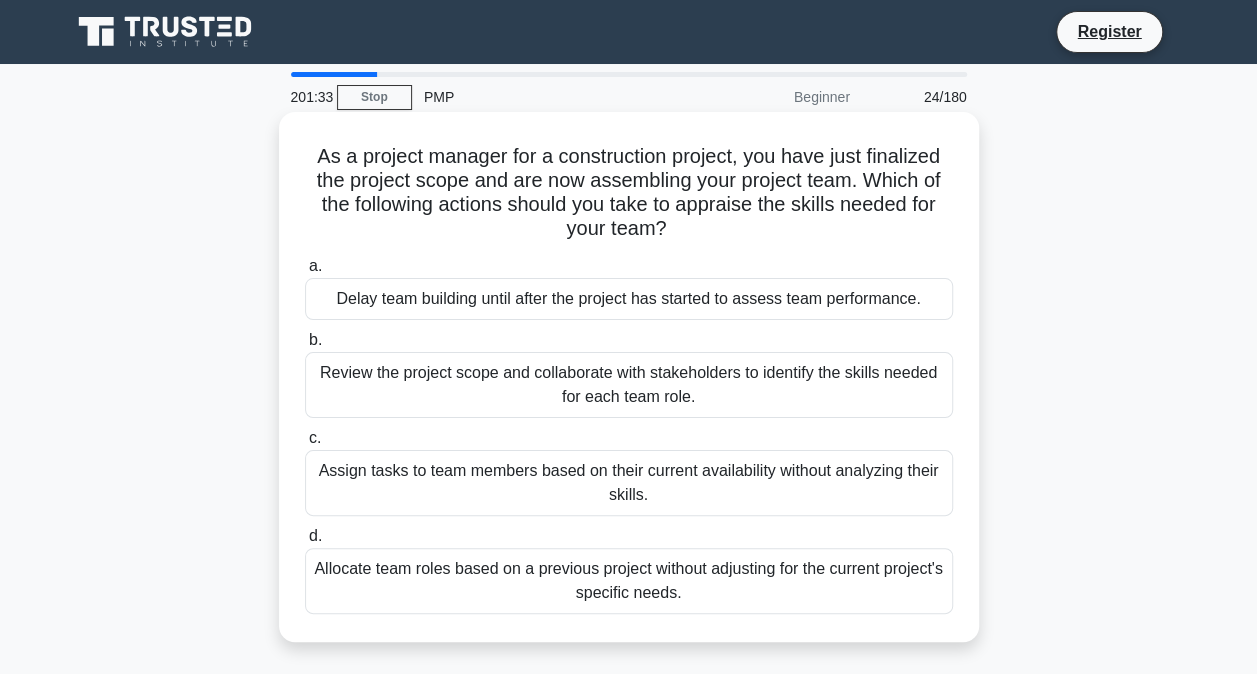 click on "Review the project scope and collaborate with stakeholders to identify the skills needed for each team role." at bounding box center (629, 385) 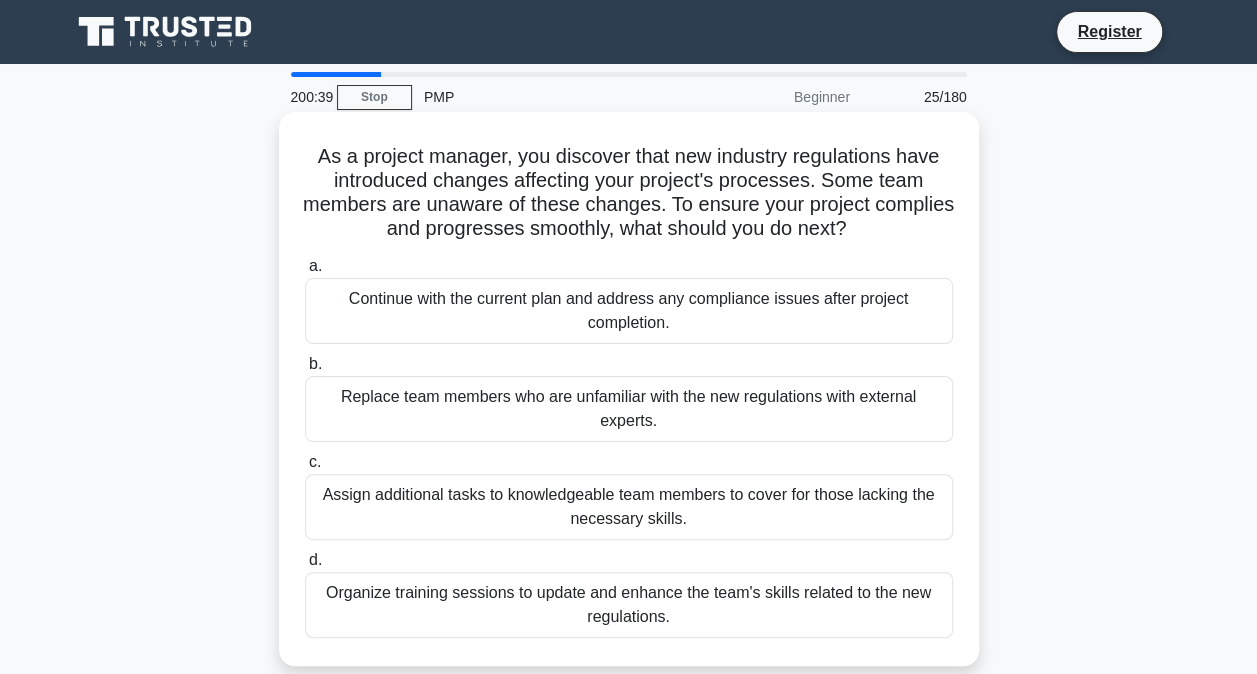 click on "Organize training sessions to update and enhance the team's skills related to the new regulations." at bounding box center [629, 605] 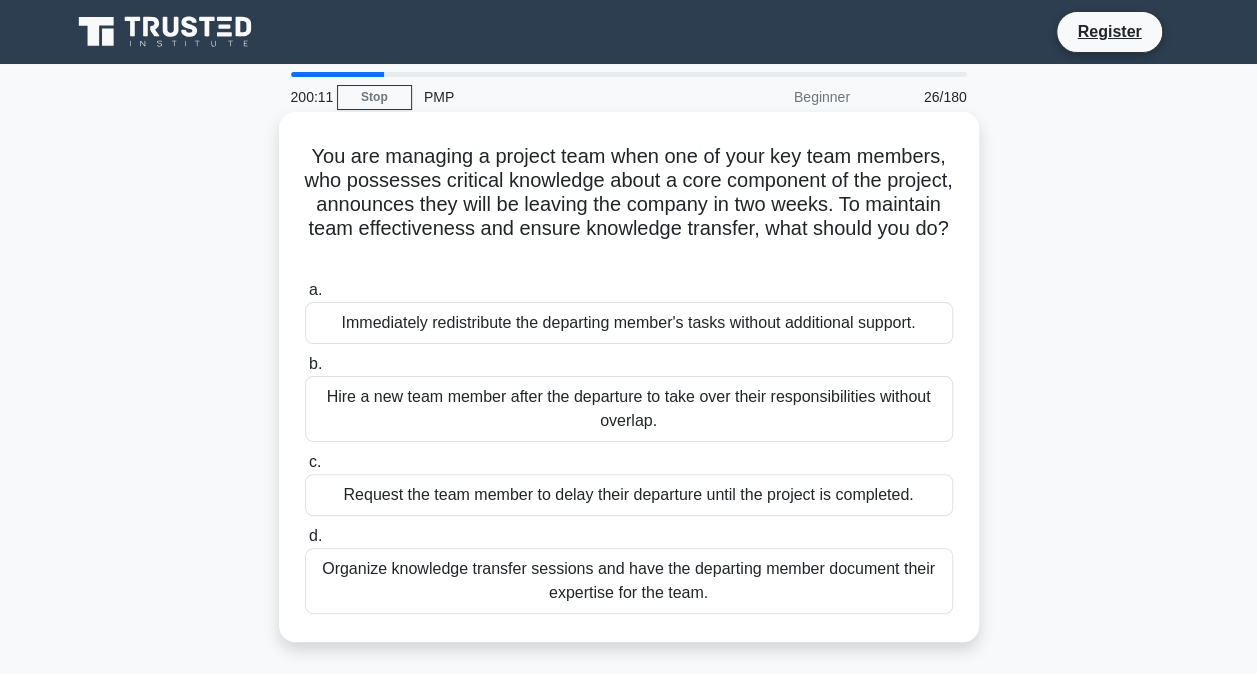 click on "Organize knowledge transfer sessions and have the departing member document their expertise for the team." at bounding box center (629, 581) 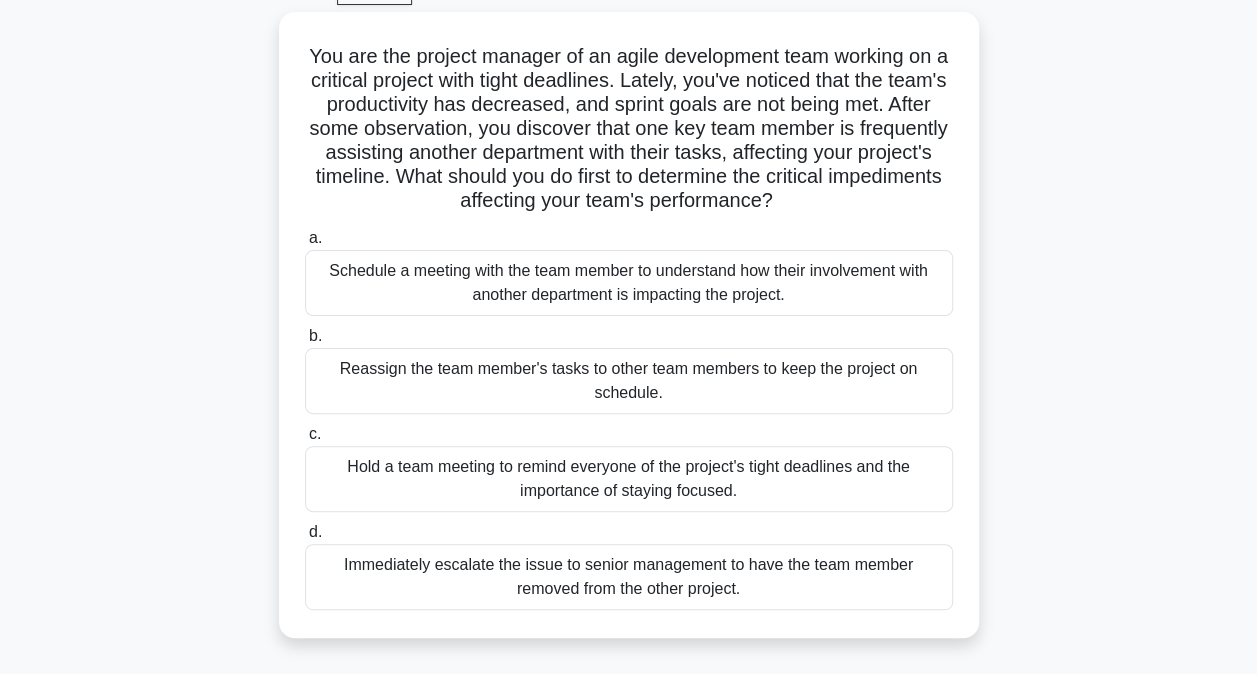 scroll, scrollTop: 106, scrollLeft: 0, axis: vertical 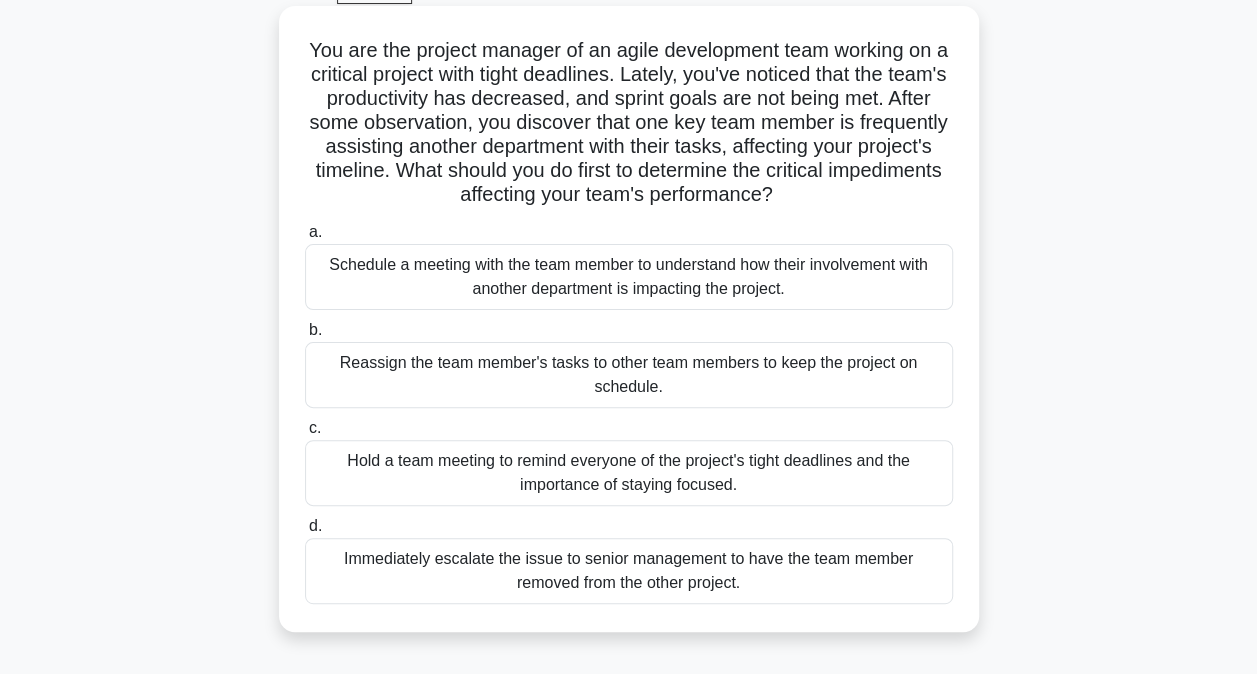click on "Hold a team meeting to remind everyone of the project's tight deadlines and the importance of staying focused." at bounding box center [629, 473] 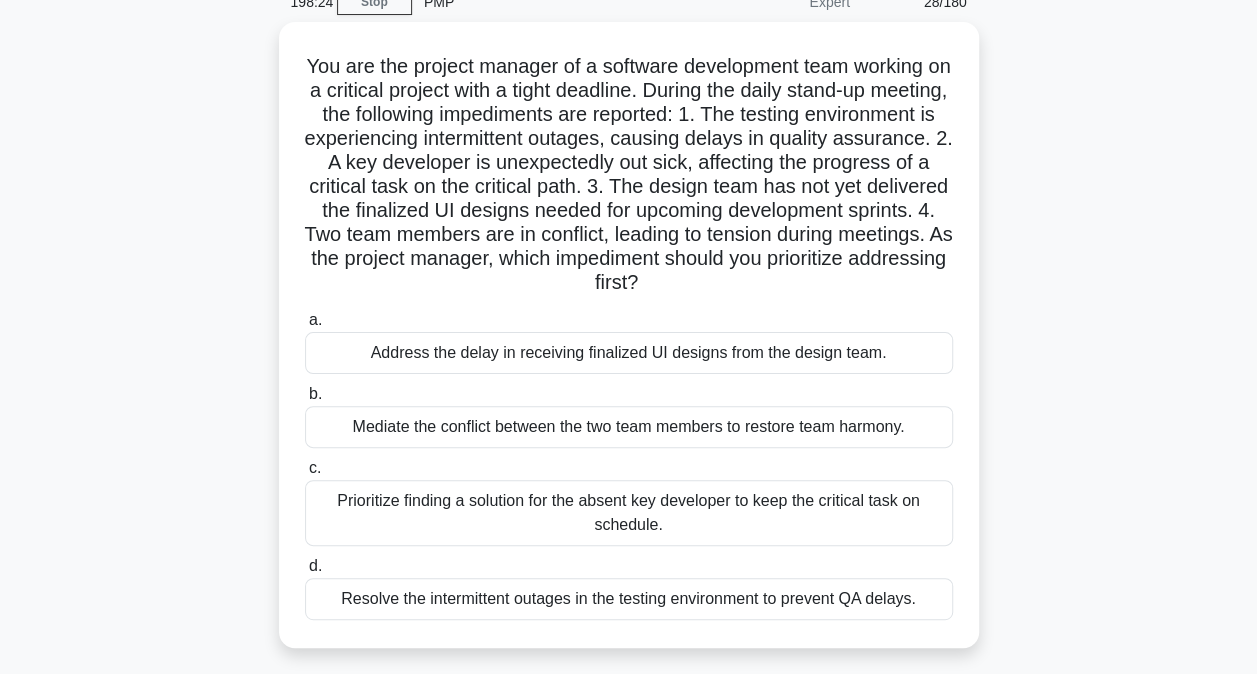 scroll, scrollTop: 97, scrollLeft: 0, axis: vertical 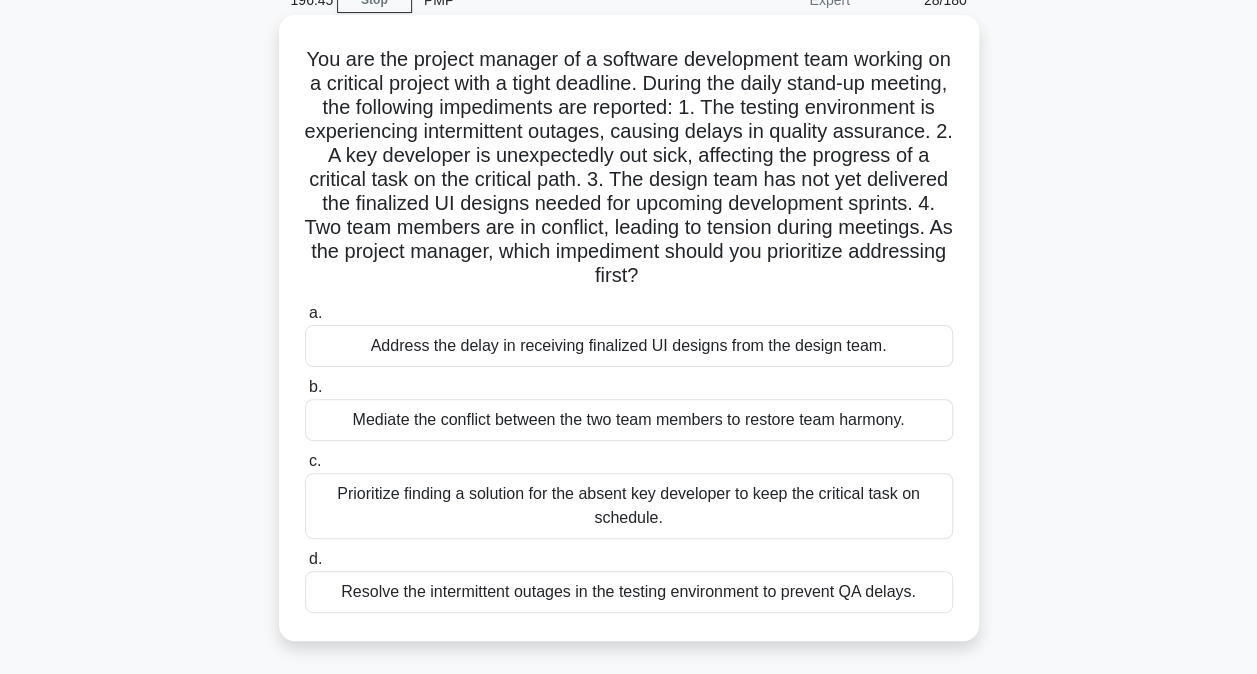 click on "Resolve the intermittent outages in the testing environment to prevent QA delays." at bounding box center [629, 592] 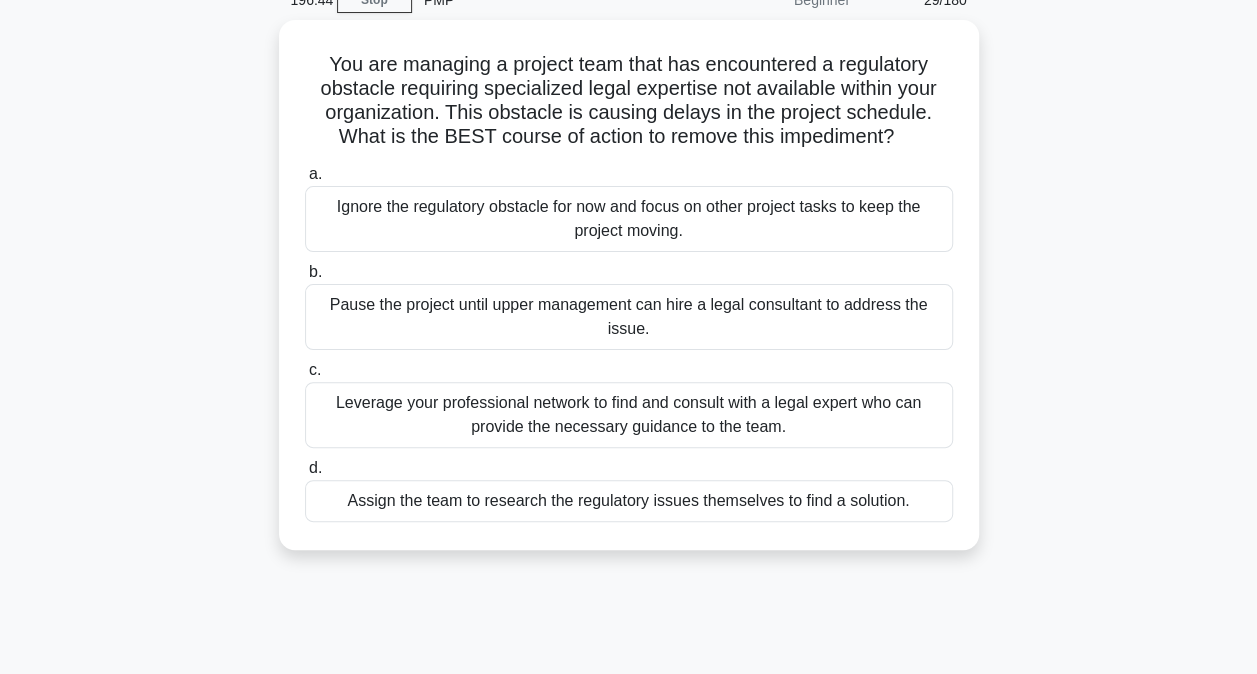 scroll, scrollTop: 0, scrollLeft: 0, axis: both 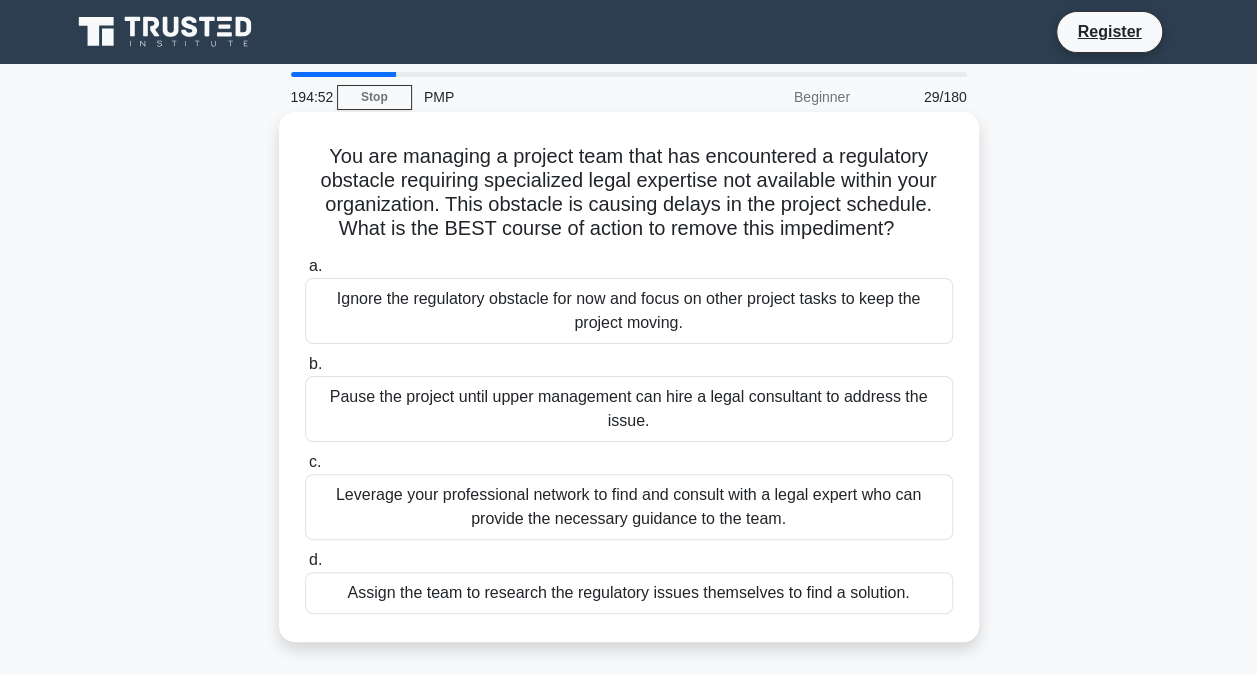click on "Pause the project until upper management can hire a legal consultant to address the issue." at bounding box center [629, 409] 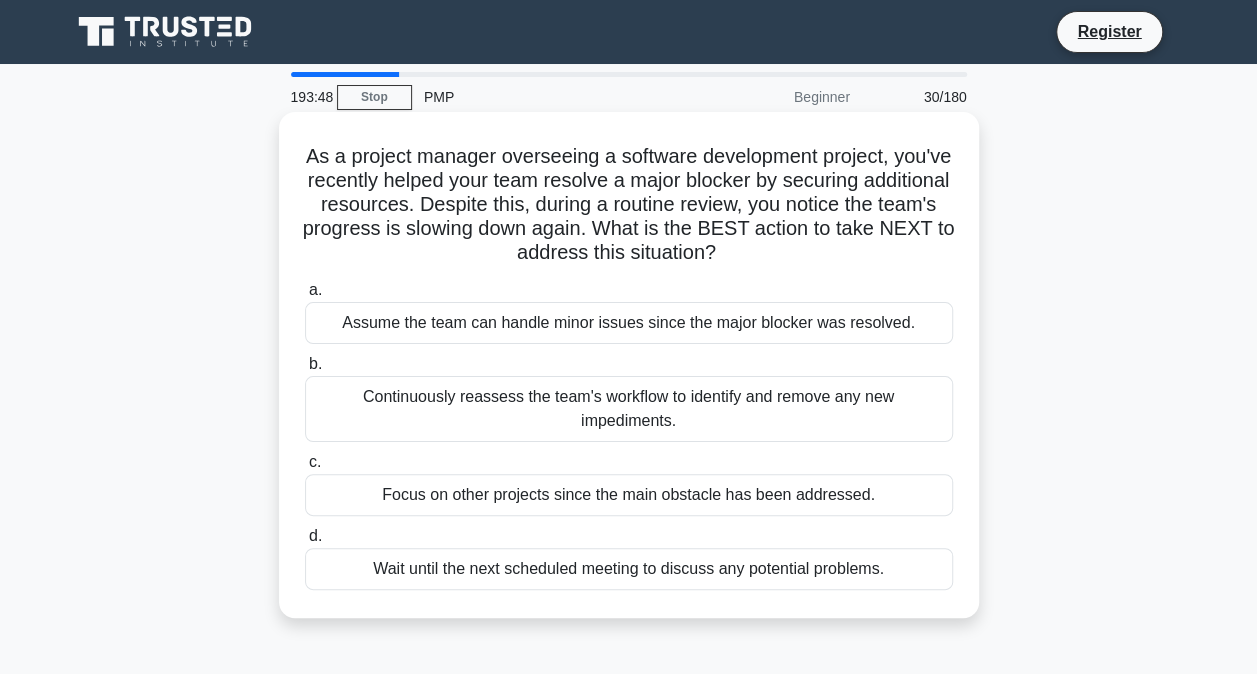 click on "Continuously reassess the team's workflow to identify and remove any new impediments." at bounding box center [629, 409] 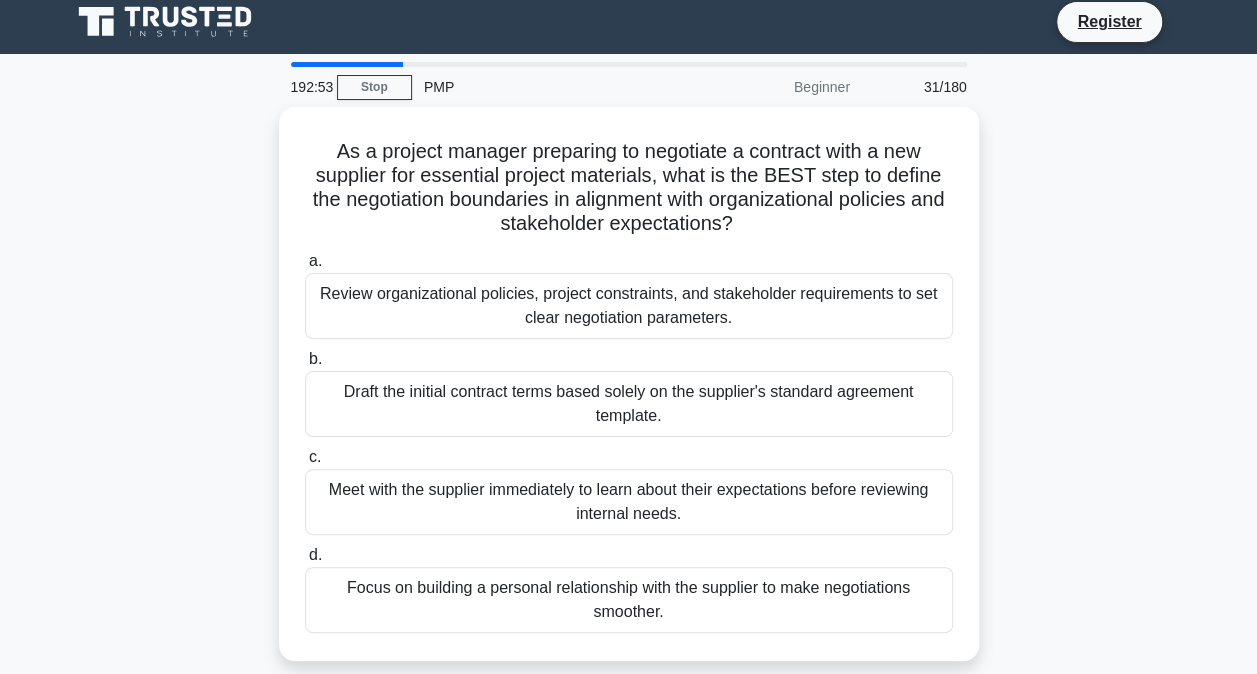 scroll, scrollTop: 6, scrollLeft: 0, axis: vertical 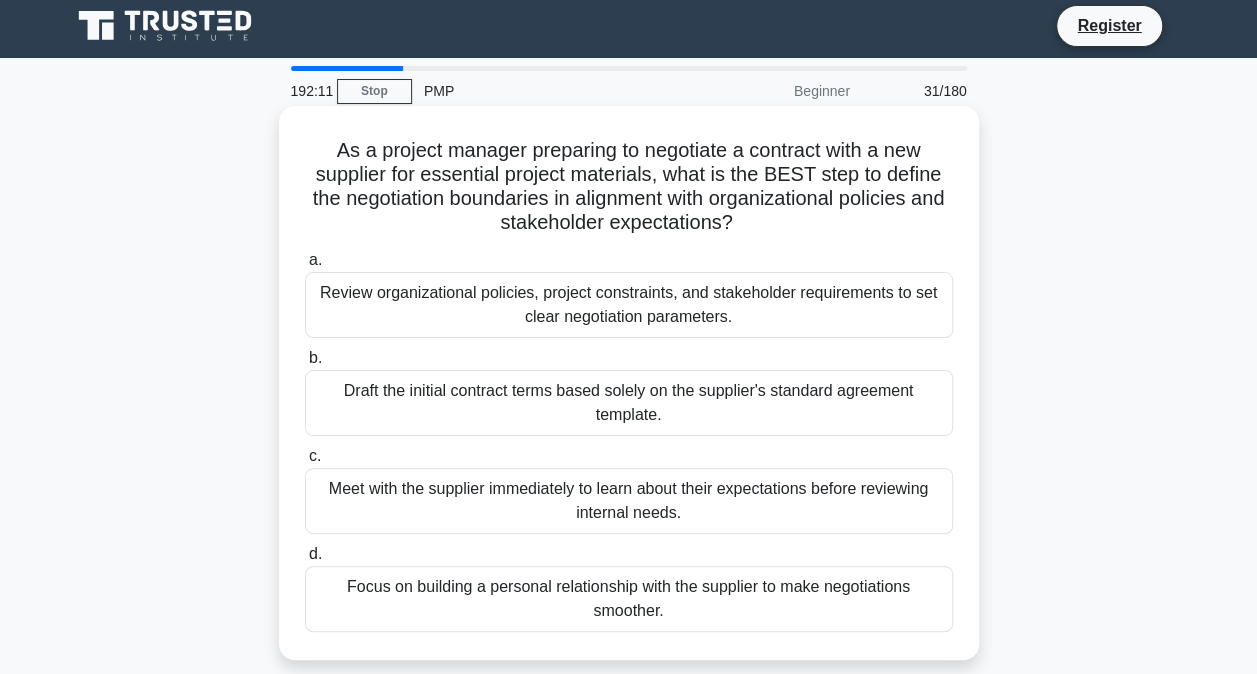 click on "Review organizational policies, project constraints, and stakeholder requirements to set clear negotiation parameters." at bounding box center (629, 305) 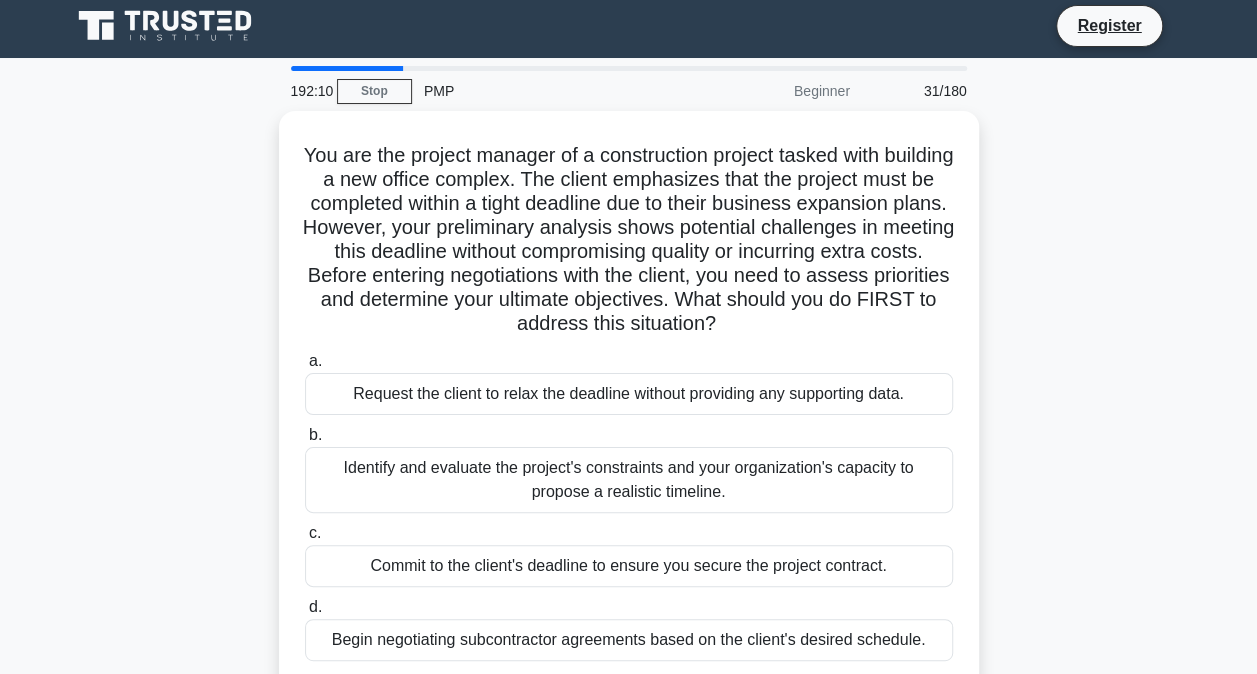 scroll, scrollTop: 0, scrollLeft: 0, axis: both 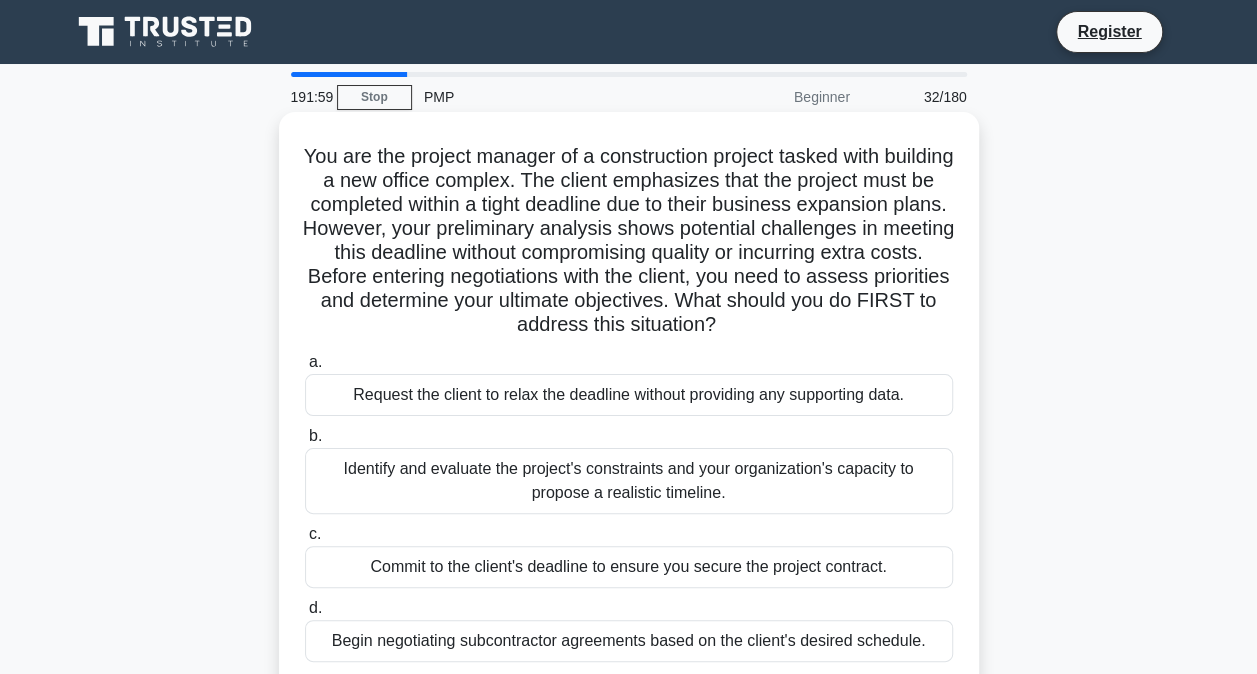 click on "You are the project manager of a construction project tasked with building a new office complex. The client emphasizes that the project must be completed within a tight deadline due to their business expansion plans. However, your preliminary analysis shows potential challenges in meeting this deadline without compromising quality or incurring extra costs. Before entering negotiations with the client, you need to assess priorities and determine your ultimate objectives. What should you do FIRST to address this situation?
.spinner_0XTQ{transform-origin:center;animation:spinner_y6GP .75s linear infinite}@keyframes spinner_y6GP{100%{transform:rotate(360deg)}}
a. b. c. d." at bounding box center [629, 401] 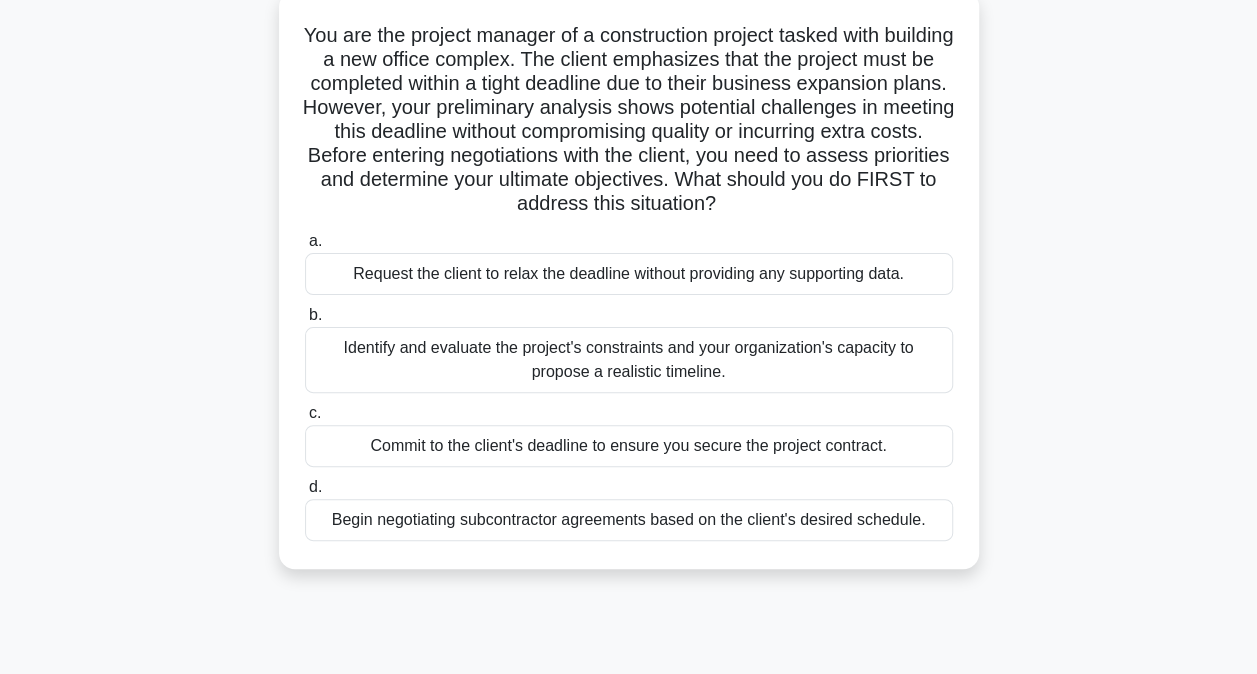 scroll, scrollTop: 123, scrollLeft: 0, axis: vertical 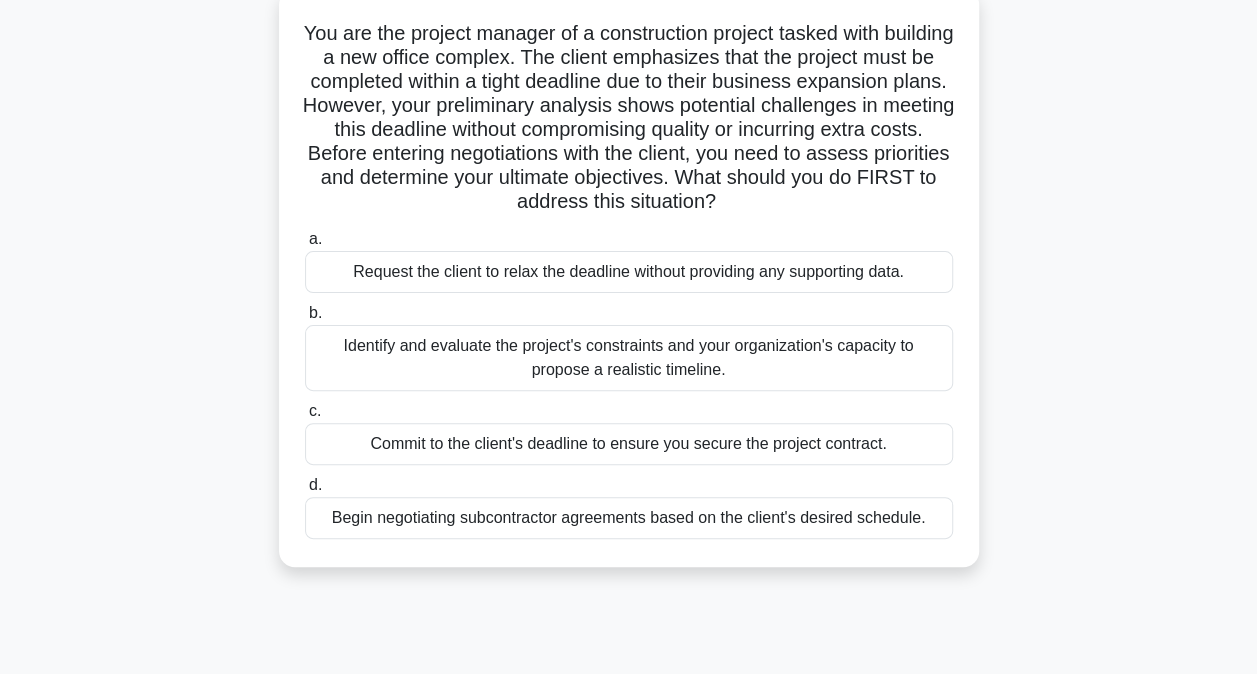 click on "Identify and evaluate the project's constraints and your organization's capacity to propose a realistic timeline." at bounding box center [629, 358] 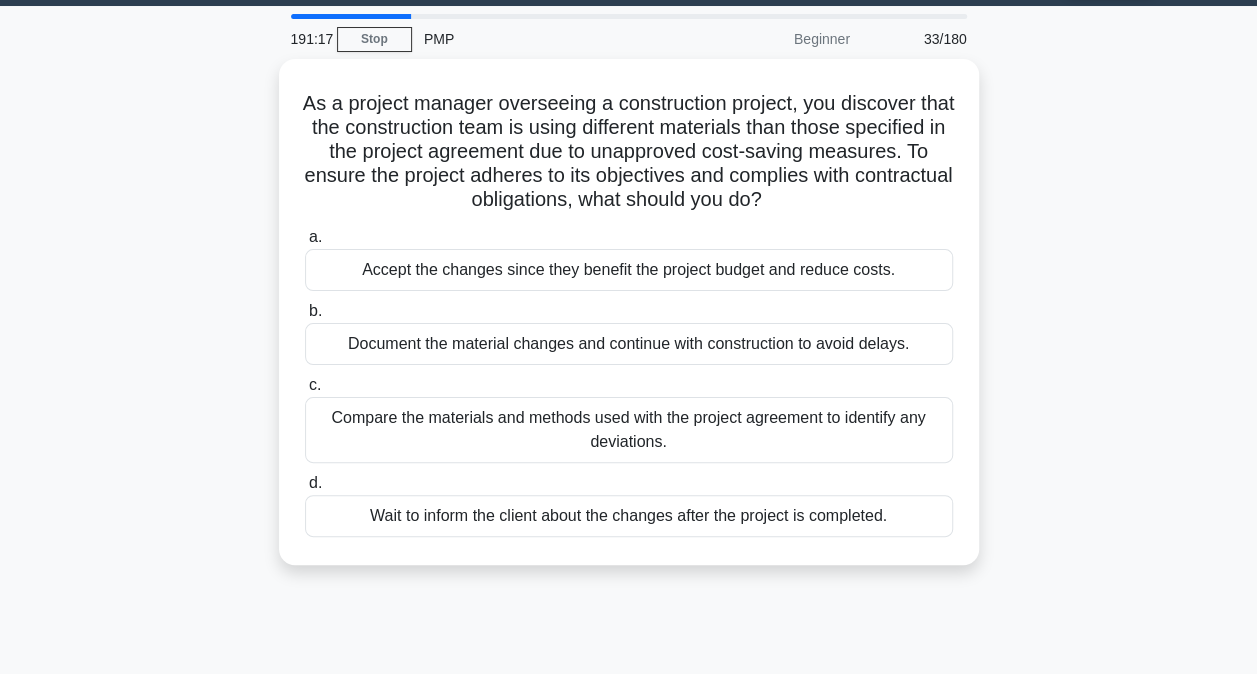 scroll, scrollTop: 0, scrollLeft: 0, axis: both 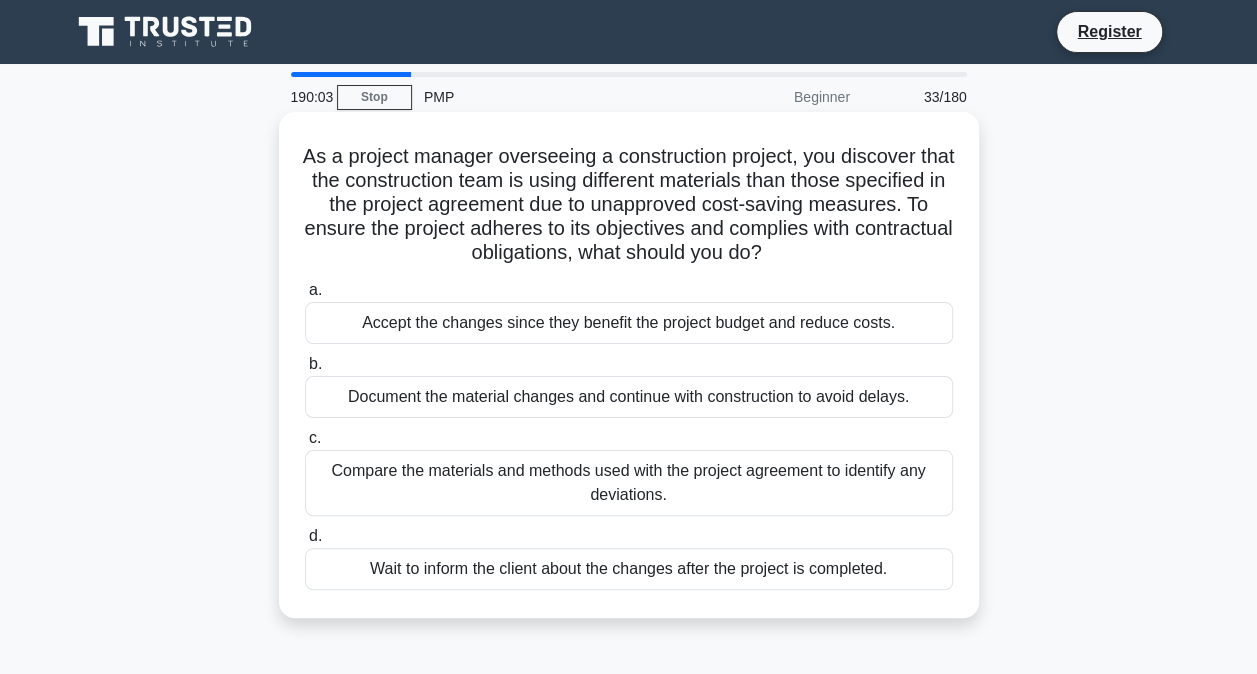 click on "Compare the materials and methods used with the project agreement to identify any deviations." at bounding box center [629, 483] 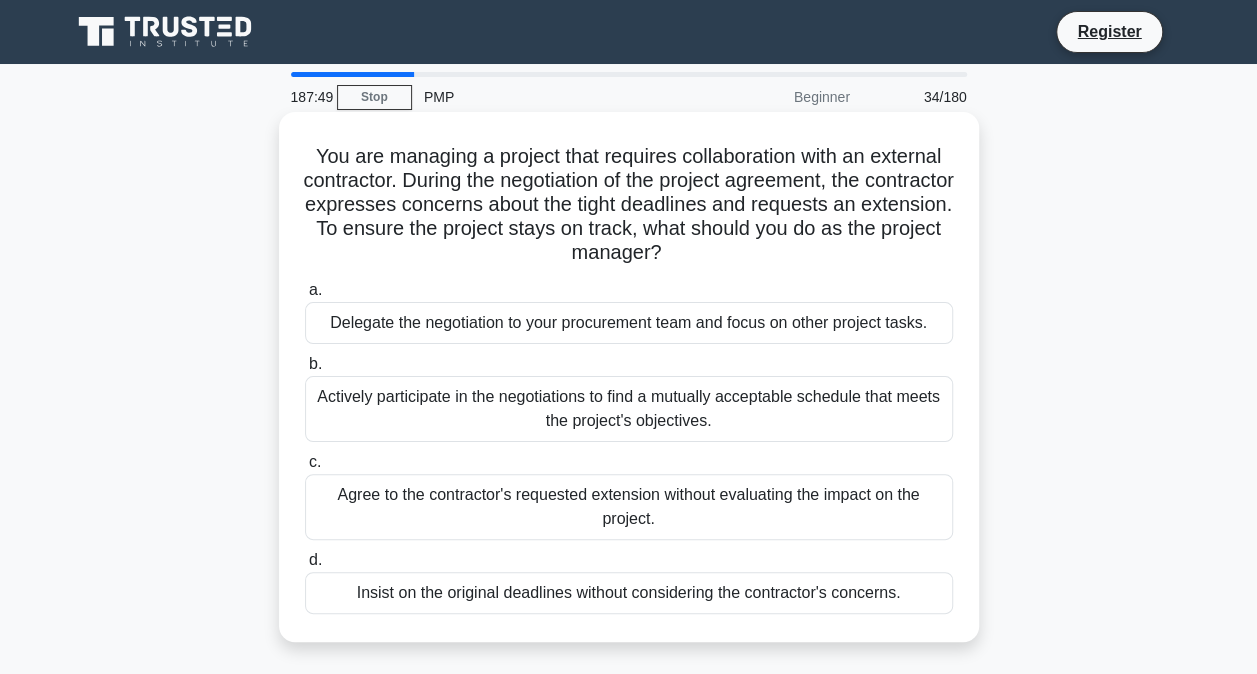 click on "Agree to the contractor's requested extension without evaluating the impact on the project." at bounding box center (629, 507) 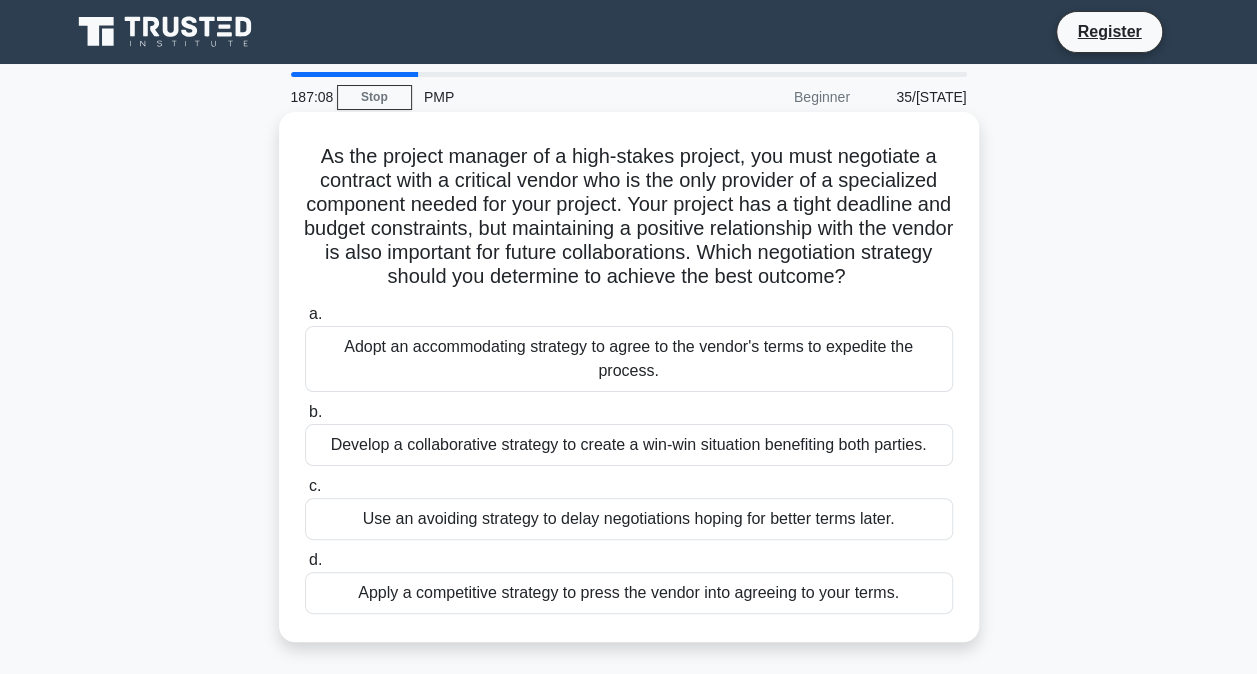 click on "Develop a collaborative strategy to create a win-win situation benefiting both parties." at bounding box center (629, 445) 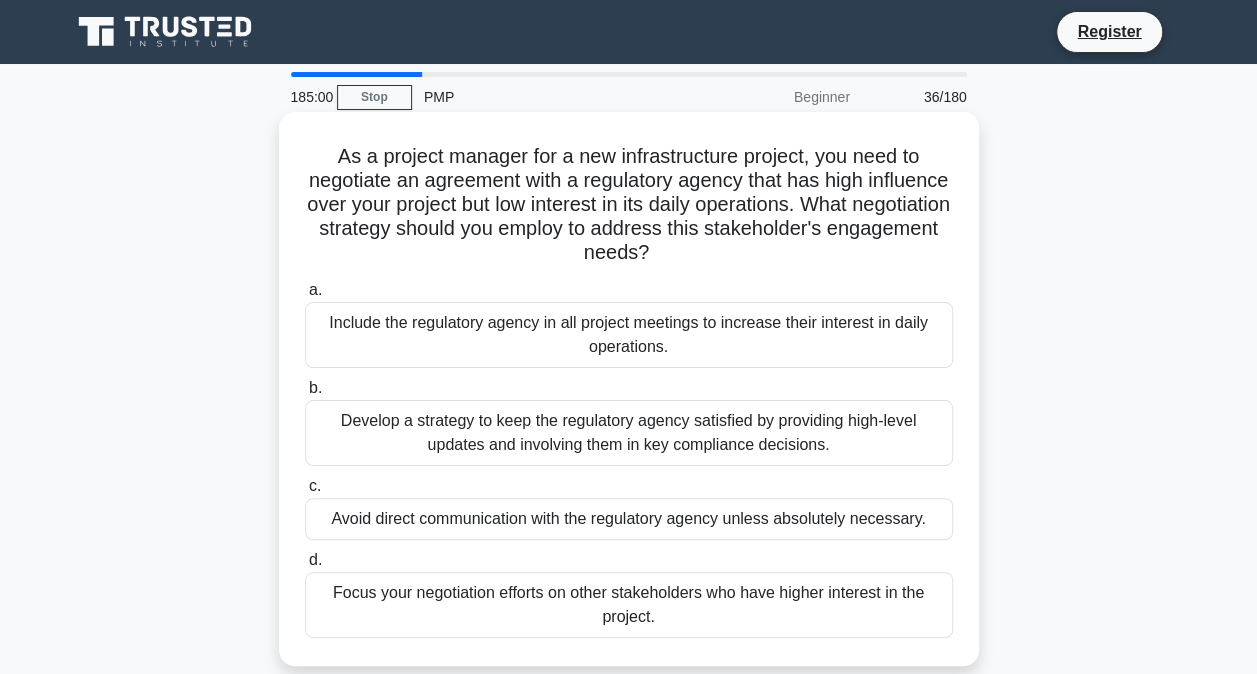 click on "Develop a strategy to keep the regulatory agency satisfied by providing high-level updates and involving them in key compliance decisions." at bounding box center [629, 433] 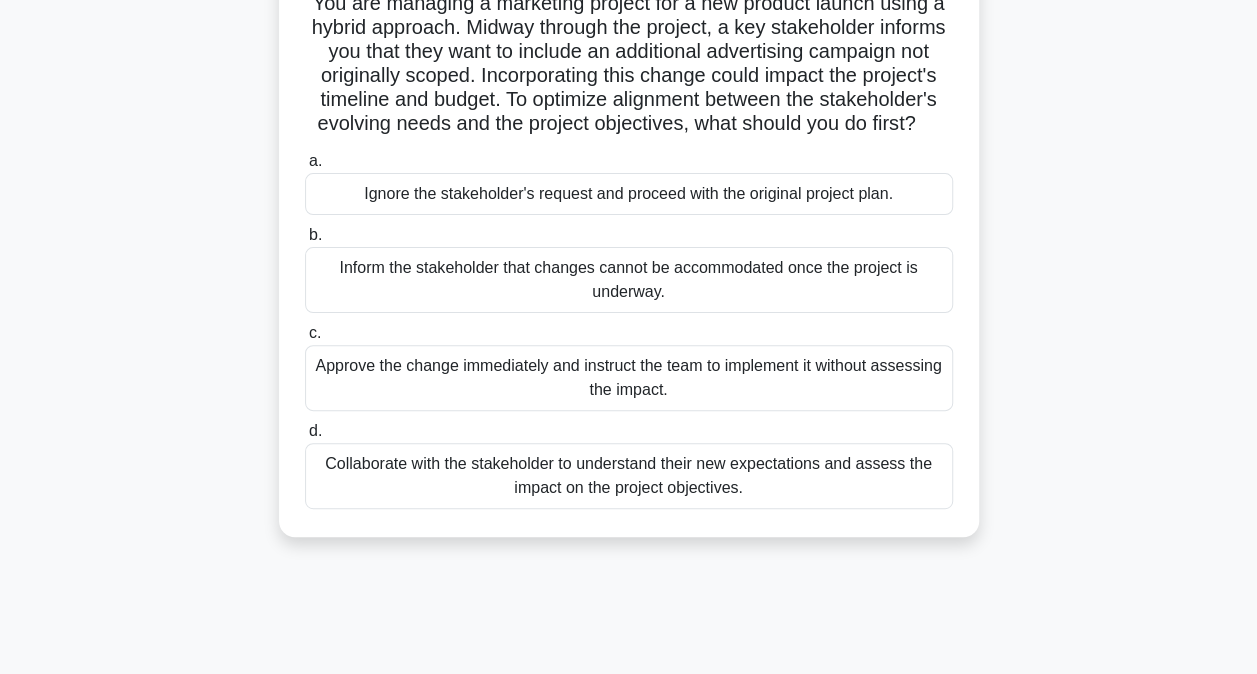 scroll, scrollTop: 160, scrollLeft: 0, axis: vertical 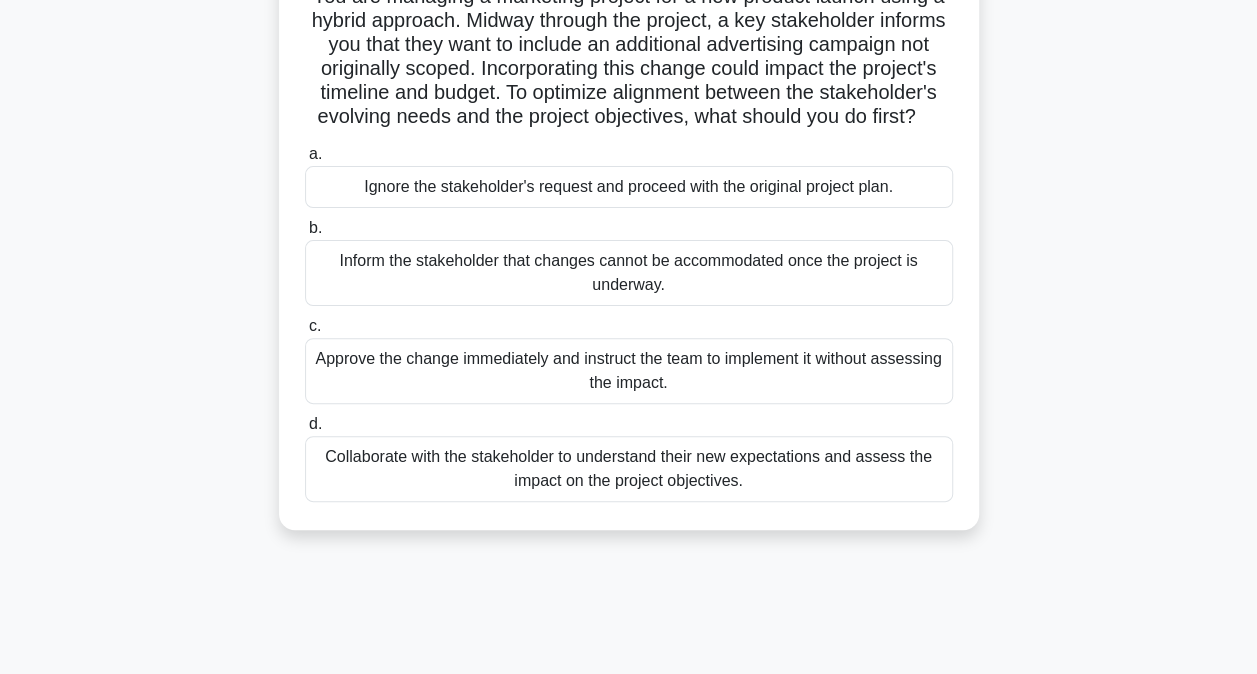 click on "Collaborate with the stakeholder to understand their new expectations and assess the impact on the project objectives." at bounding box center [629, 469] 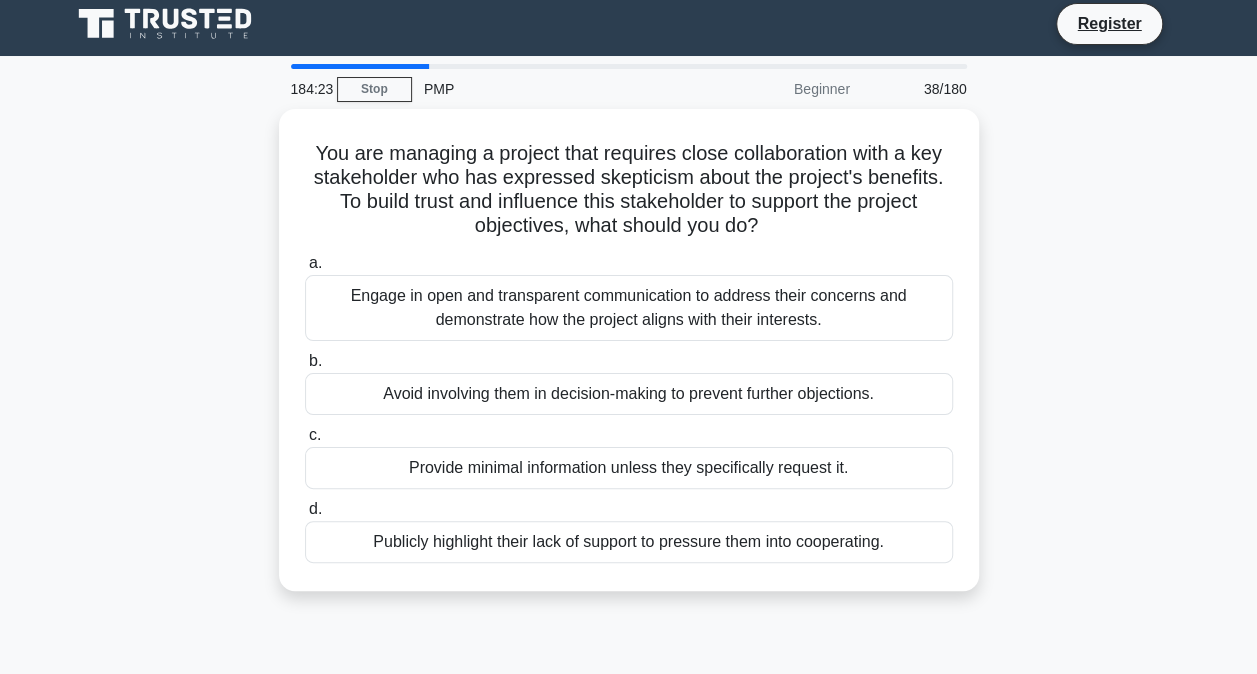 scroll, scrollTop: 0, scrollLeft: 0, axis: both 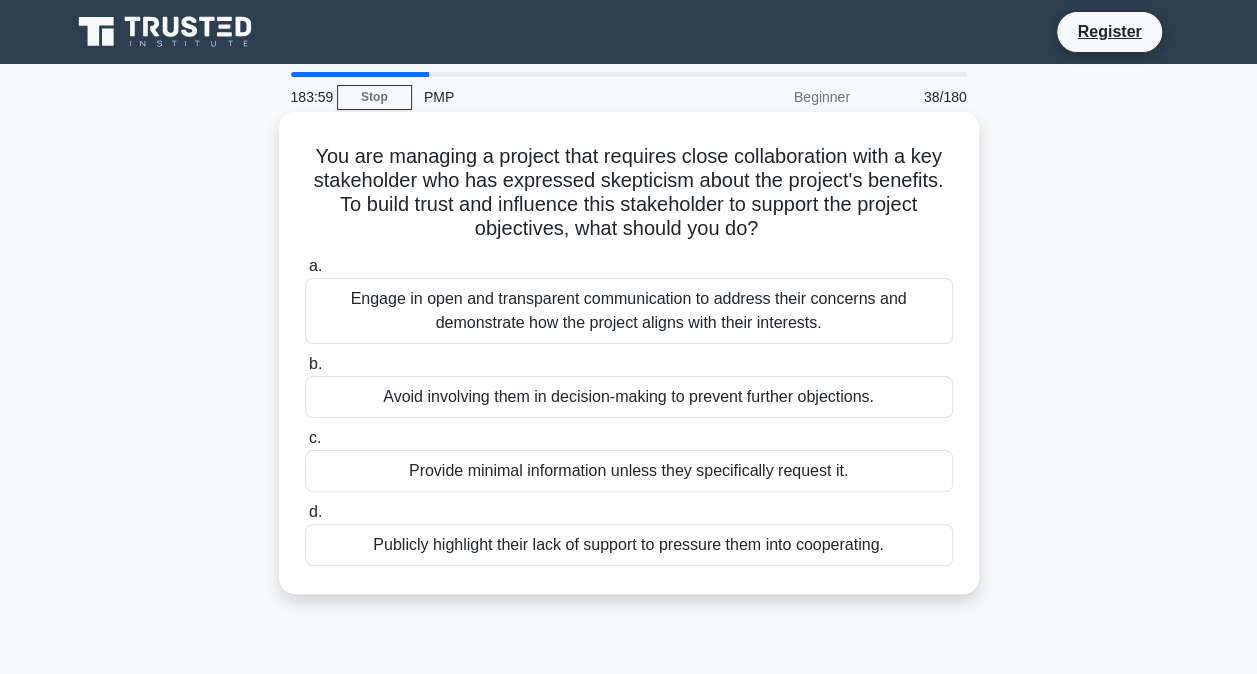 click on "Engage in open and transparent communication to address their concerns and demonstrate how the project aligns with their interests." at bounding box center [629, 311] 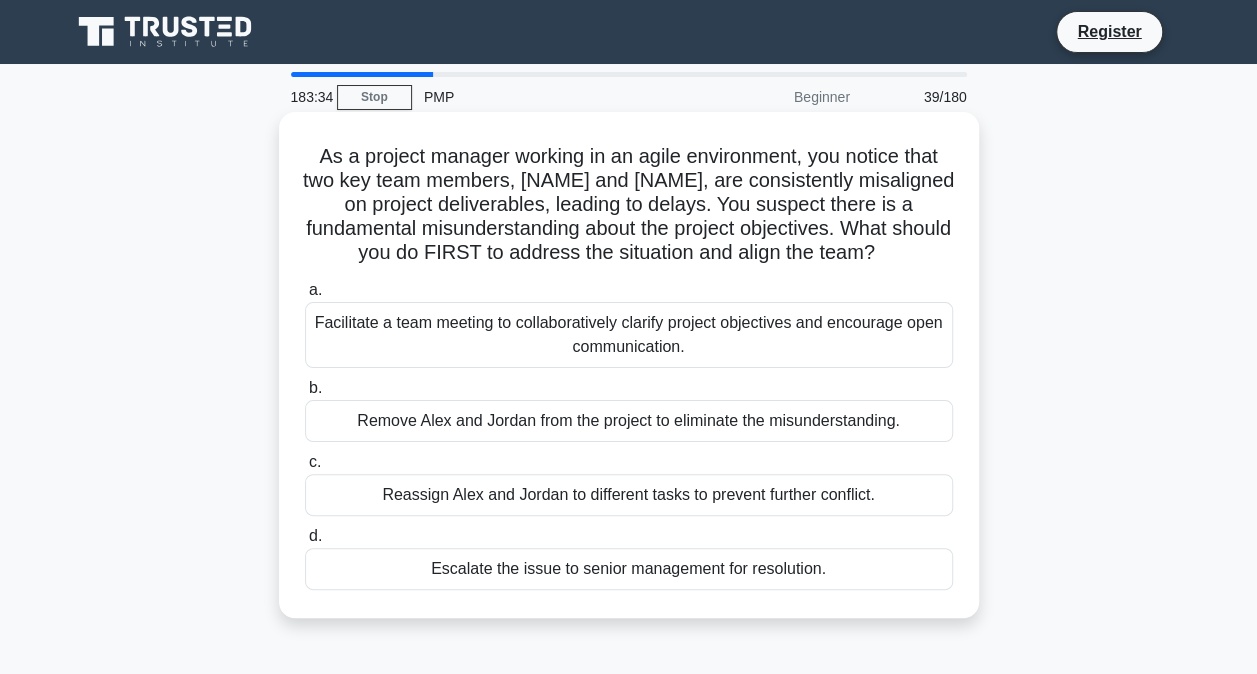click on "Facilitate a team meeting to collaboratively clarify project objectives and encourage open communication." at bounding box center [629, 335] 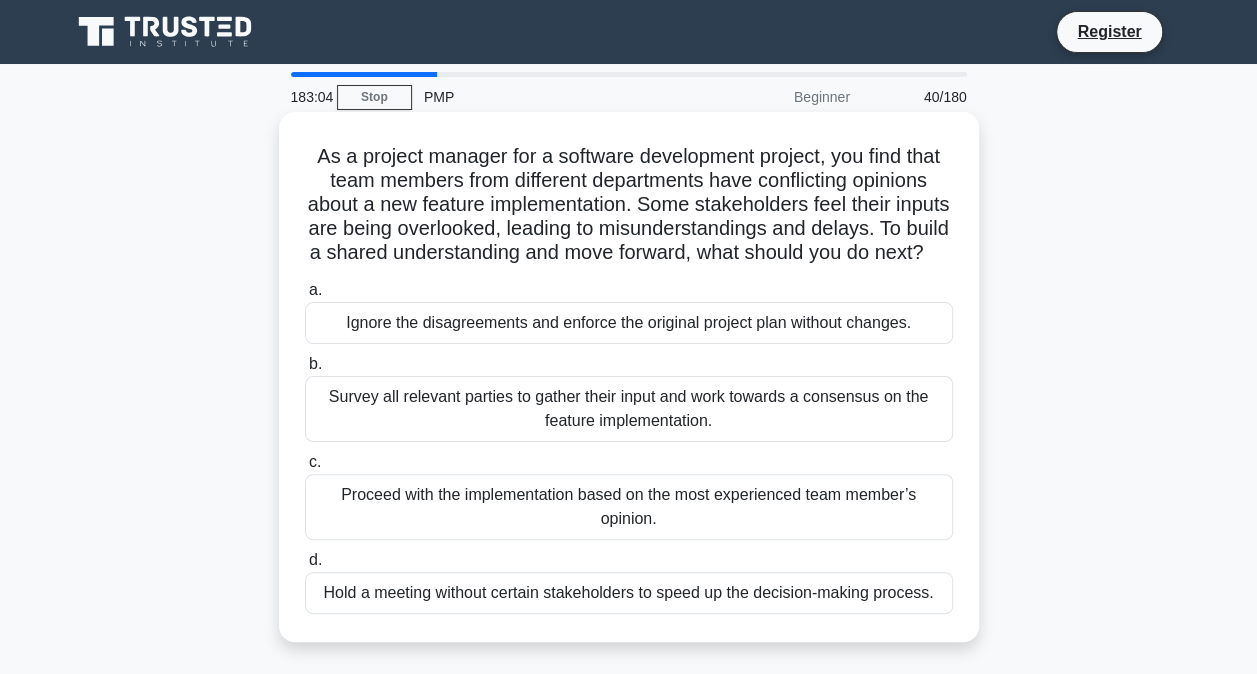 click on "Survey all relevant parties to gather their input and work towards a consensus on the feature implementation." at bounding box center (629, 409) 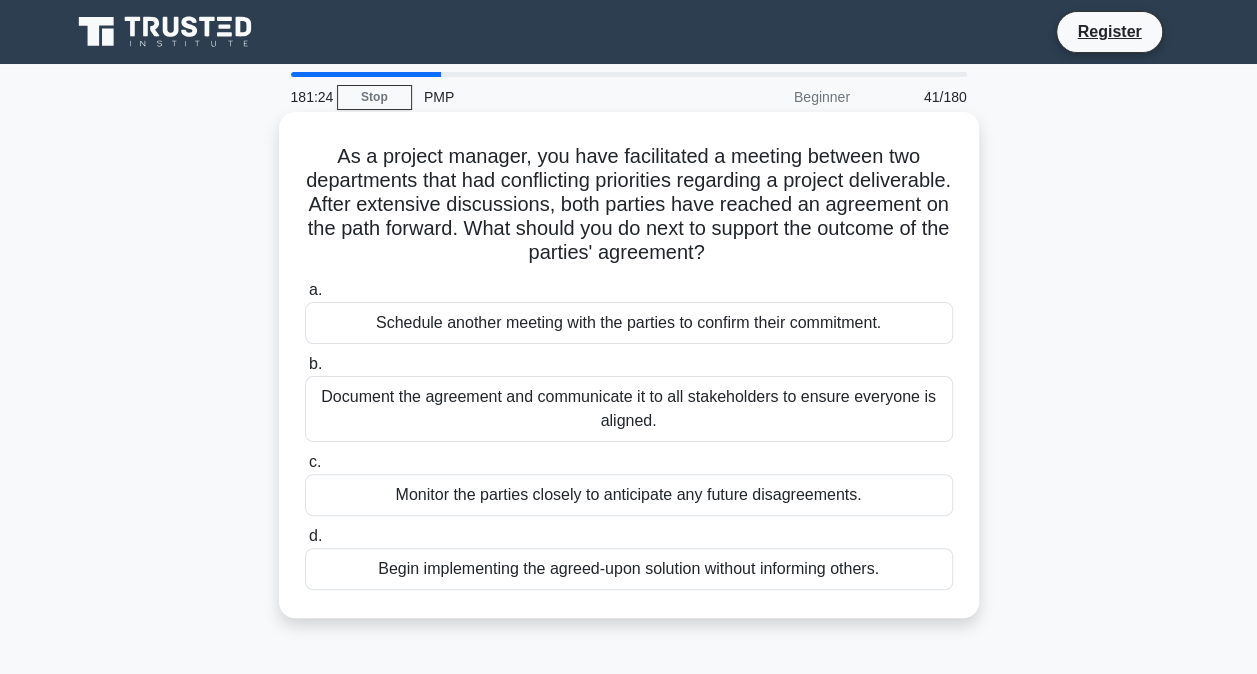 click on "Schedule another meeting with the parties to confirm their commitment." at bounding box center [629, 323] 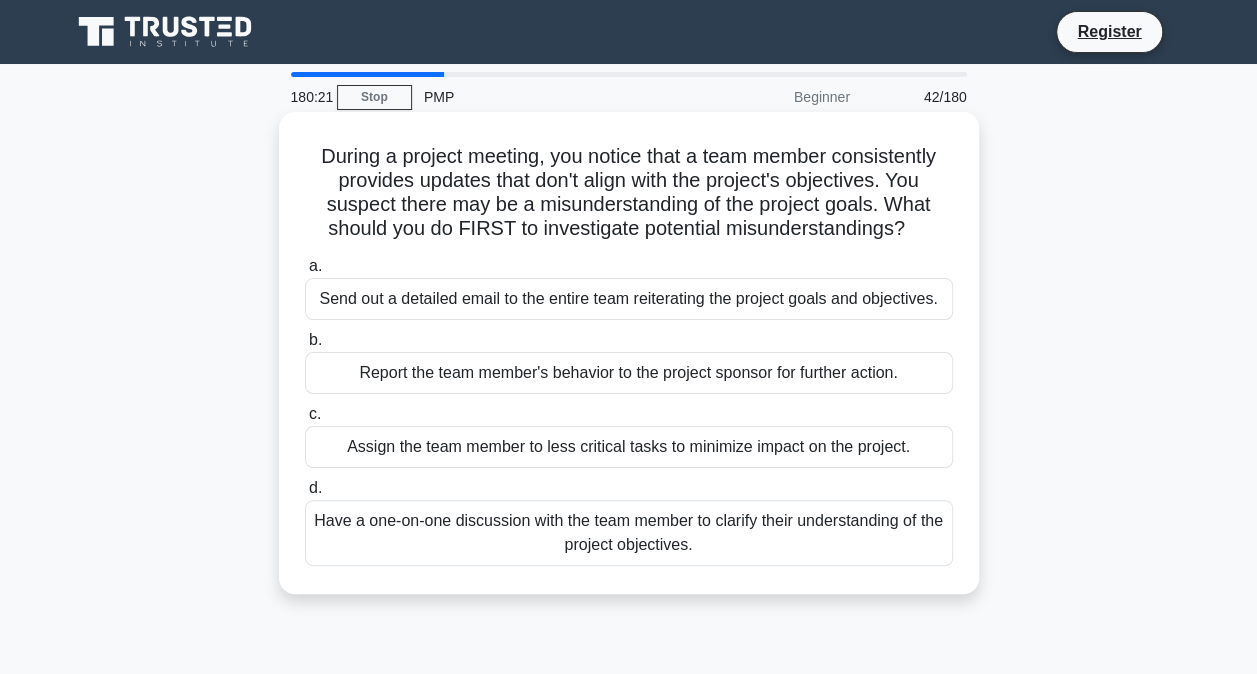 click on "Have a one-on-one discussion with the team member to clarify their understanding of the project objectives." at bounding box center (629, 533) 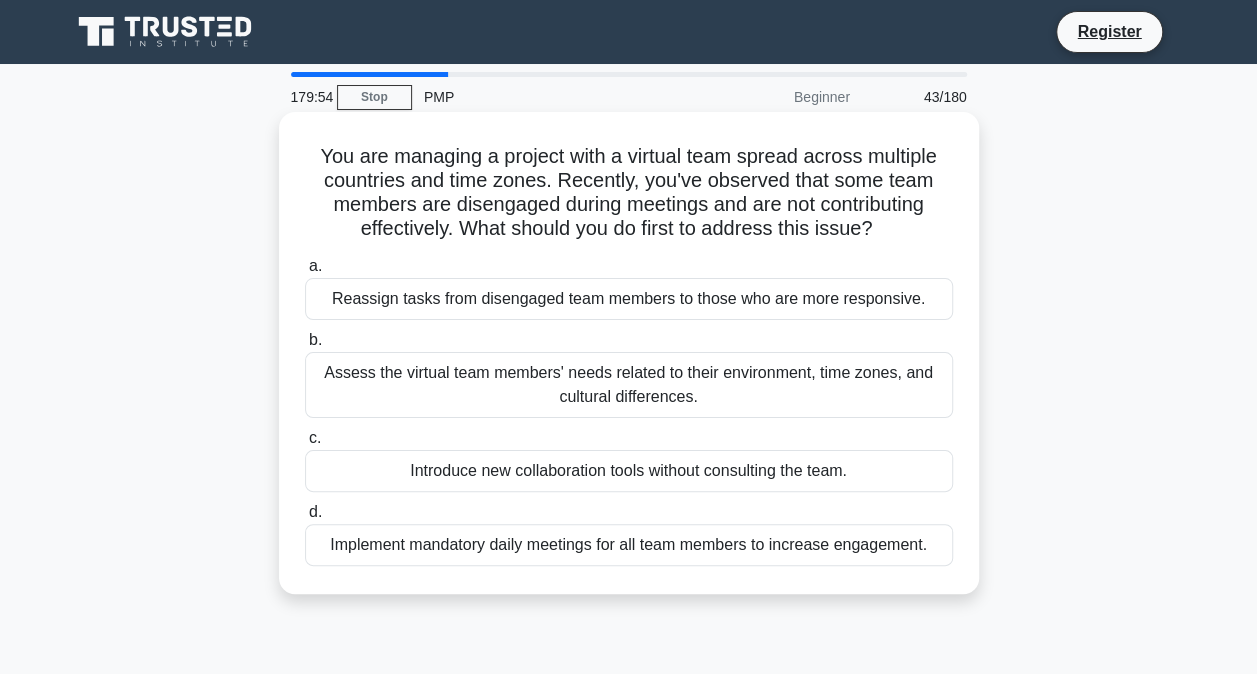 click on "Introduce new collaboration tools without consulting the team." at bounding box center (629, 471) 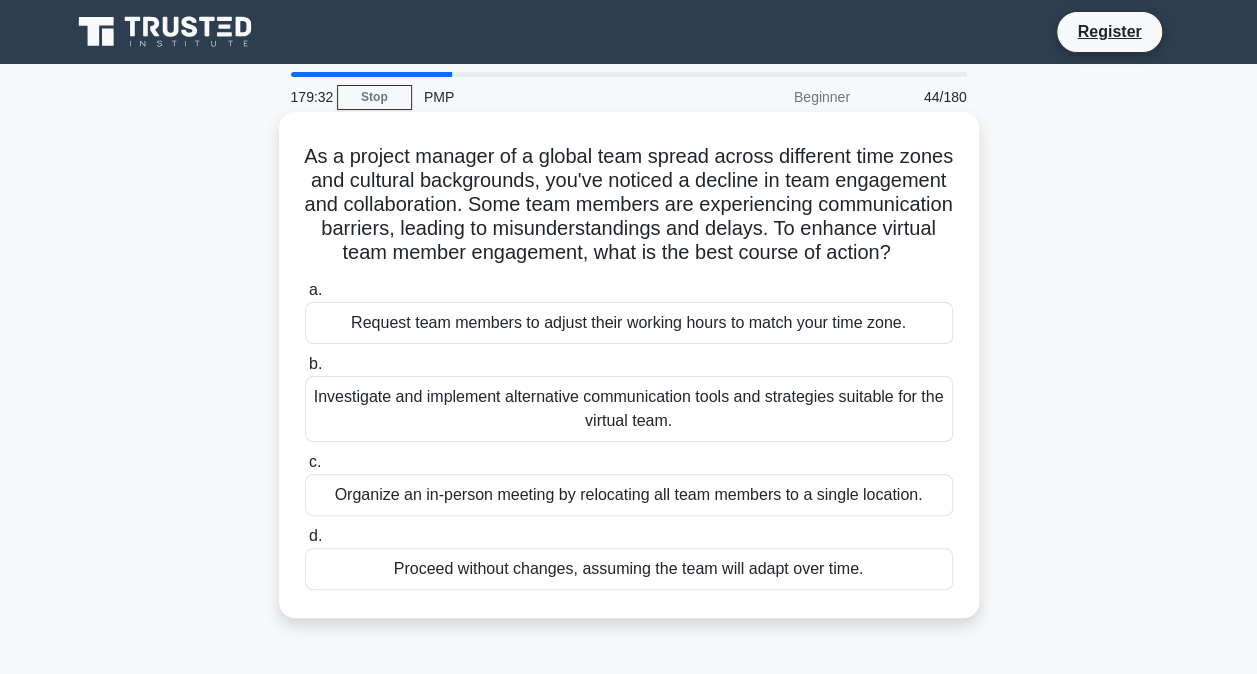click on "Investigate and implement alternative communication tools and strategies suitable for the virtual team." at bounding box center (629, 409) 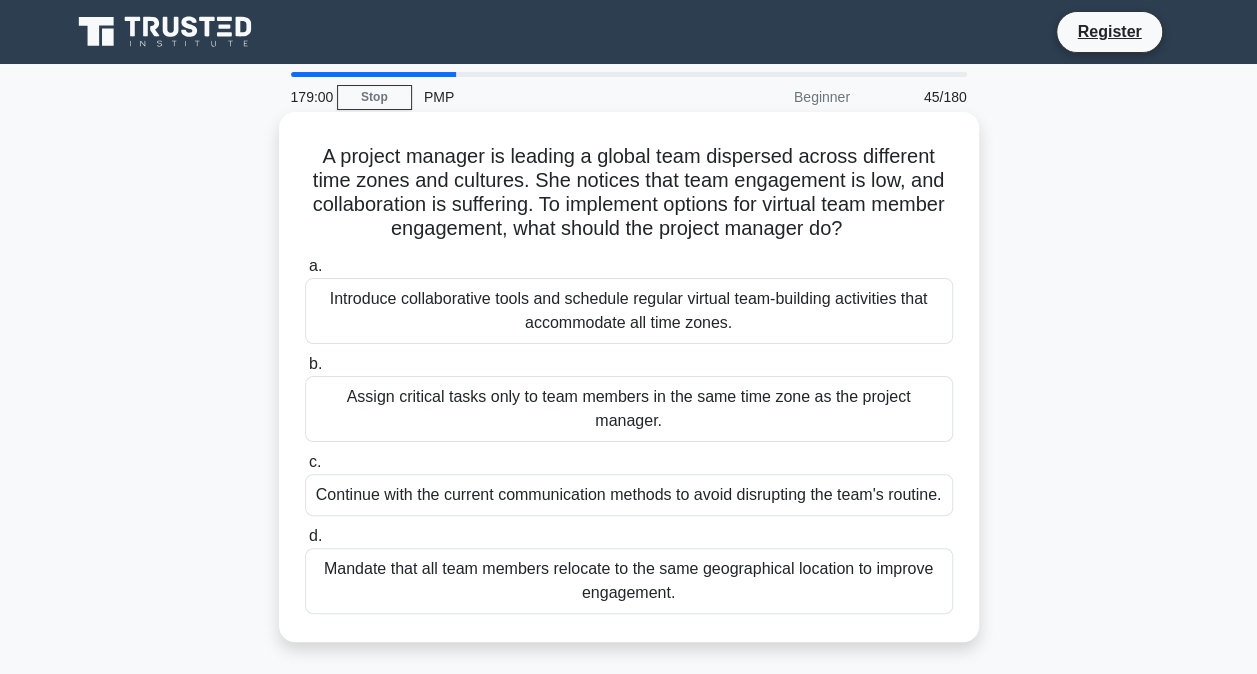click on "Introduce collaborative tools and schedule regular virtual team-building activities that accommodate all time zones." at bounding box center [629, 311] 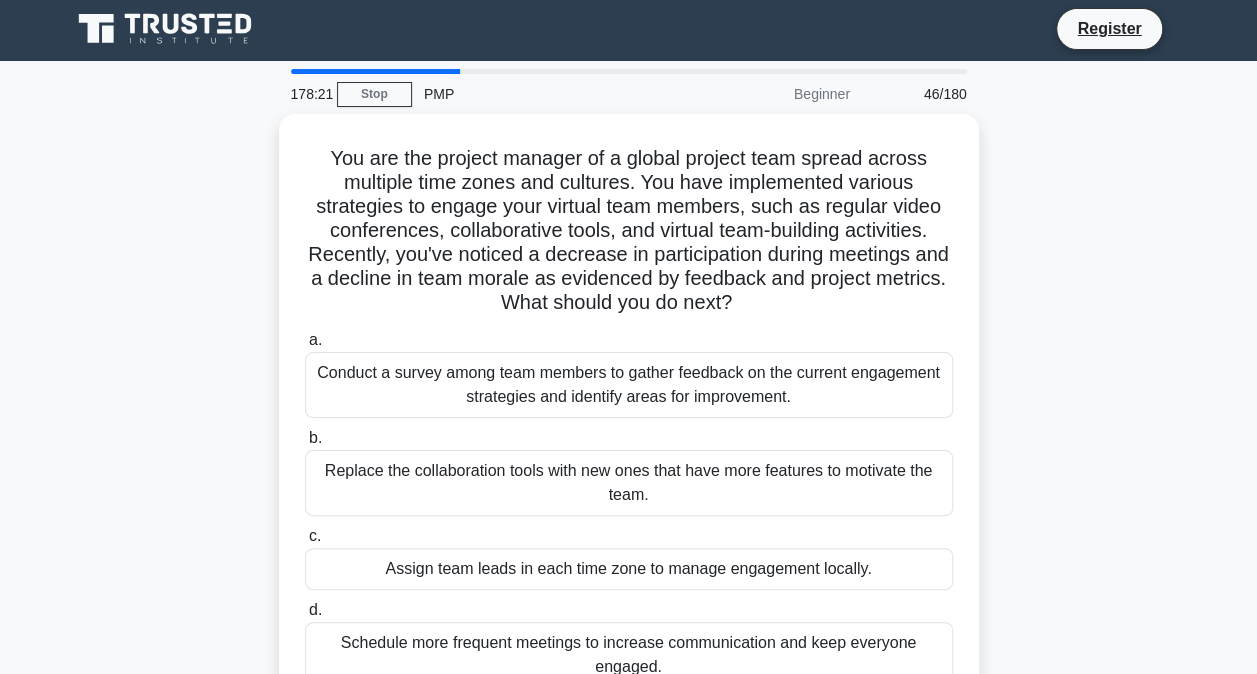 scroll, scrollTop: 2, scrollLeft: 0, axis: vertical 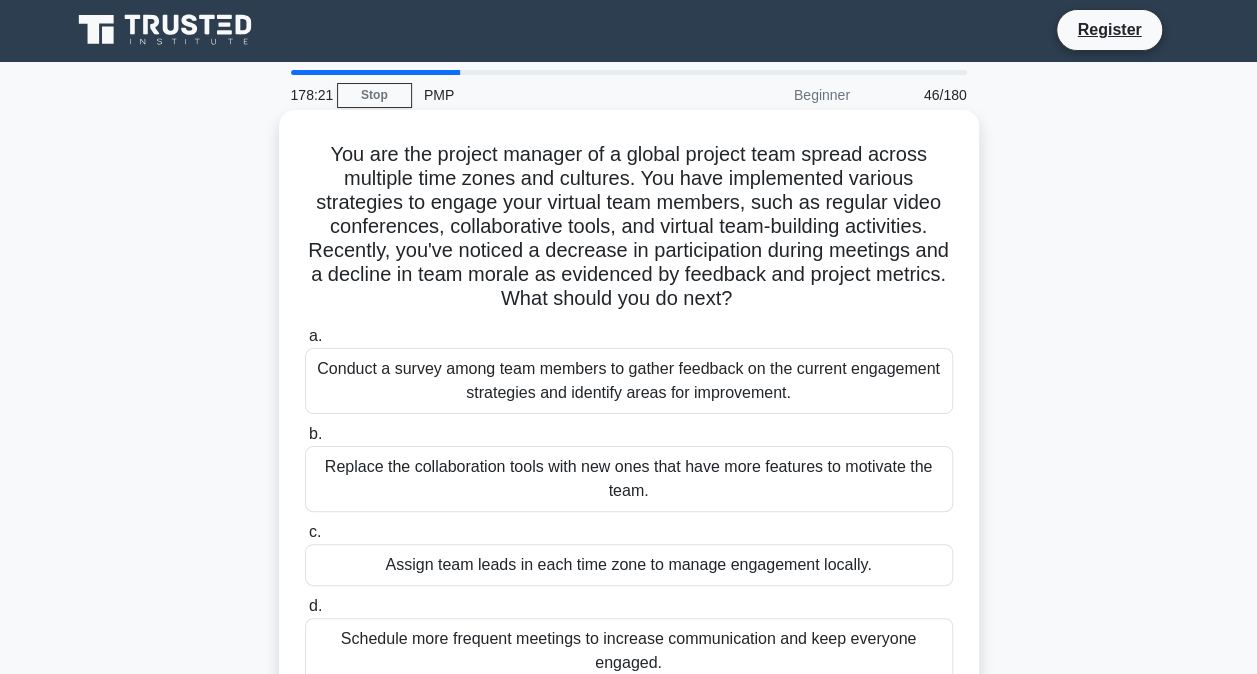 click on "Conduct a survey among team members to gather feedback on the current engagement strategies and identify areas for improvement." at bounding box center (629, 381) 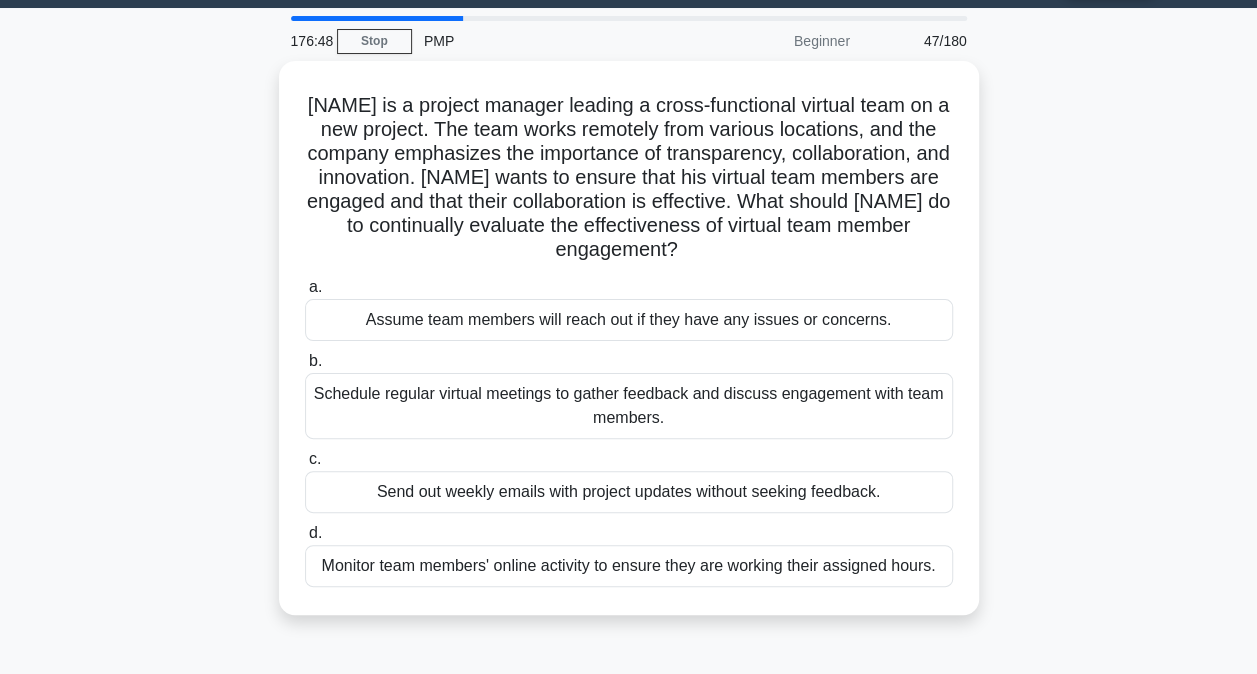 scroll, scrollTop: 58, scrollLeft: 0, axis: vertical 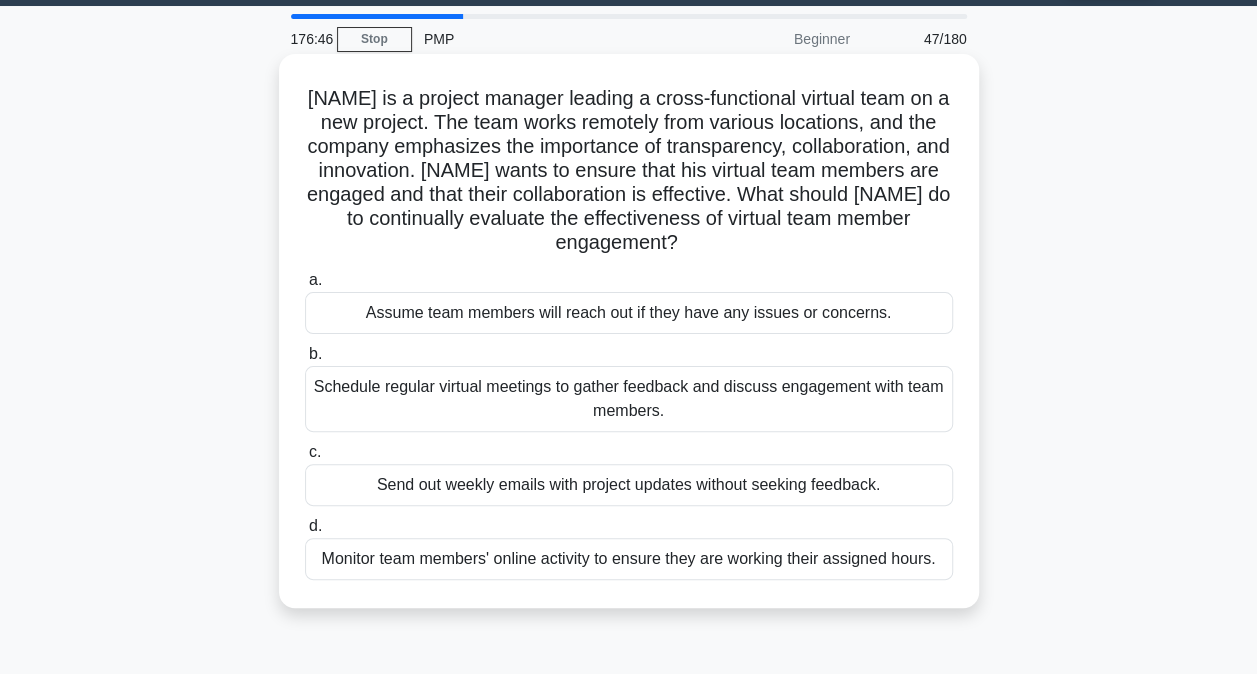 click on "Schedule regular virtual meetings to gather feedback and discuss engagement with team members." at bounding box center [629, 399] 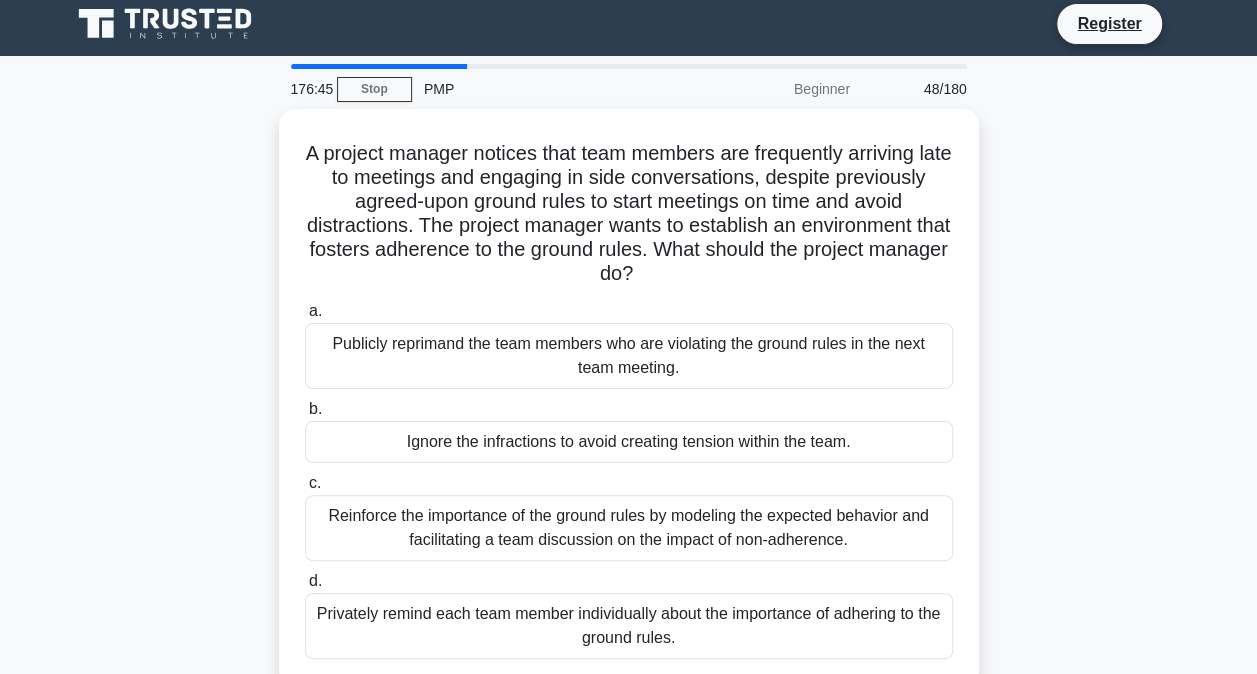 scroll, scrollTop: 0, scrollLeft: 0, axis: both 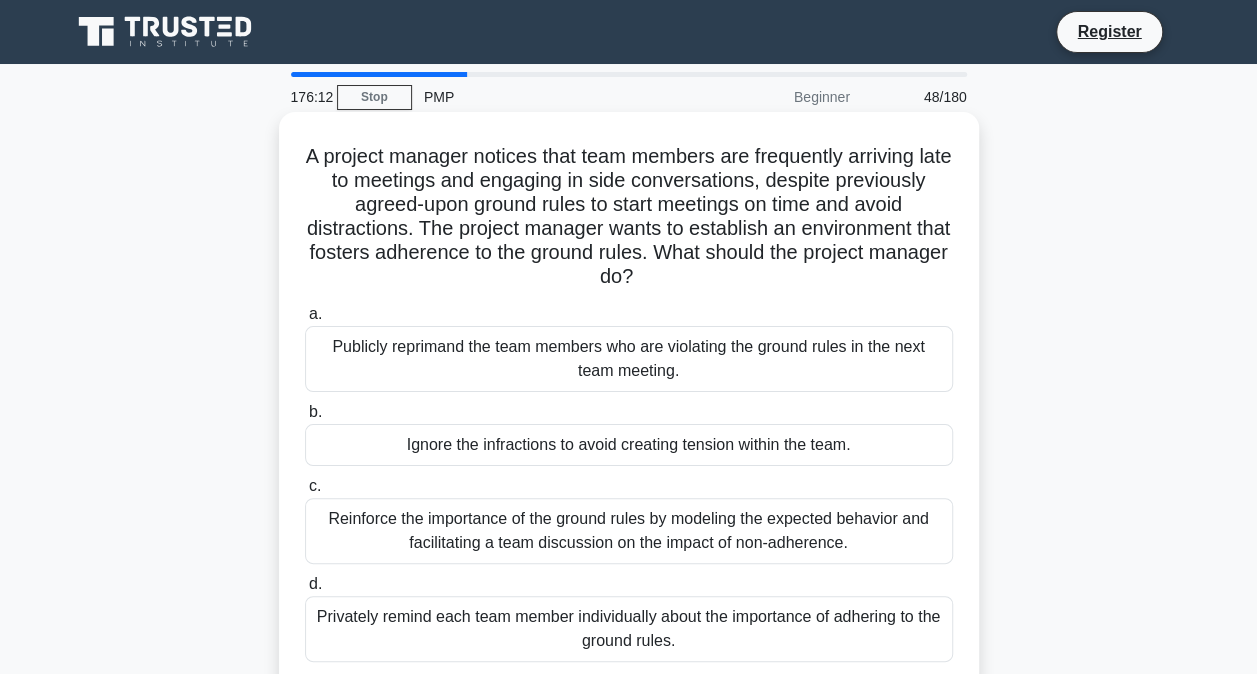 click on "Reinforce the importance of the ground rules by modeling the expected behavior and facilitating a team discussion on the impact of non-adherence." at bounding box center (629, 531) 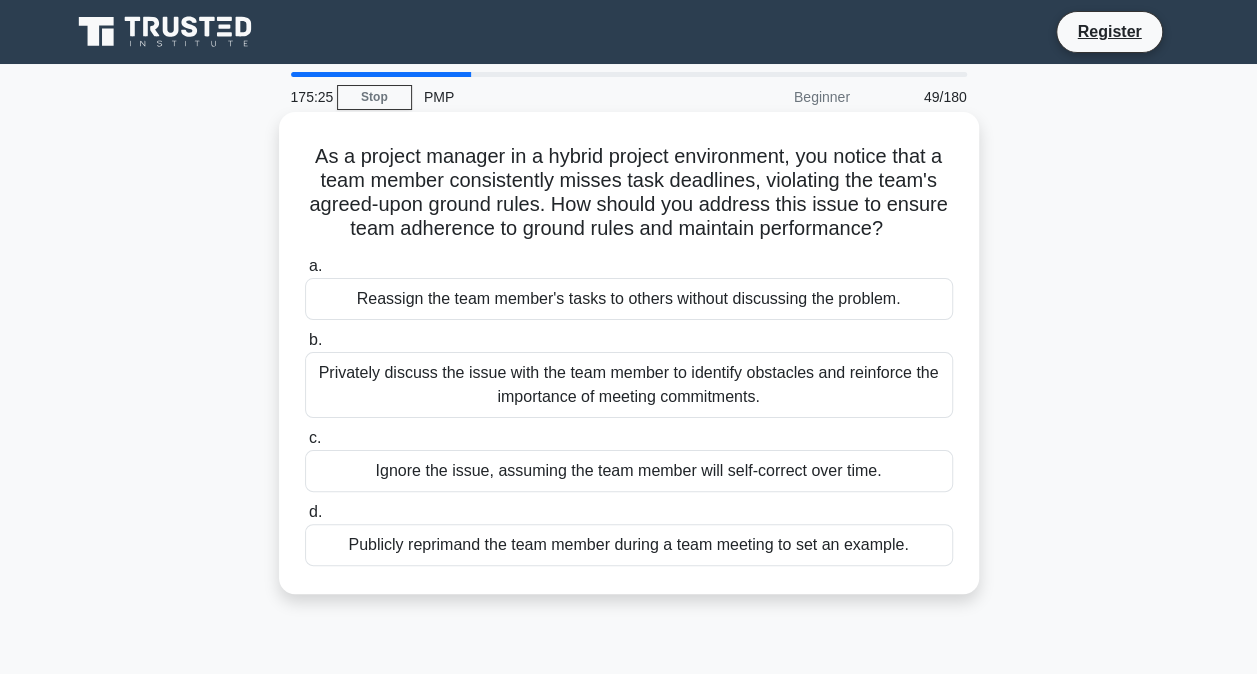 click on "Privately discuss the issue with the team member to identify obstacles and reinforce the importance of meeting commitments." at bounding box center (629, 385) 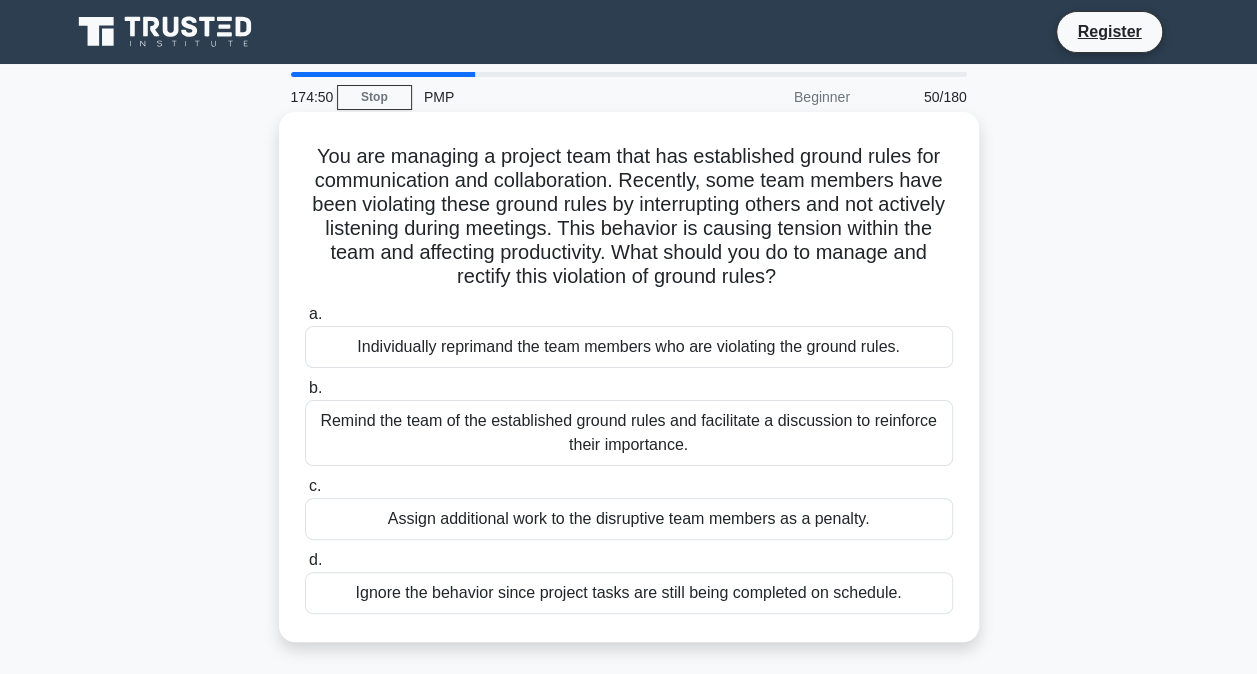 click on "Remind the team of the established ground rules and facilitate a discussion to reinforce their importance." at bounding box center (629, 433) 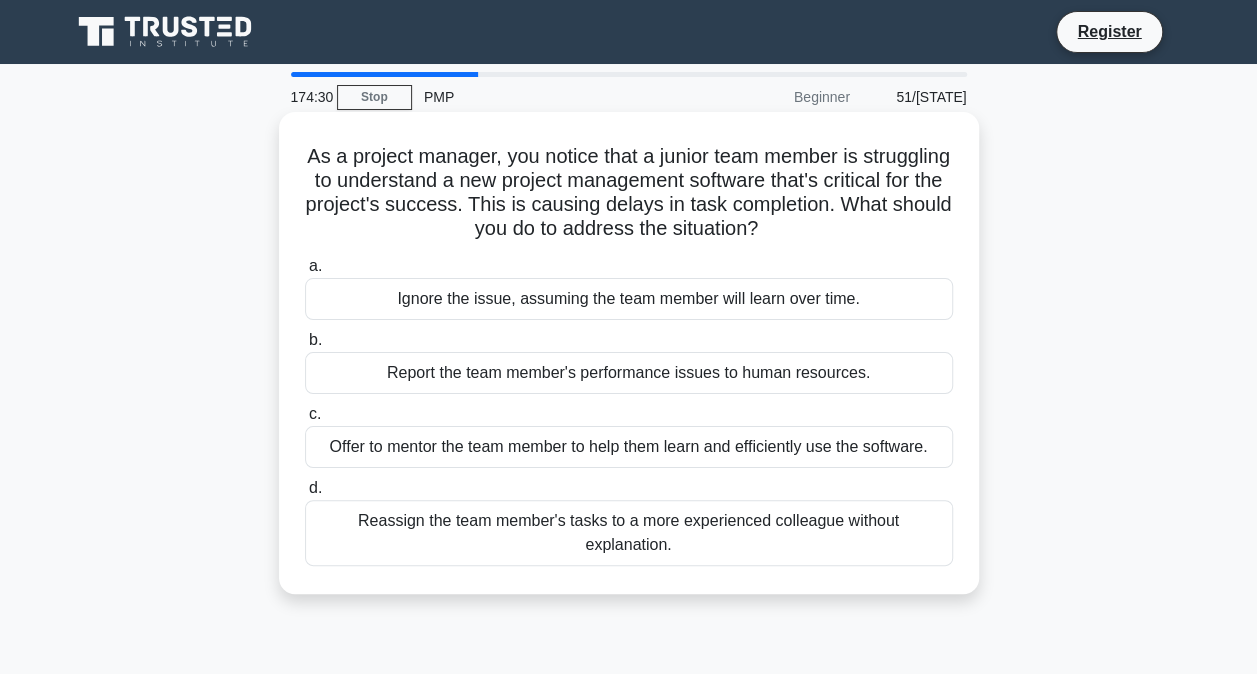 click on "Reassign the team member's tasks to a more experienced colleague without explanation." at bounding box center [629, 533] 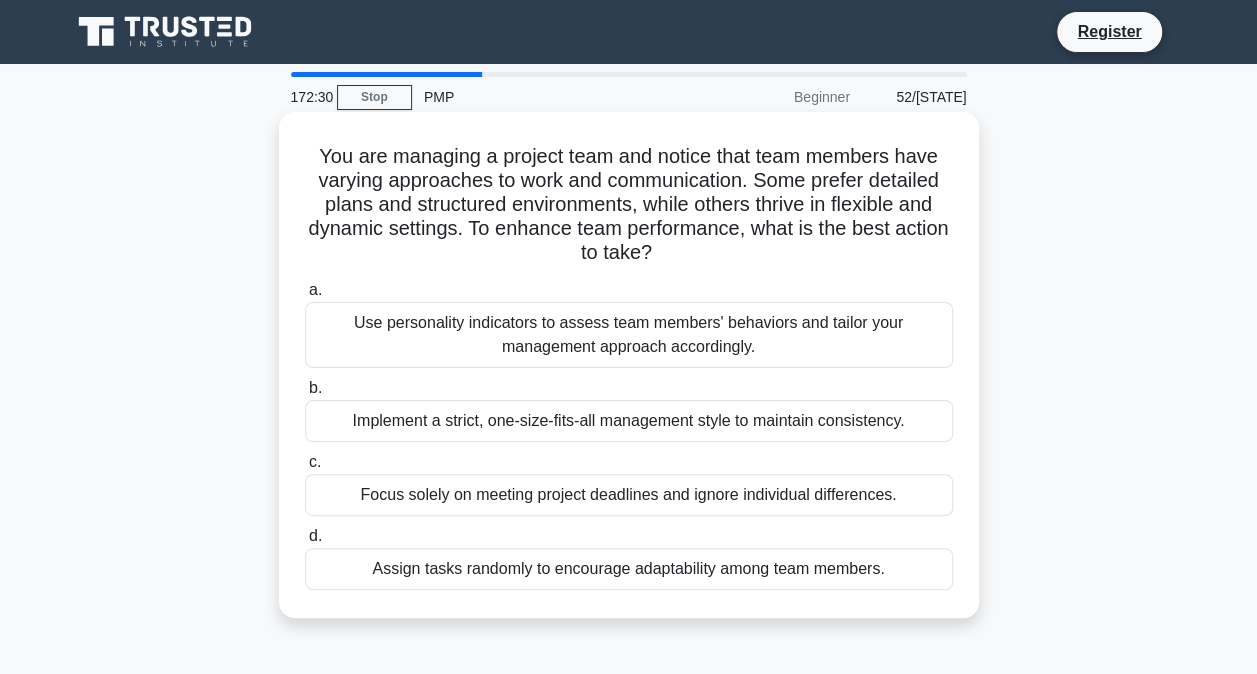 click on "Use personality indicators to assess team members' behaviors and tailor your management approach accordingly." at bounding box center (629, 335) 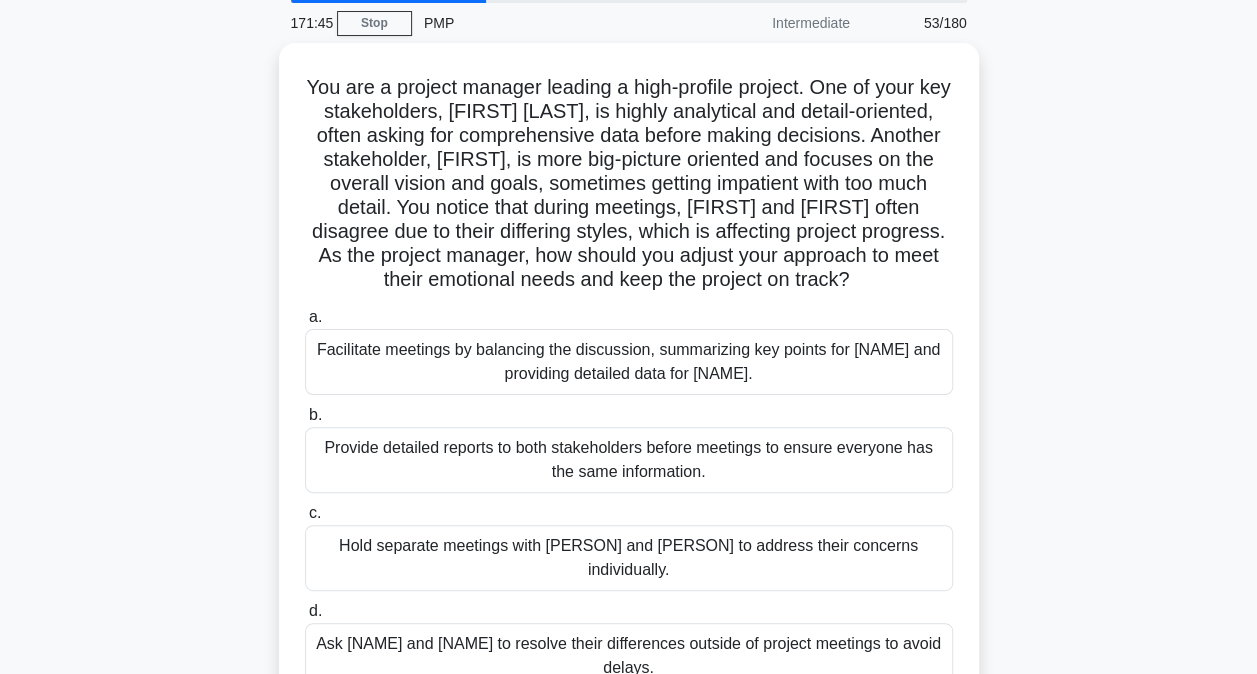 scroll, scrollTop: 100, scrollLeft: 0, axis: vertical 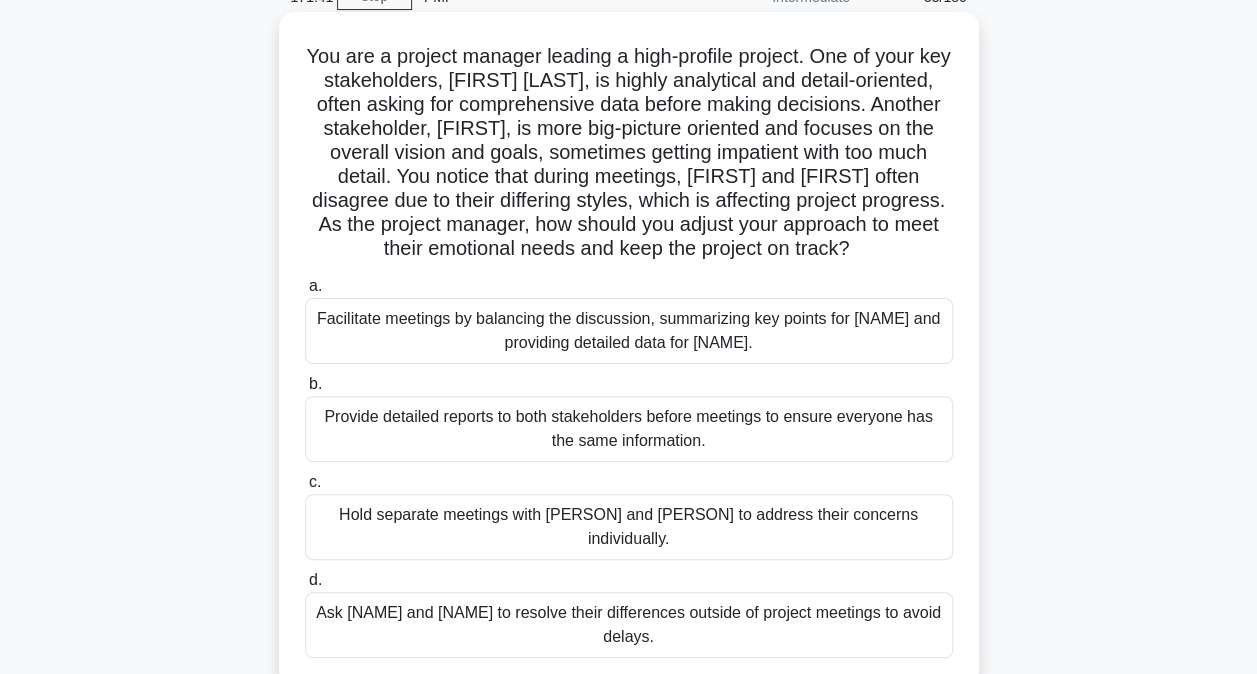 click on "Facilitate meetings by balancing the discussion, summarizing key points for [NAME] and providing detailed data for [NAME]." at bounding box center [629, 331] 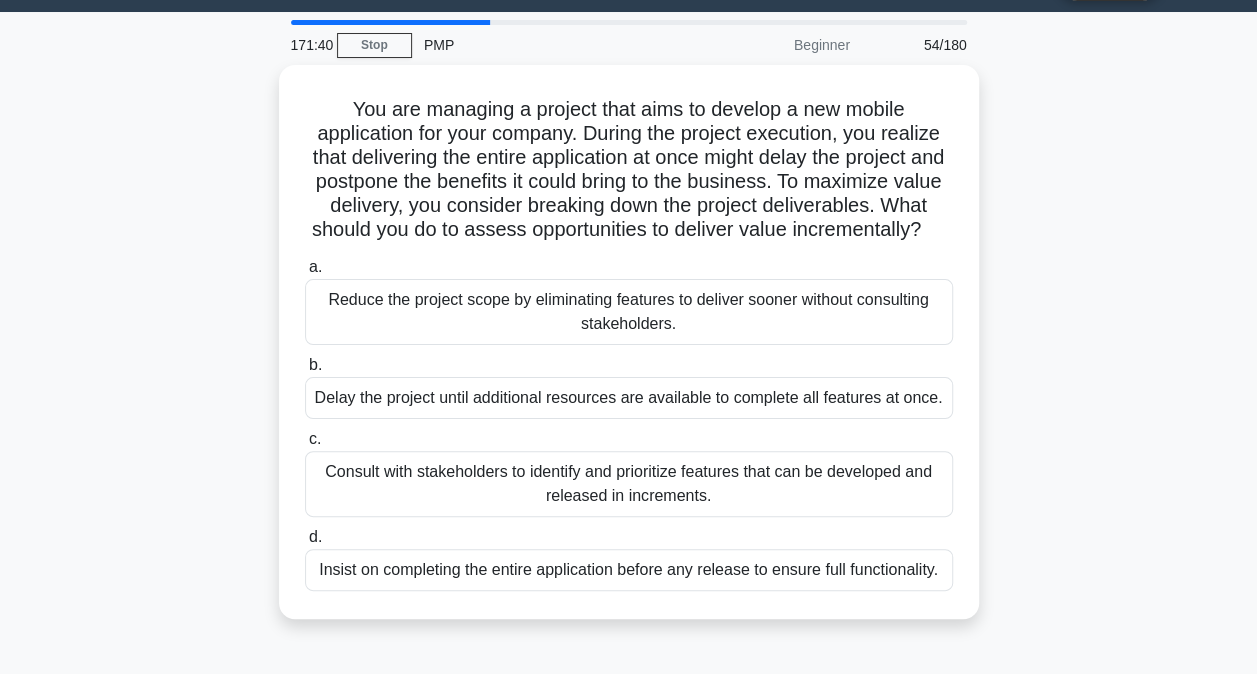 scroll, scrollTop: 0, scrollLeft: 0, axis: both 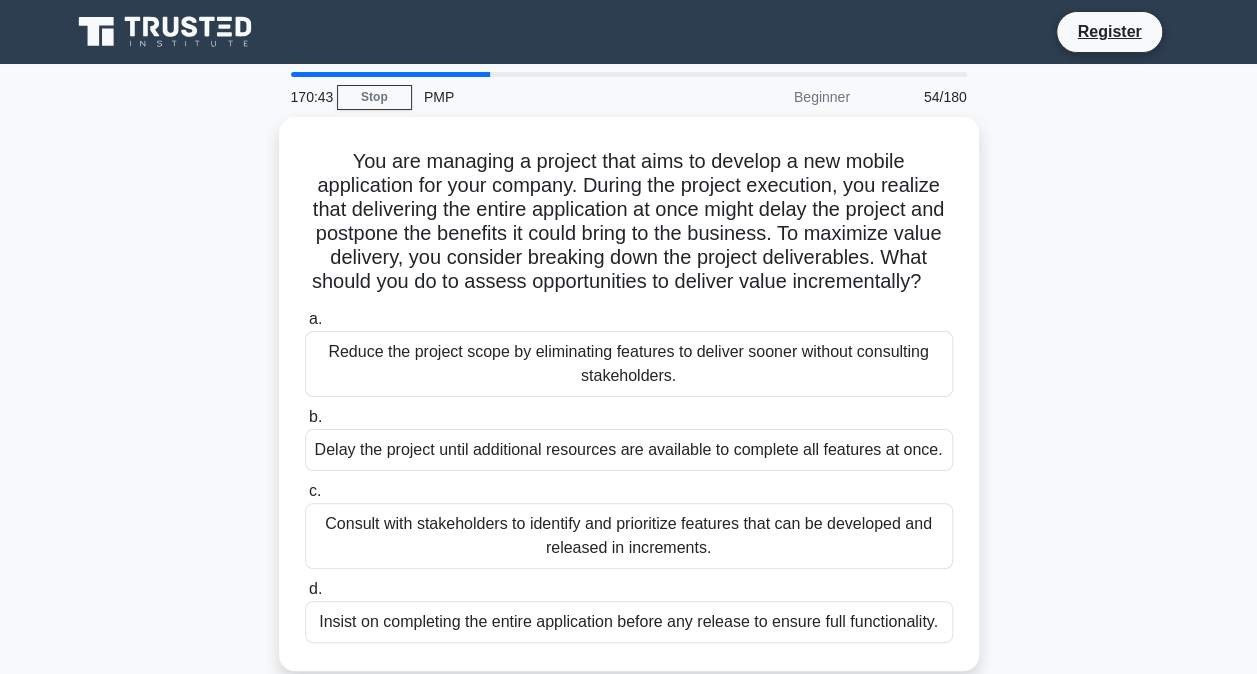 click on "You are managing a project that aims to develop a new mobile application for your company. During the project execution, you realize that delivering the entire application at once might delay the project and postpone the benefits it could bring to the business. To maximize value delivery, you consider breaking down the project deliverables. What should you do to assess opportunities to deliver value incrementally?
.spinner_0XTQ{transform-origin:center;animation:spinner_y6GP .75s linear infinite}@keyframes spinner_y6GP{100%{transform:rotate(360deg)}}
a.
b. c. d." at bounding box center (629, 406) 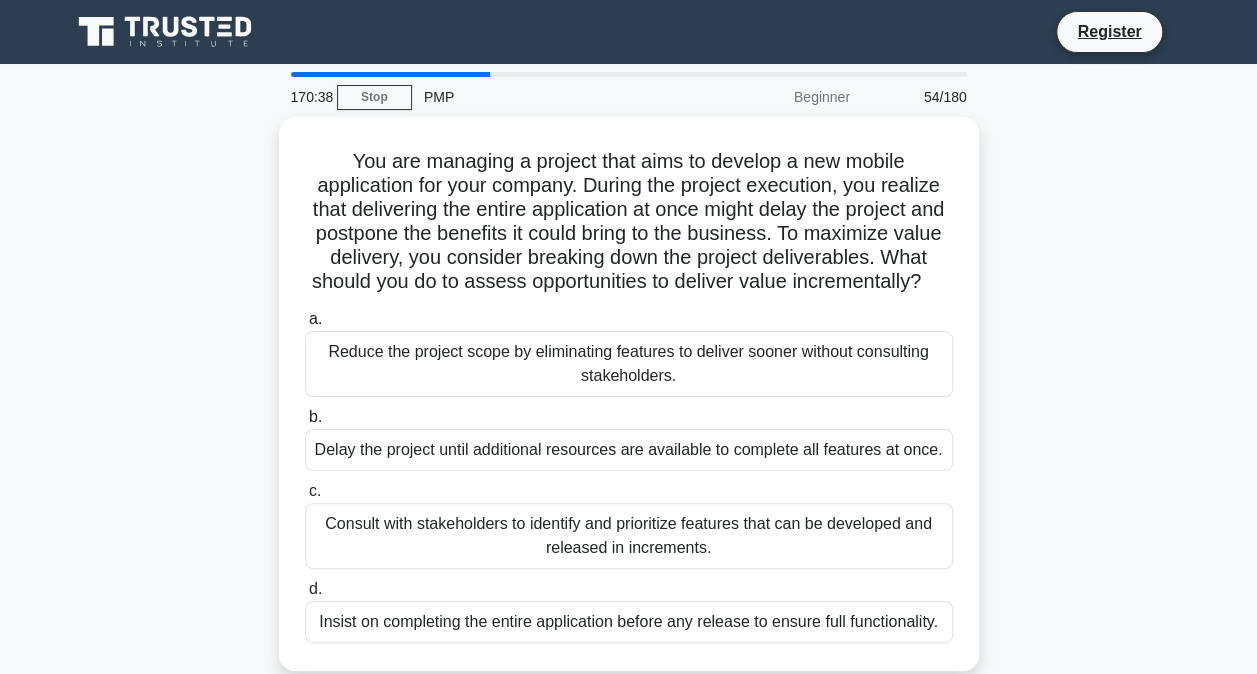 click on "You are managing a project that aims to develop a new mobile application for your company. During the project execution, you realize that delivering the entire application at once might delay the project and postpone the benefits it could bring to the business. To maximize value delivery, you consider breaking down the project deliverables. What should you do to assess opportunities to deliver value incrementally?
.spinner_0XTQ{transform-origin:center;animation:spinner_y6GP .75s linear infinite}@keyframes spinner_y6GP{100%{transform:rotate(360deg)}}
a.
b. c. d." at bounding box center (629, 406) 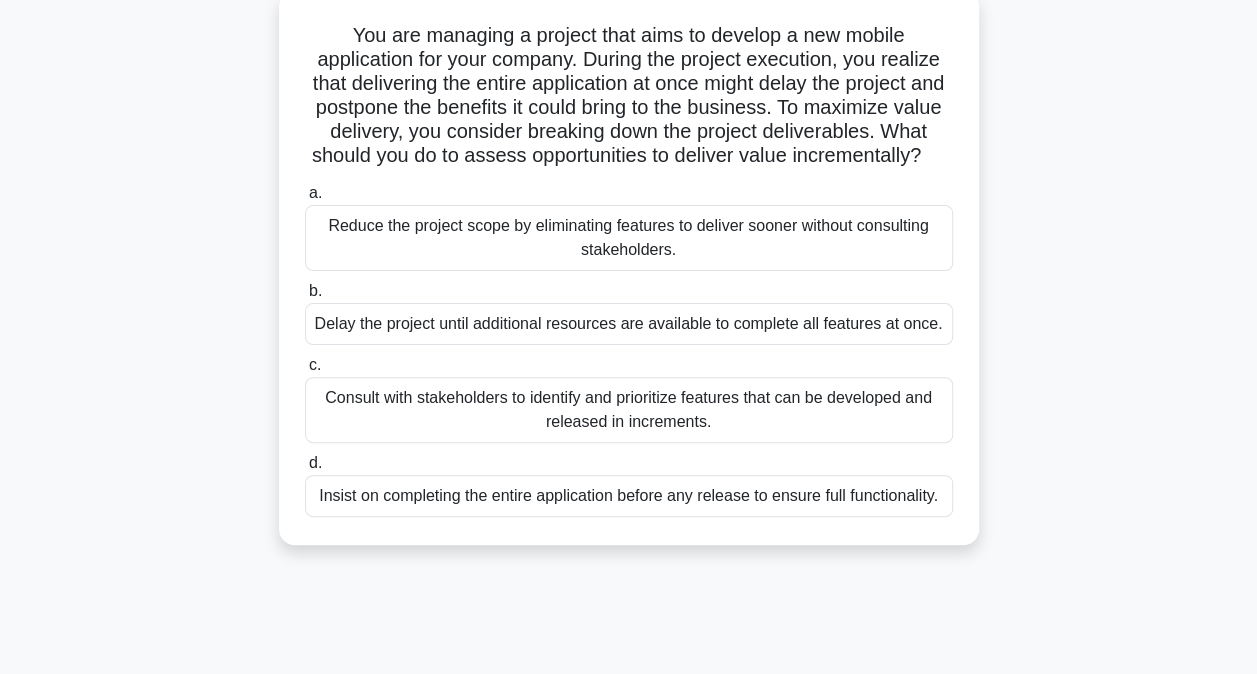 scroll, scrollTop: 166, scrollLeft: 0, axis: vertical 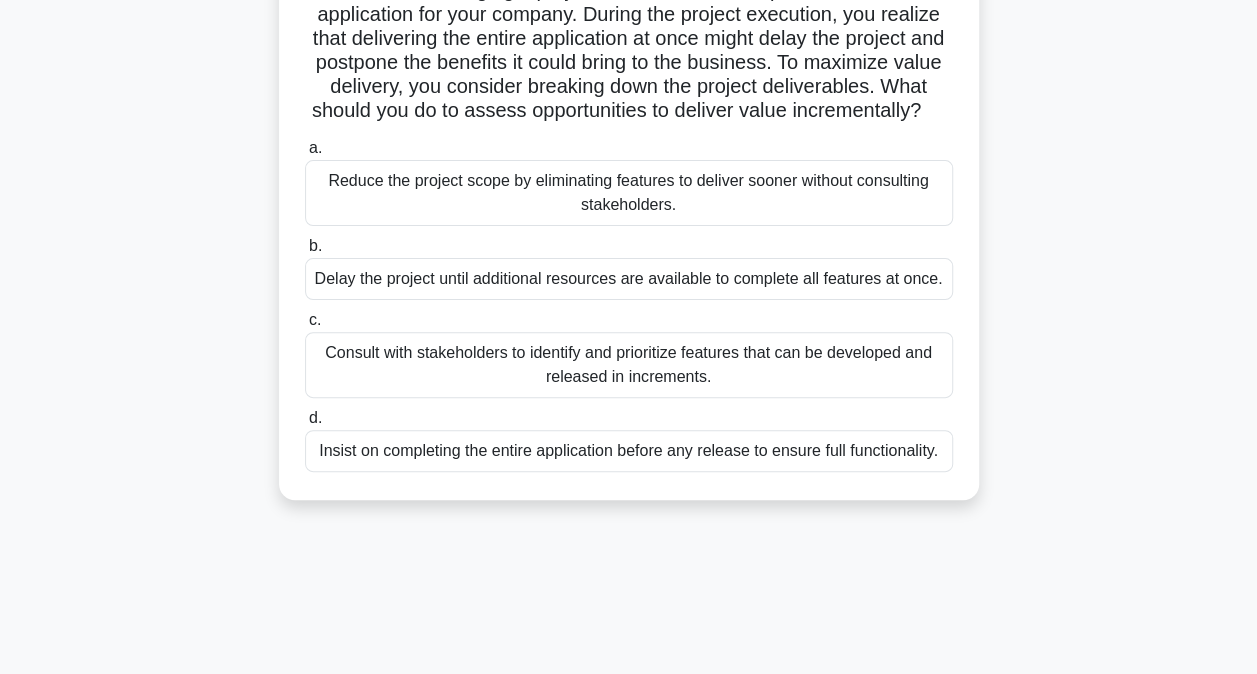 click on "Consult with stakeholders to identify and prioritize features that can be developed and released in increments." at bounding box center [629, 365] 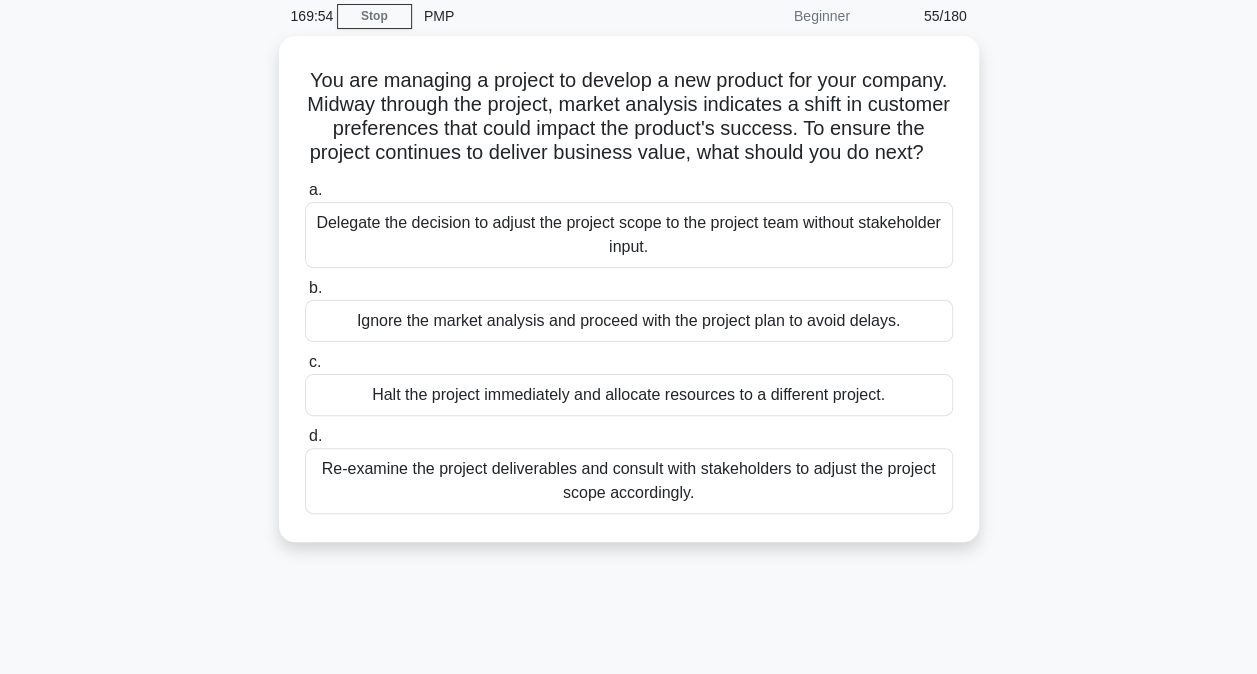scroll, scrollTop: 0, scrollLeft: 0, axis: both 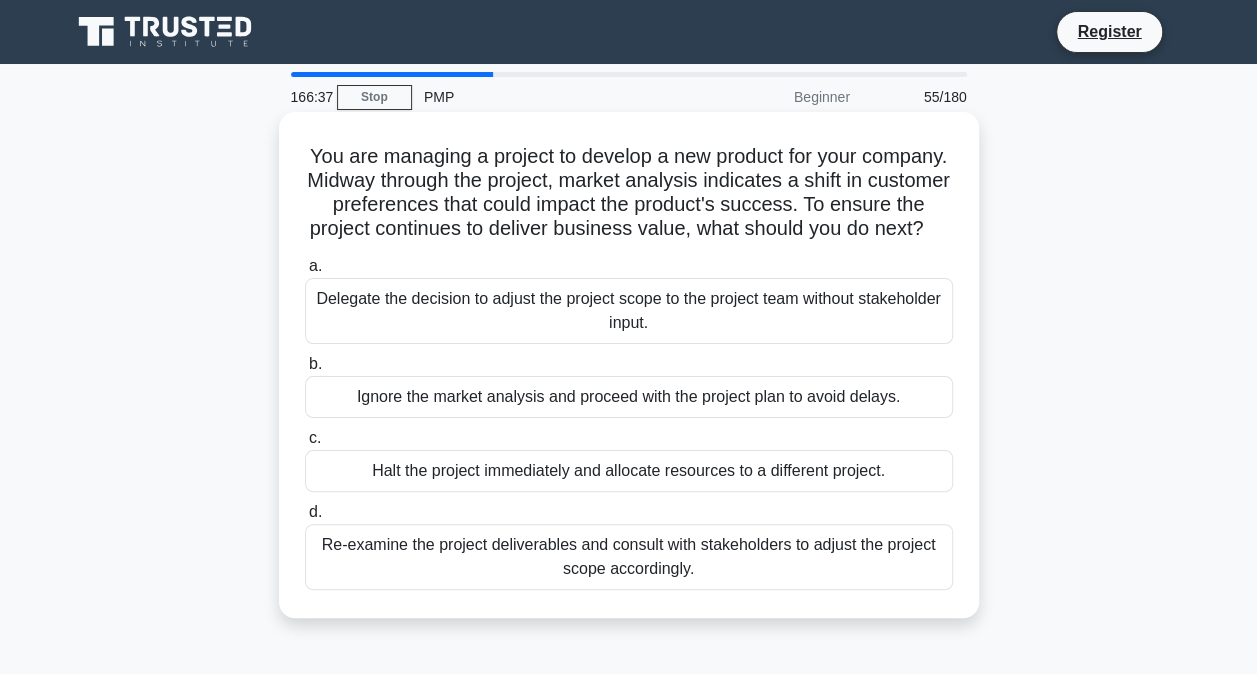 click on "Re-examine the project deliverables and consult with stakeholders to adjust the project scope accordingly." at bounding box center [629, 557] 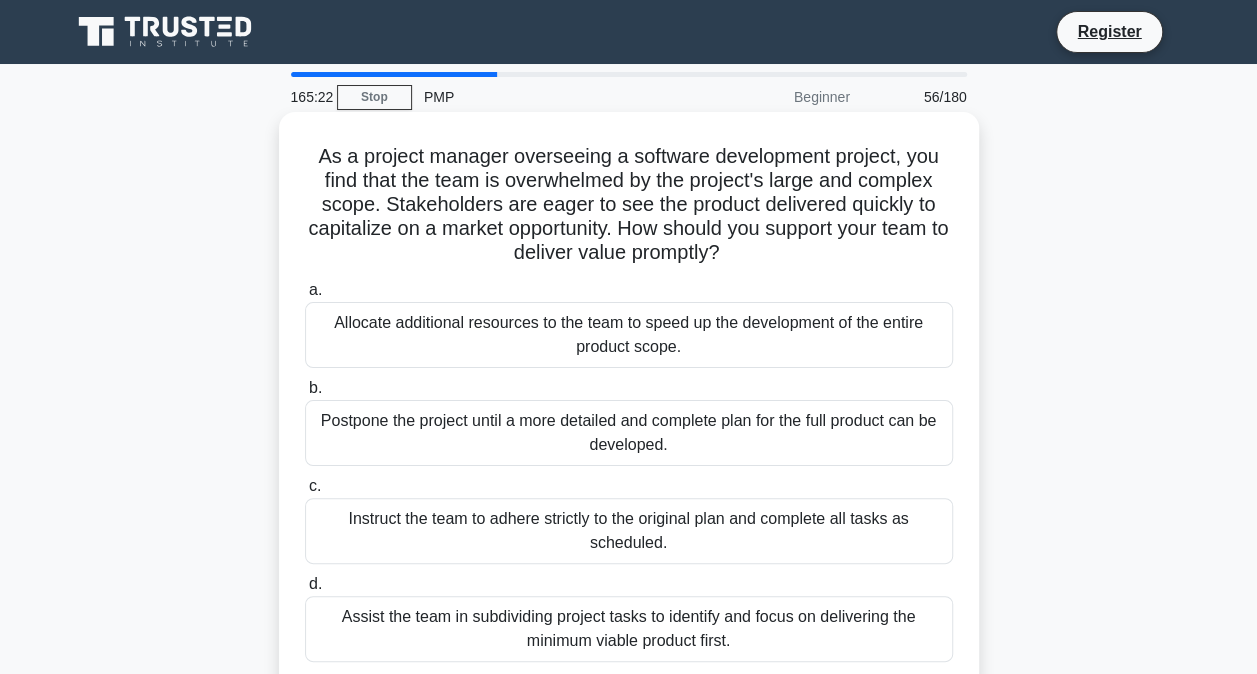 click on "Assist the team in subdividing project tasks to identify and focus on delivering the minimum viable product first." at bounding box center (629, 629) 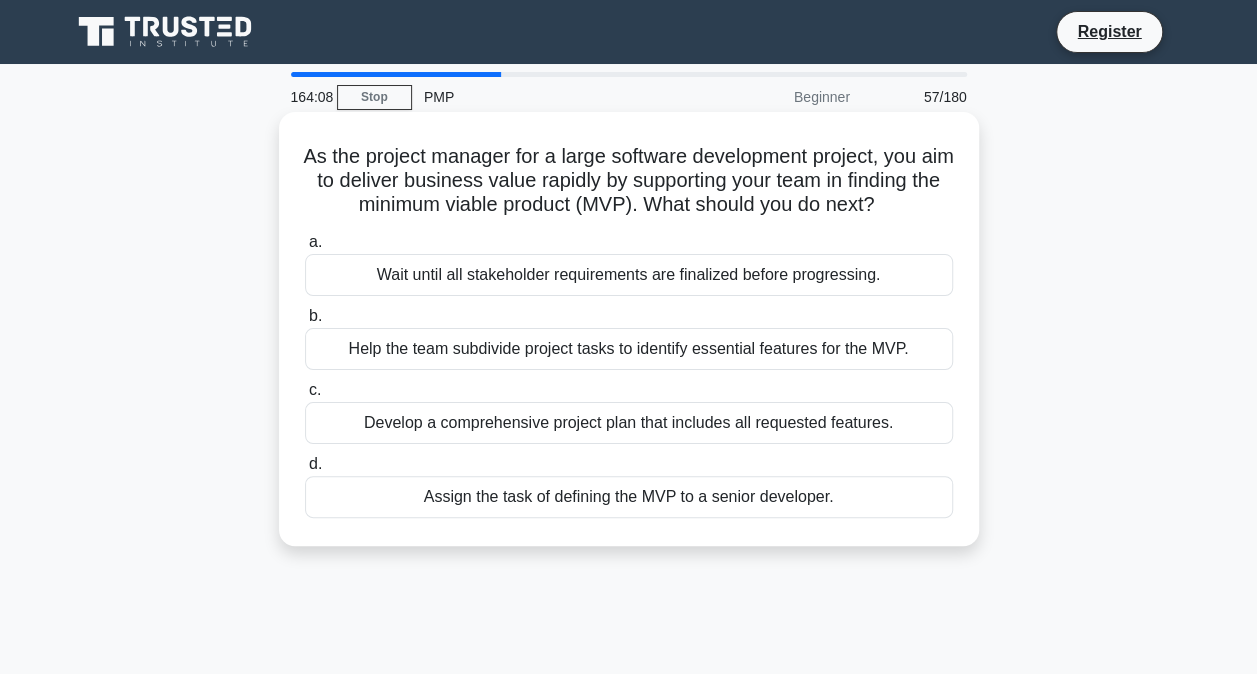 click on "Wait until all stakeholder requirements are finalized before progressing." at bounding box center [629, 275] 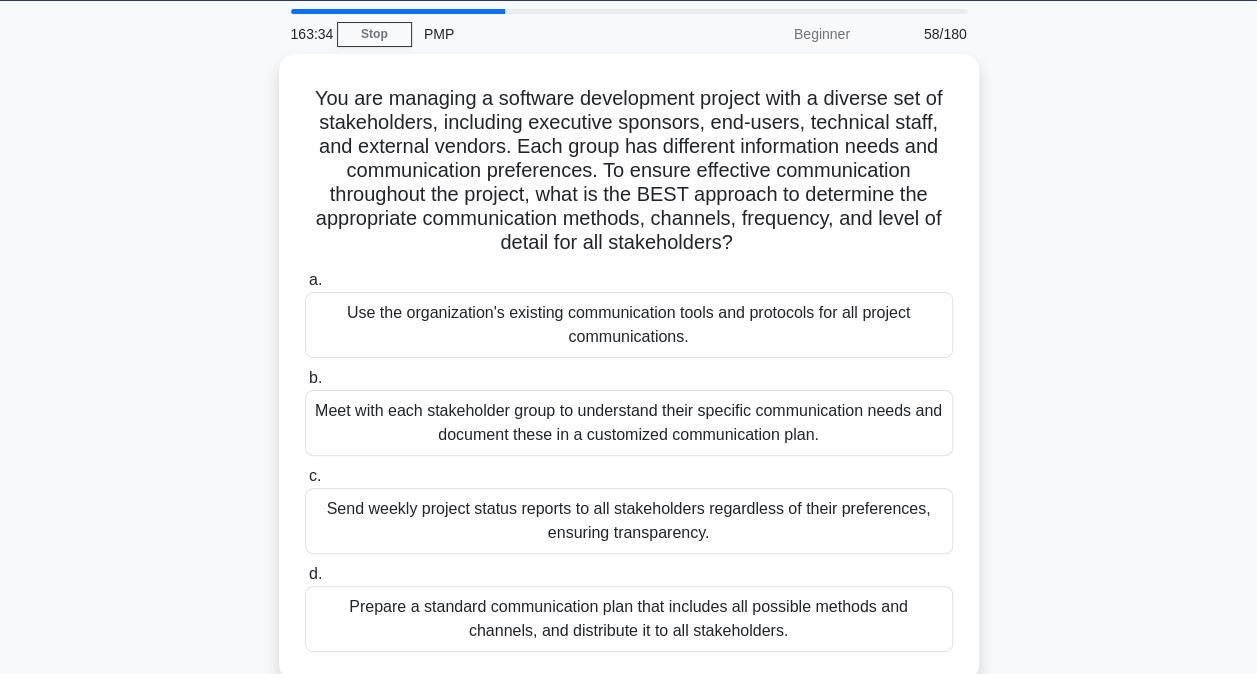 scroll, scrollTop: 62, scrollLeft: 0, axis: vertical 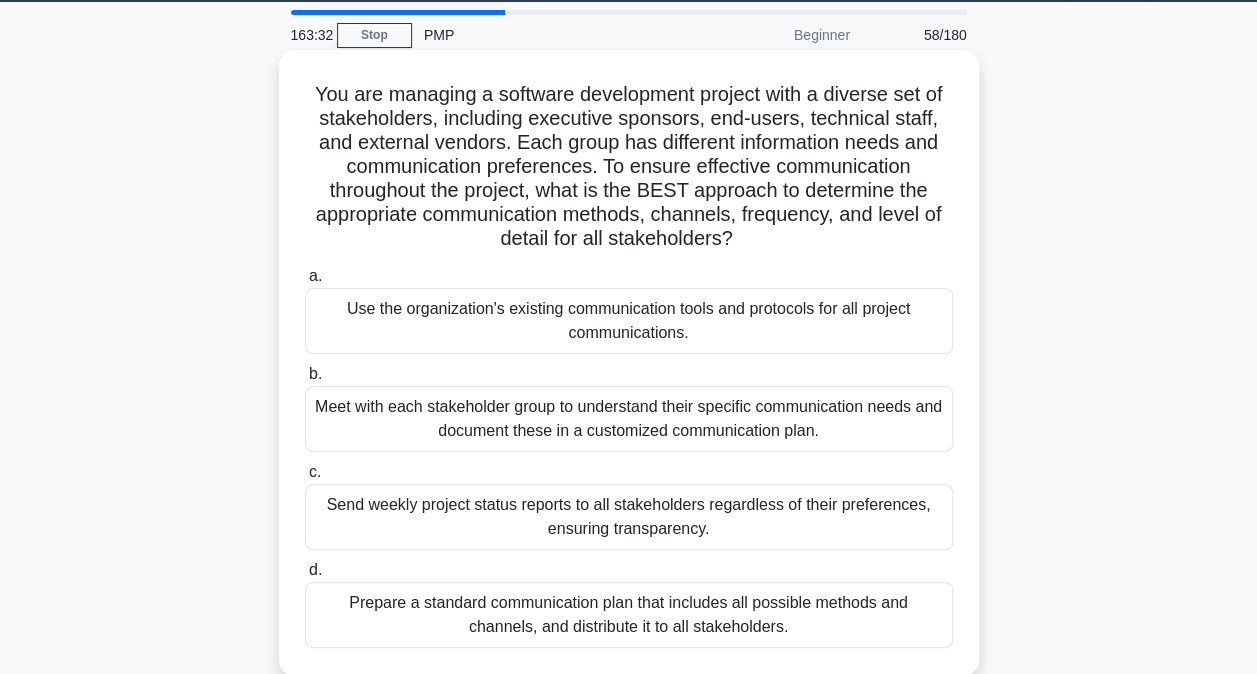 click on "Meet with each stakeholder group to understand their specific communication needs and document these in a customized communication plan." at bounding box center [629, 419] 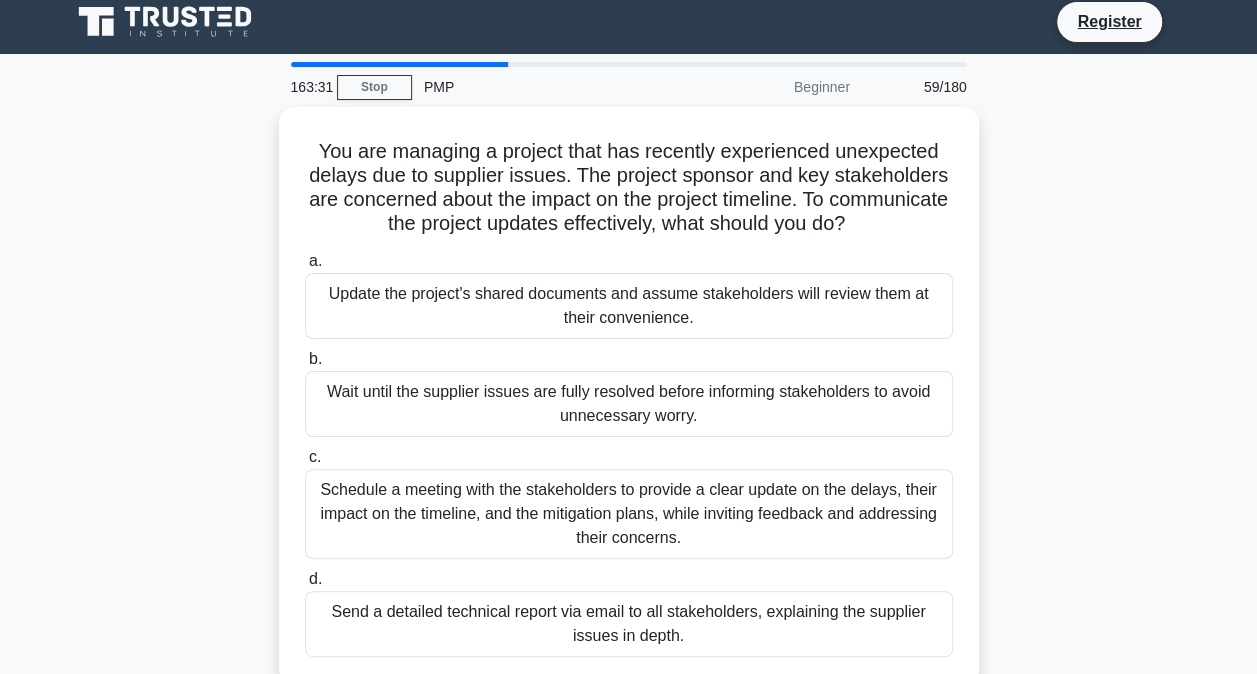 scroll, scrollTop: 0, scrollLeft: 0, axis: both 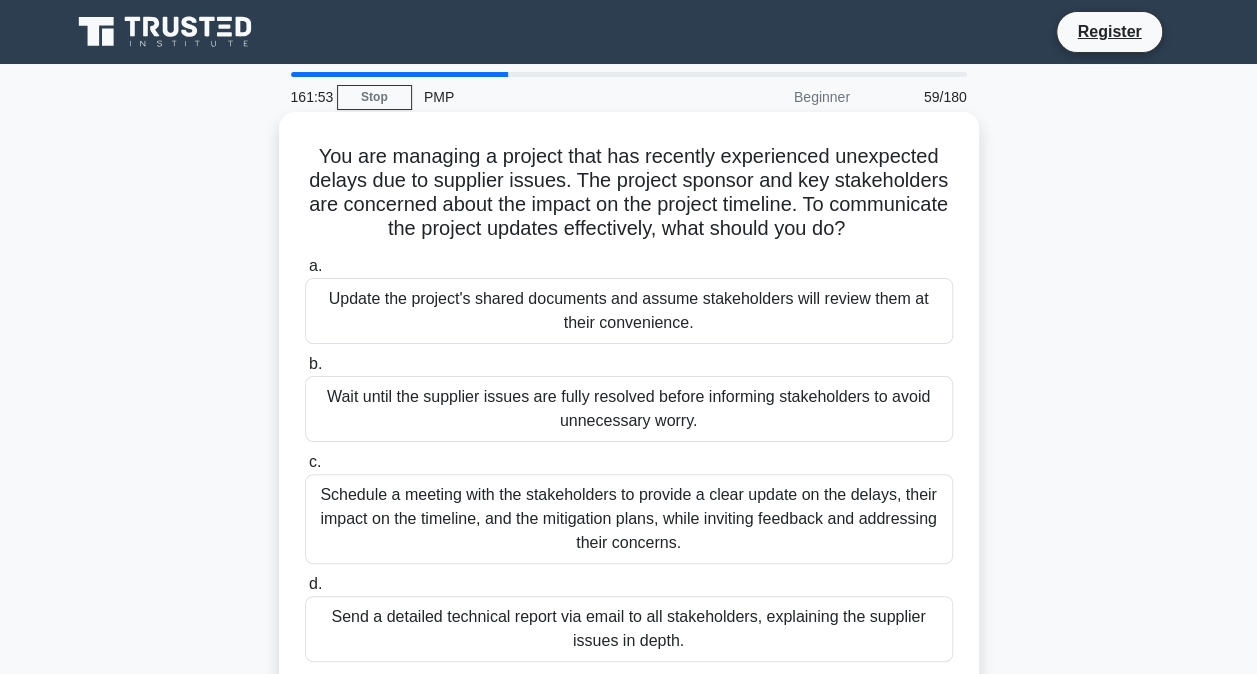 click on "Schedule a meeting with the stakeholders to provide a clear update on the delays, their impact on the timeline, and the mitigation plans, while inviting feedback and addressing their concerns." at bounding box center [629, 519] 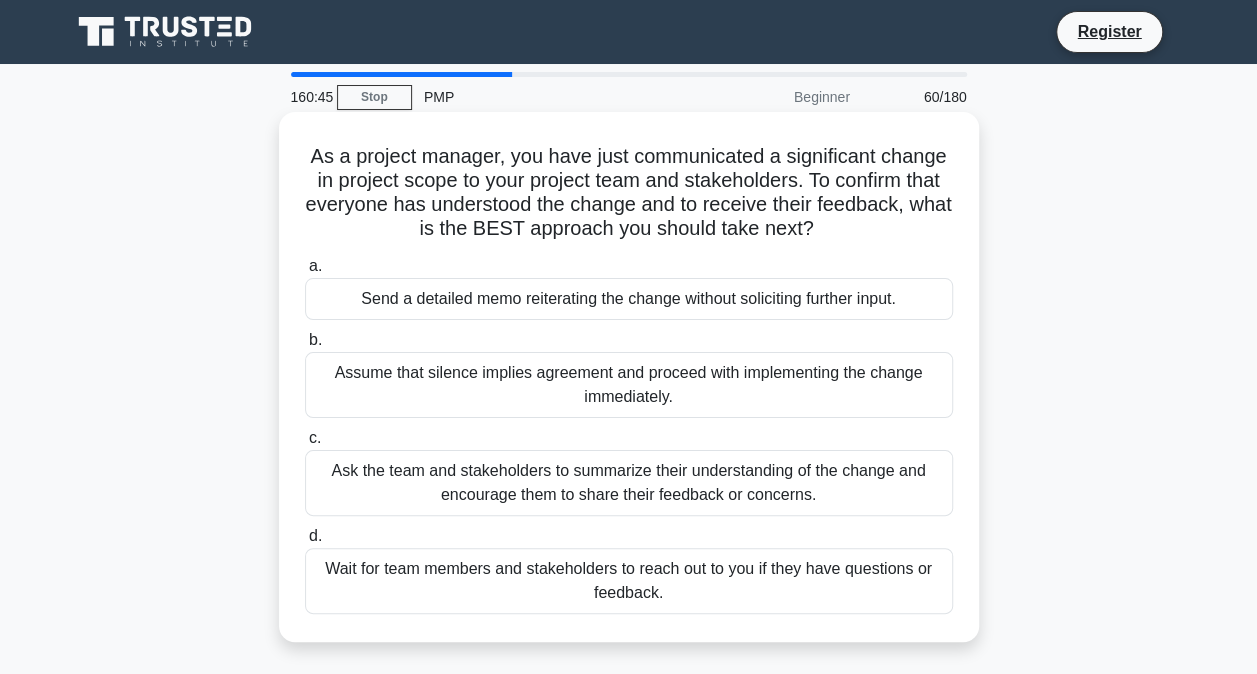 click on "Send a detailed memo reiterating the change without soliciting further input." at bounding box center (629, 299) 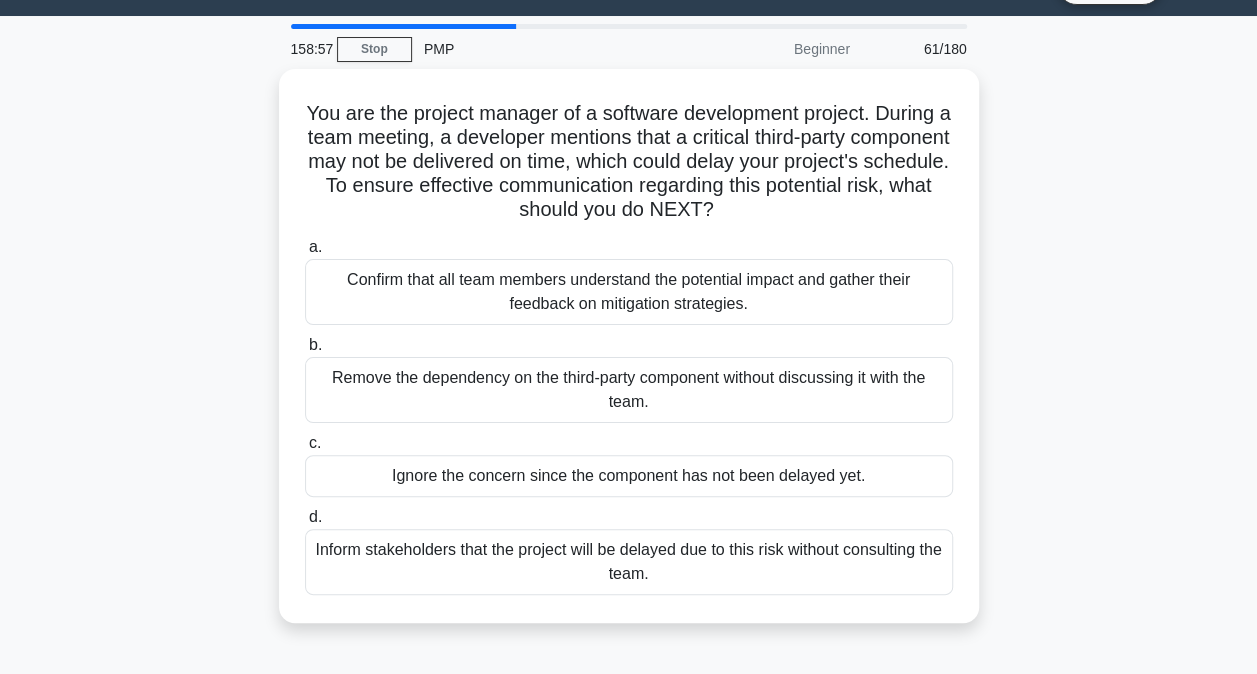 scroll, scrollTop: 47, scrollLeft: 0, axis: vertical 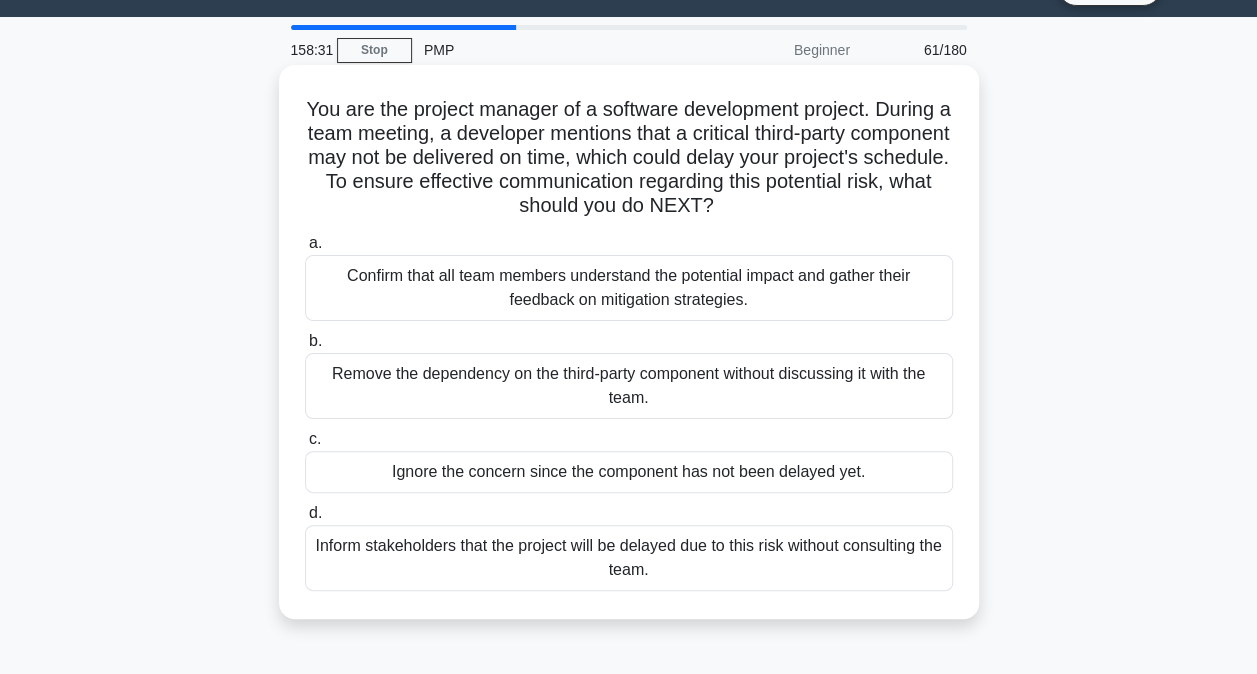 click on "Inform stakeholders that the project will be delayed due to this risk without consulting the team." at bounding box center (629, 558) 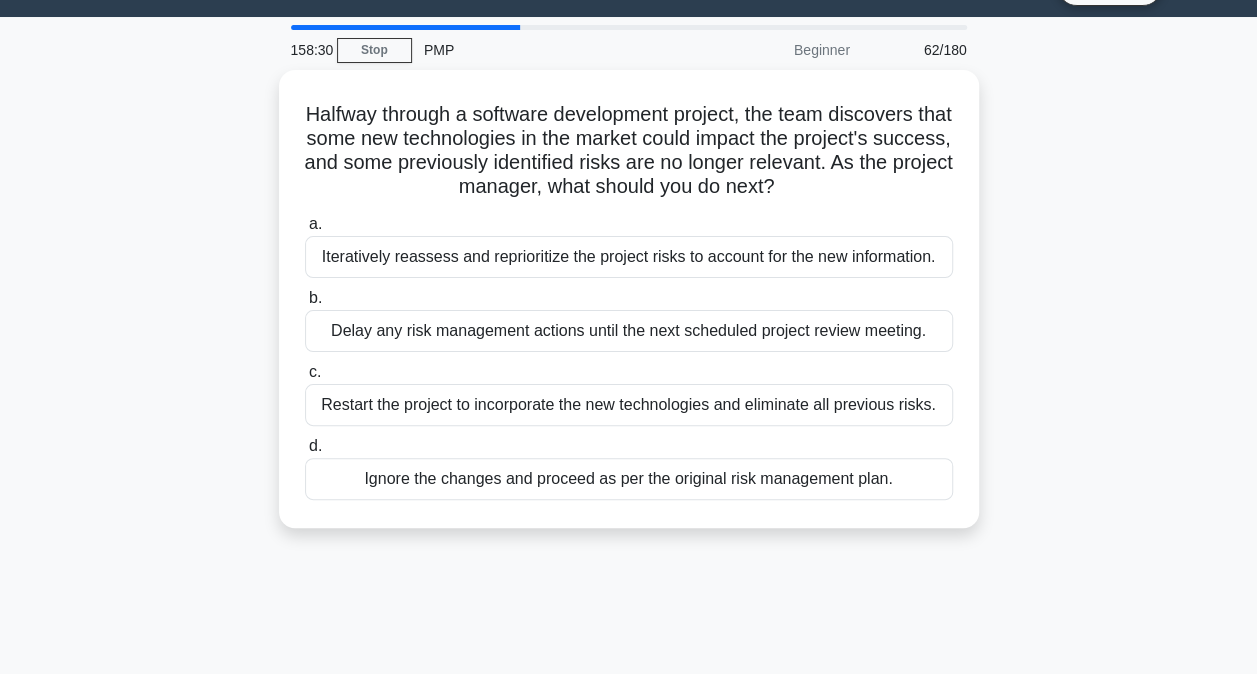 scroll, scrollTop: 0, scrollLeft: 0, axis: both 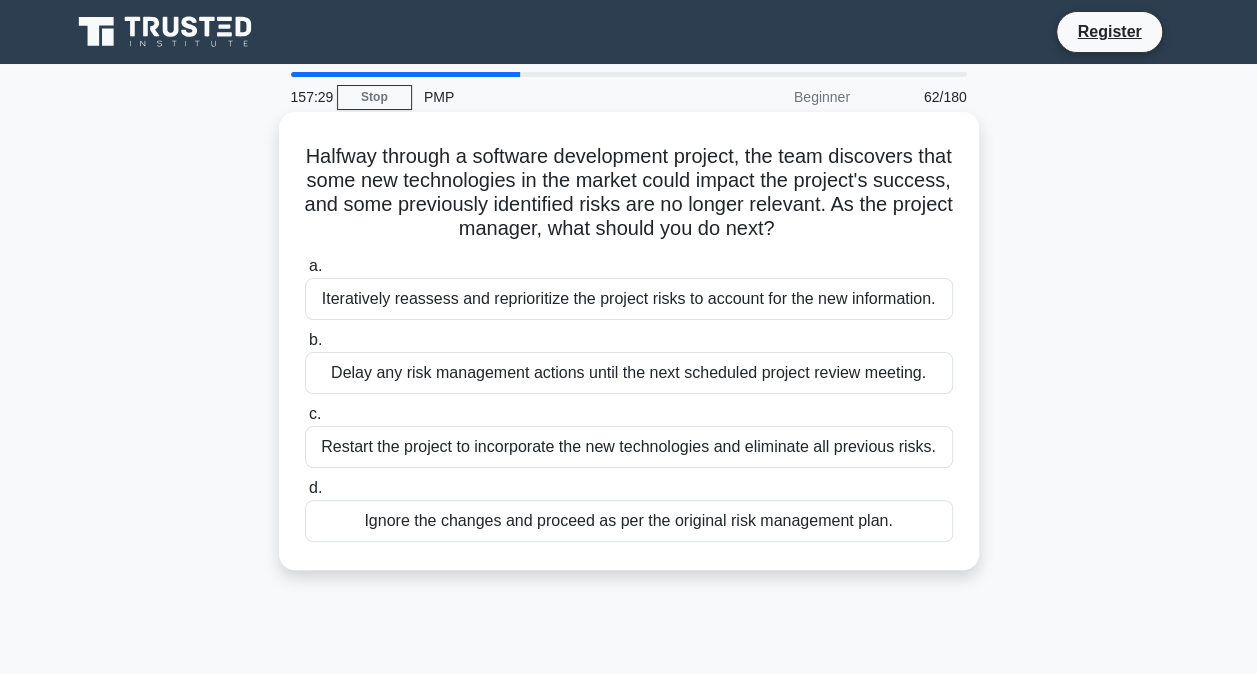click on "Halfway through a software development project, the team discovers that some new technologies in the market could impact the project's success, and some previously identified risks are no longer relevant. As the project manager, what should you do next?
.spinner_0XTQ{transform-origin:center;animation:spinner_y6GP .75s linear infinite}@keyframes spinner_y6GP{100%{transform:rotate(360deg)}}" at bounding box center (629, 193) 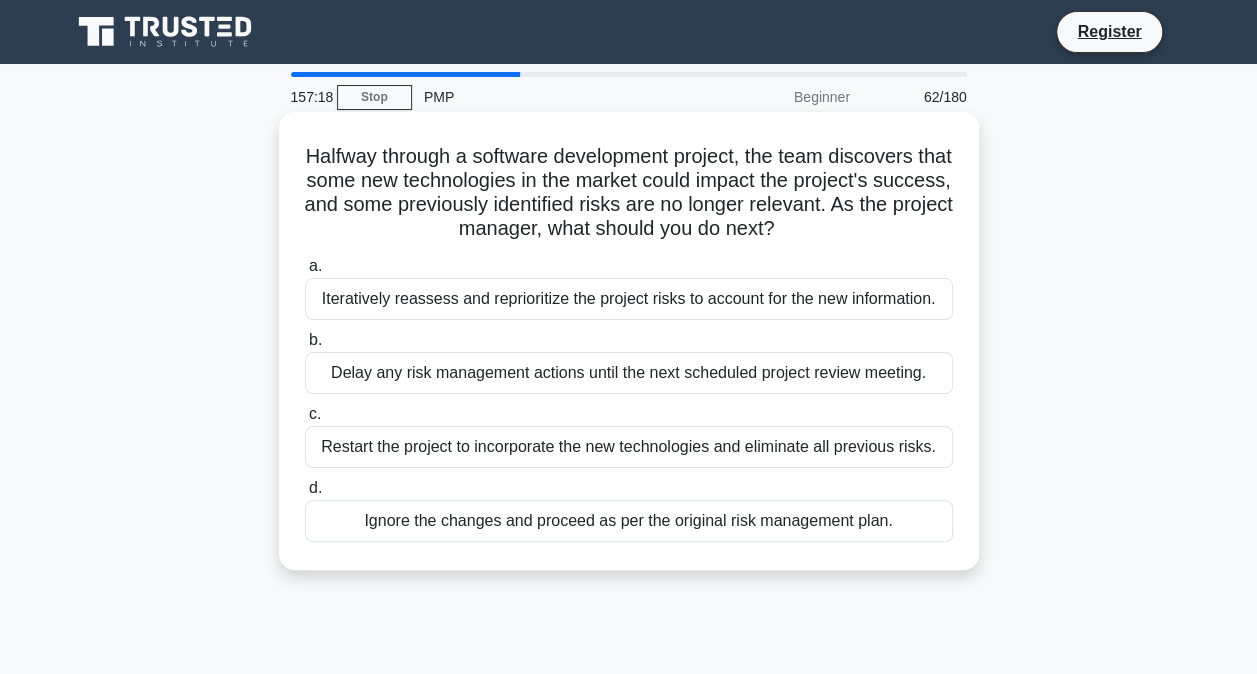 click on "Ignore the changes and proceed as per the original risk management plan." at bounding box center [629, 521] 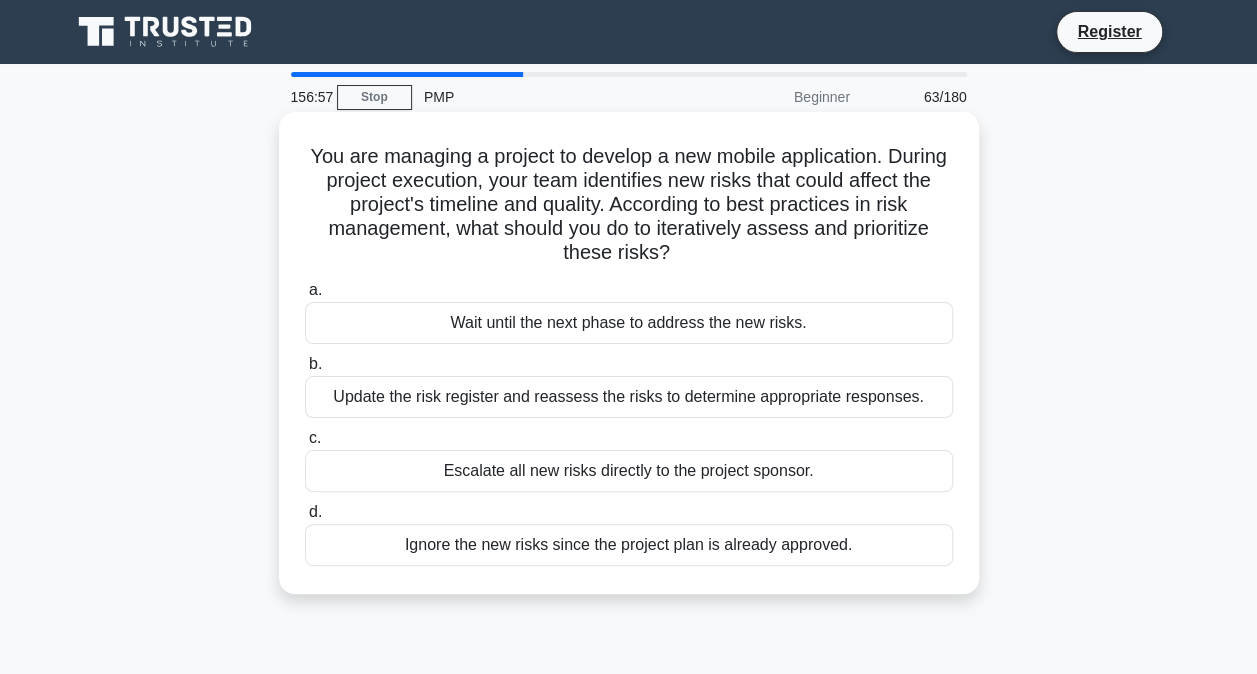 click on "Update the risk register and reassess the risks to determine appropriate responses." at bounding box center (629, 397) 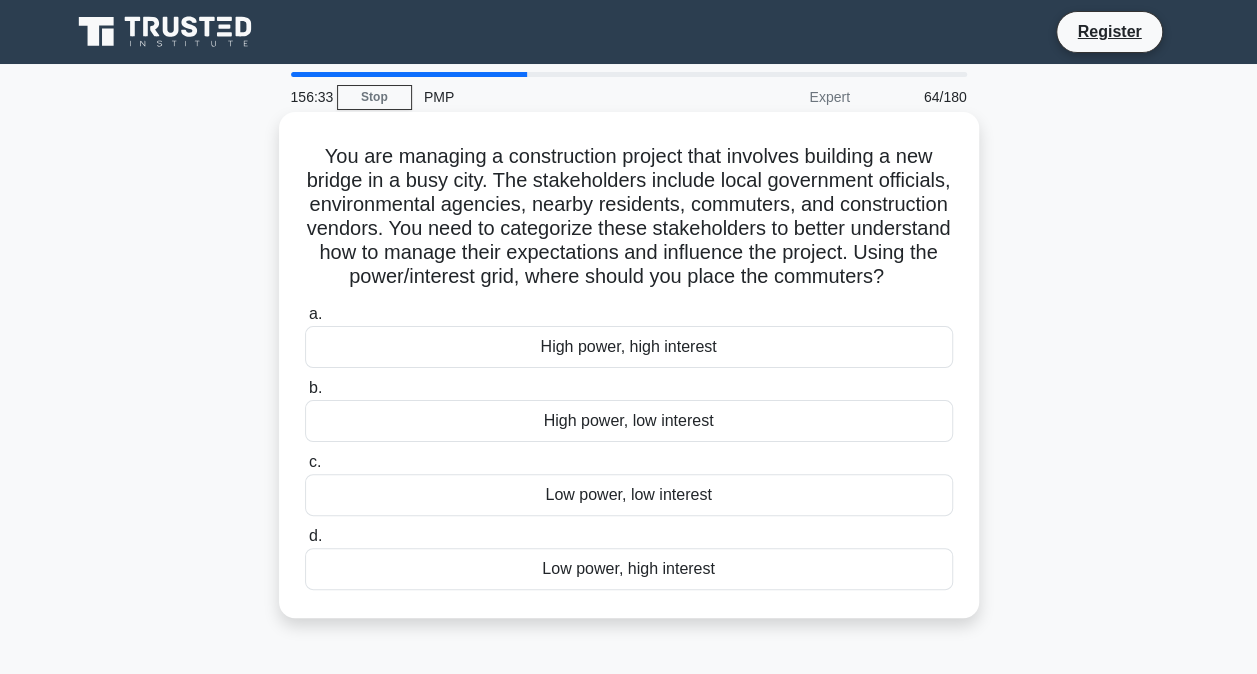 click on "Low power, low interest" at bounding box center (629, 495) 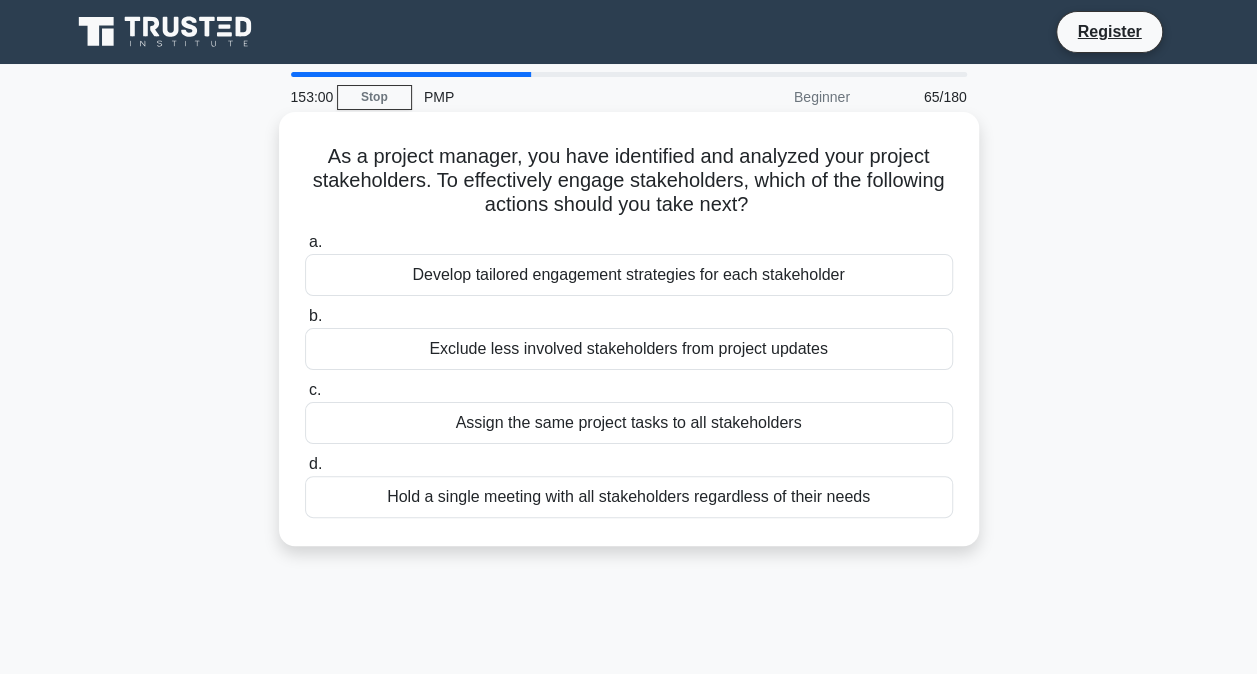click on "Develop tailored engagement strategies for each stakeholder" at bounding box center (629, 275) 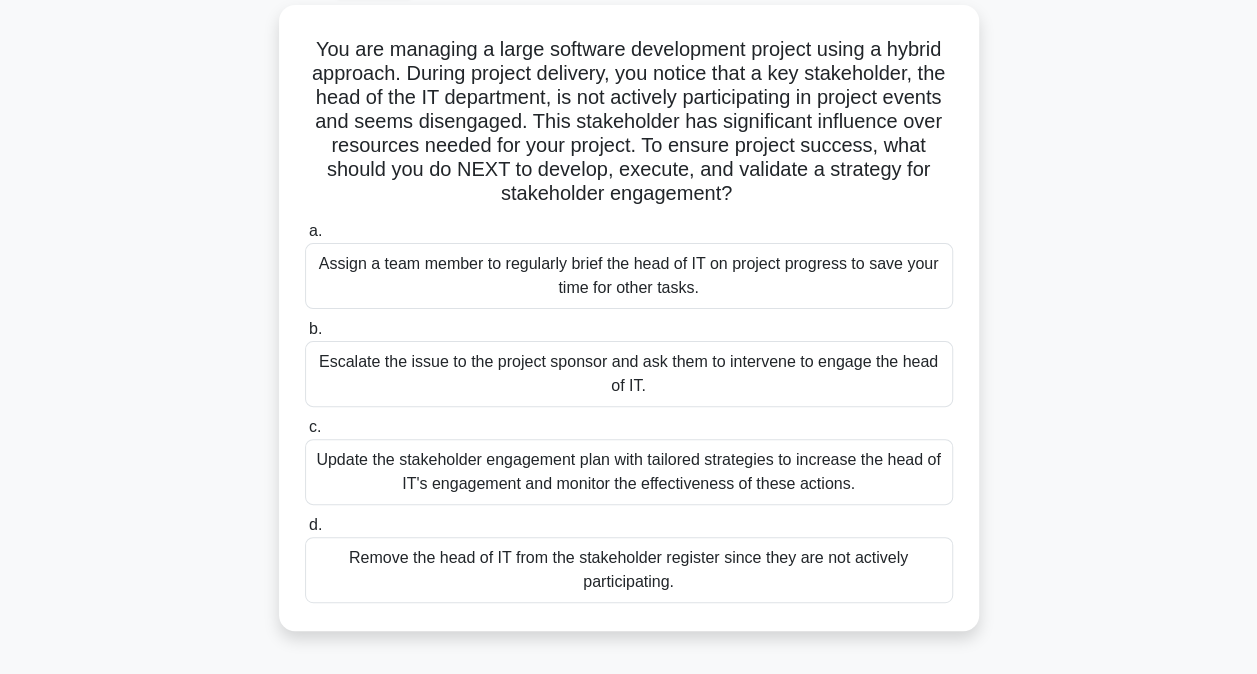 scroll, scrollTop: 115, scrollLeft: 0, axis: vertical 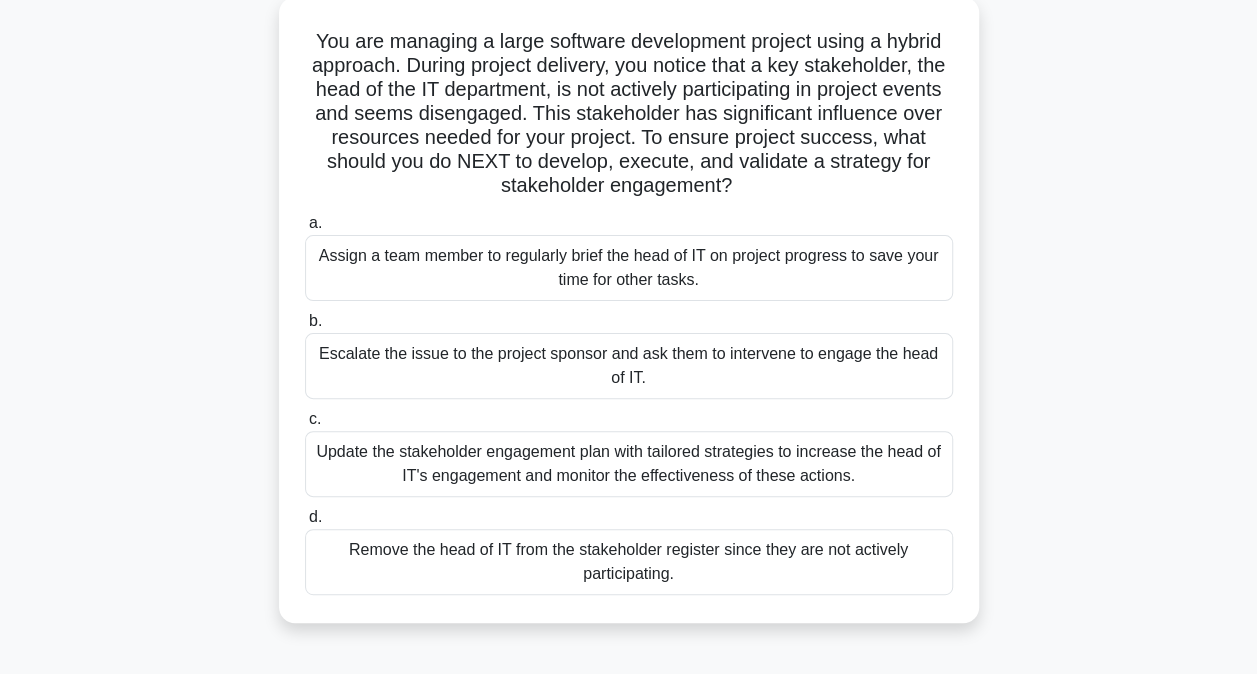 click on "Update the stakeholder engagement plan with tailored strategies to increase the head of IT's engagement and monitor the effectiveness of these actions." at bounding box center [629, 464] 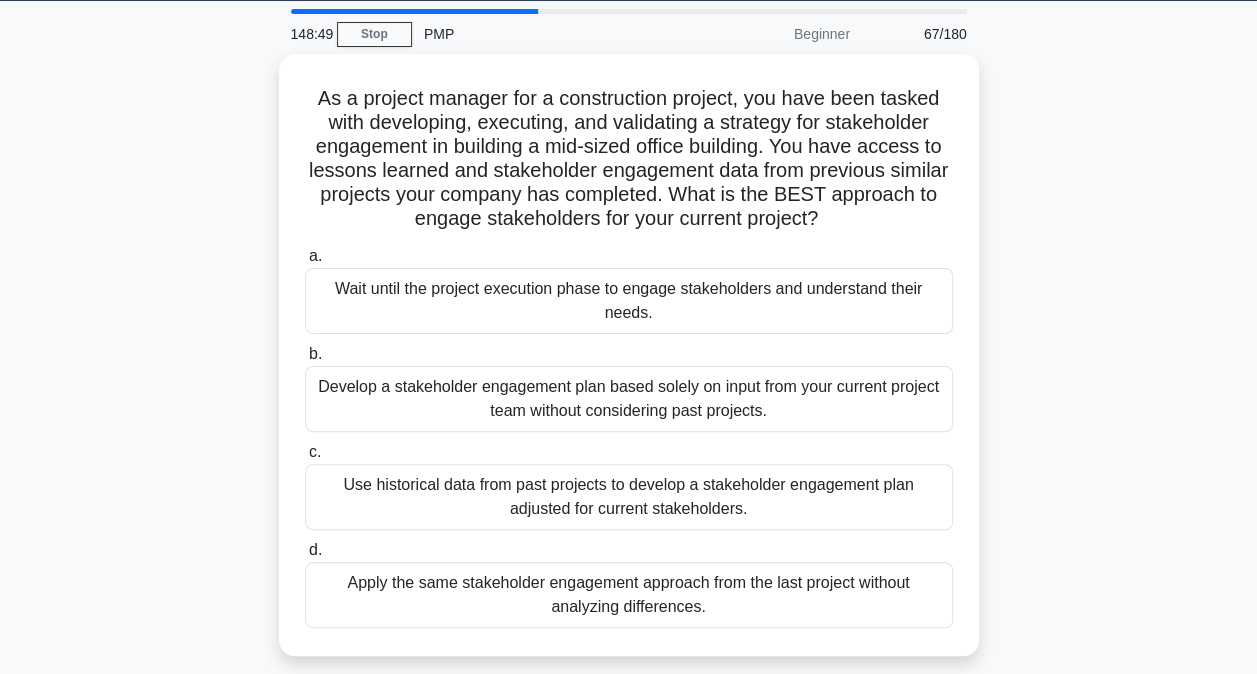 scroll, scrollTop: 66, scrollLeft: 0, axis: vertical 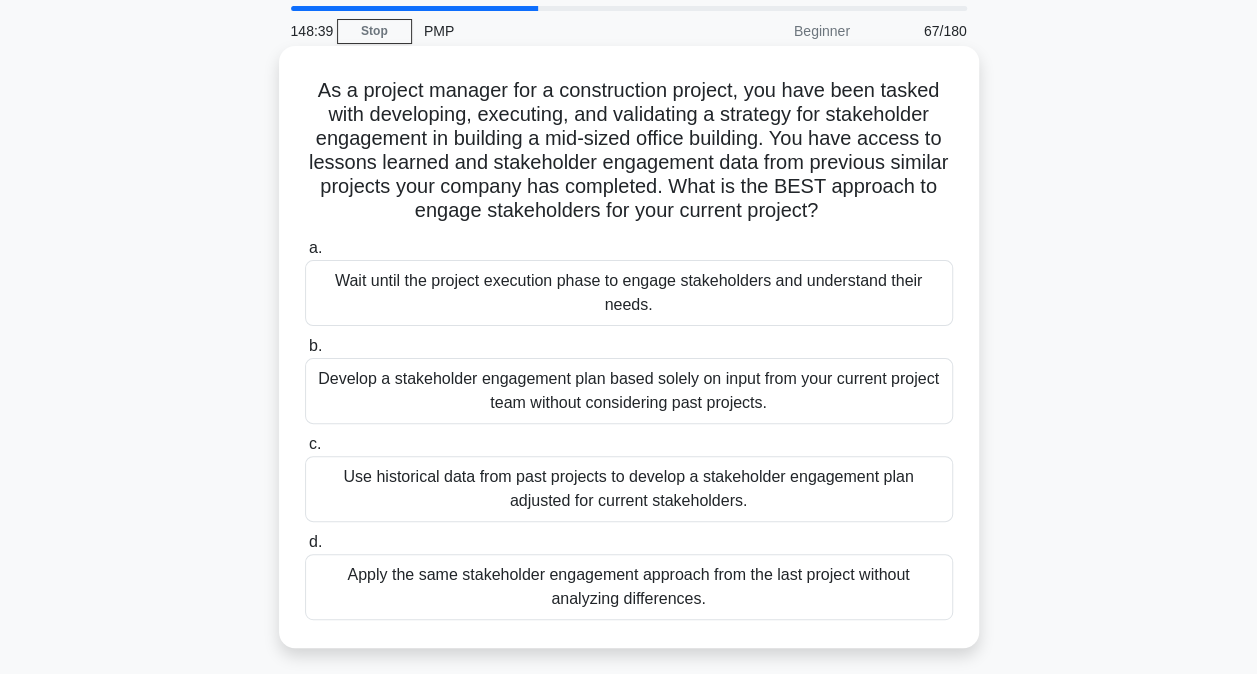 click on "Use historical data from past projects to develop a stakeholder engagement plan adjusted for current stakeholders." at bounding box center (629, 489) 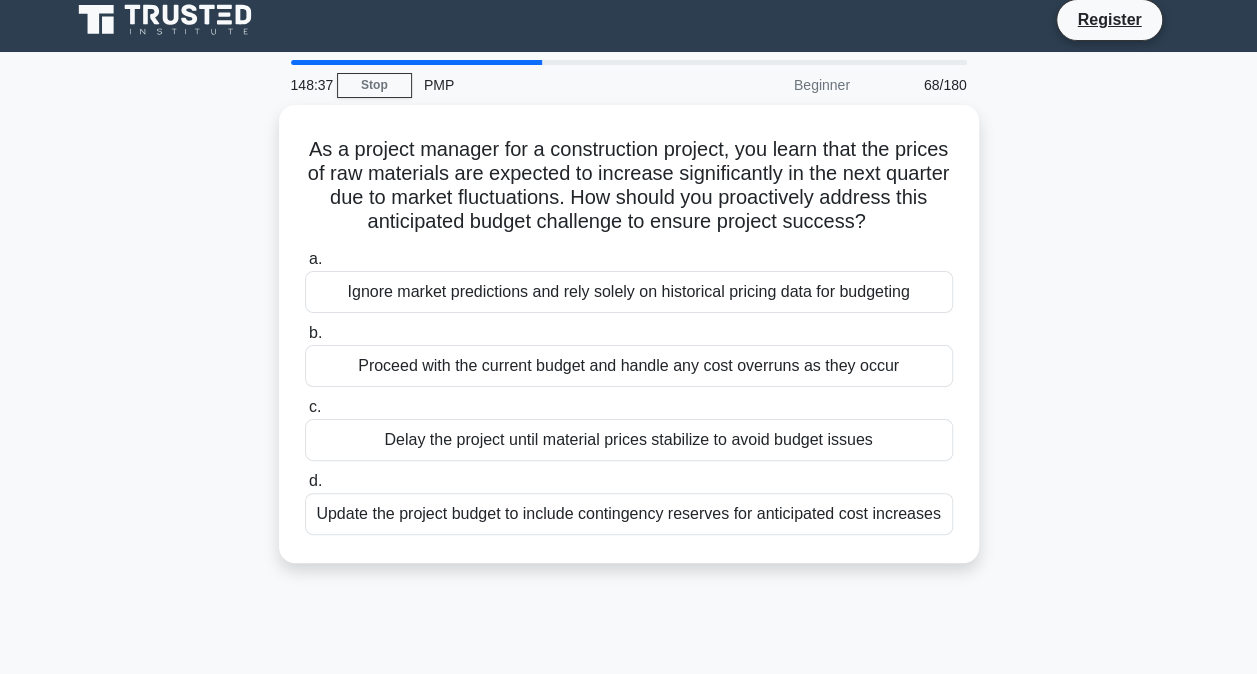 scroll, scrollTop: 0, scrollLeft: 0, axis: both 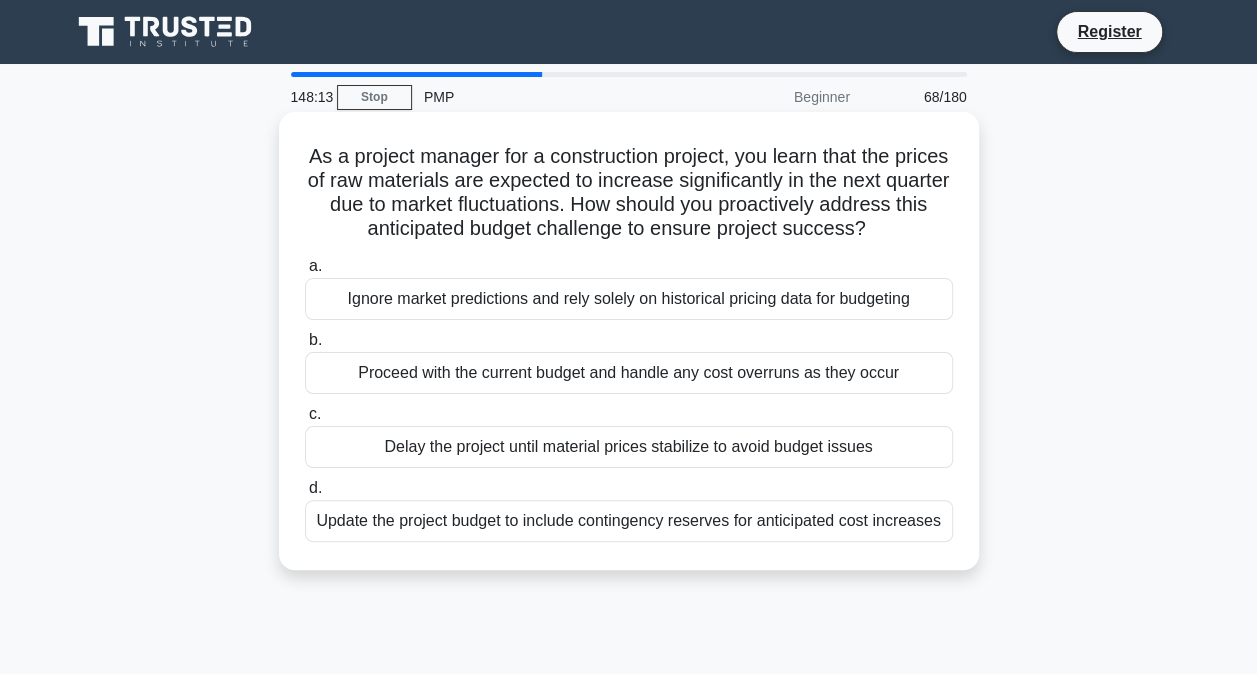 click on "Update the project budget to include contingency reserves for anticipated cost increases" at bounding box center (629, 521) 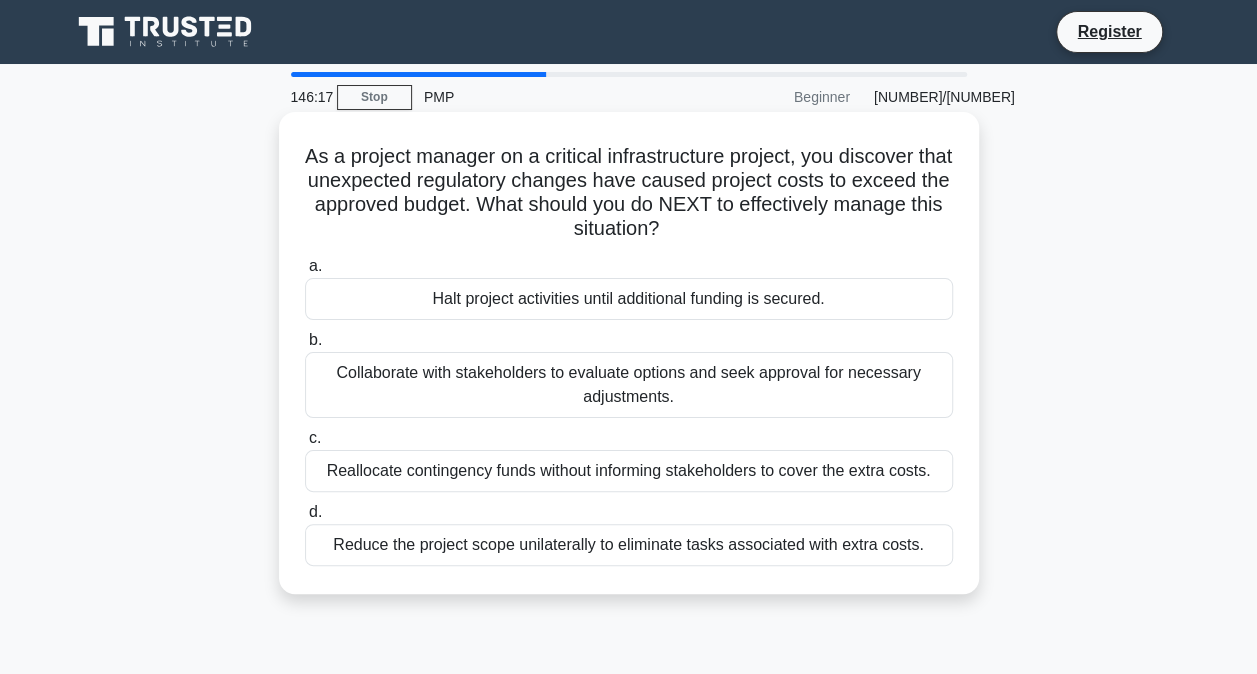 click on "Reallocate contingency funds without informing stakeholders to cover the extra costs." at bounding box center (629, 471) 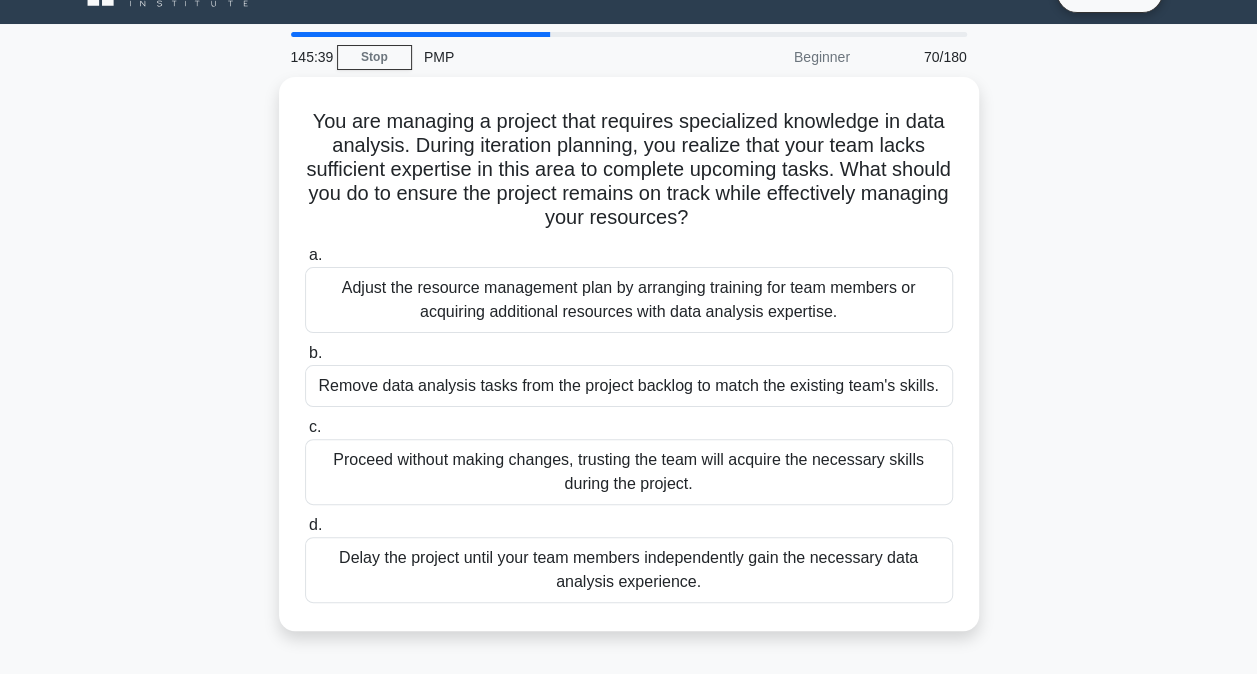 scroll, scrollTop: 39, scrollLeft: 0, axis: vertical 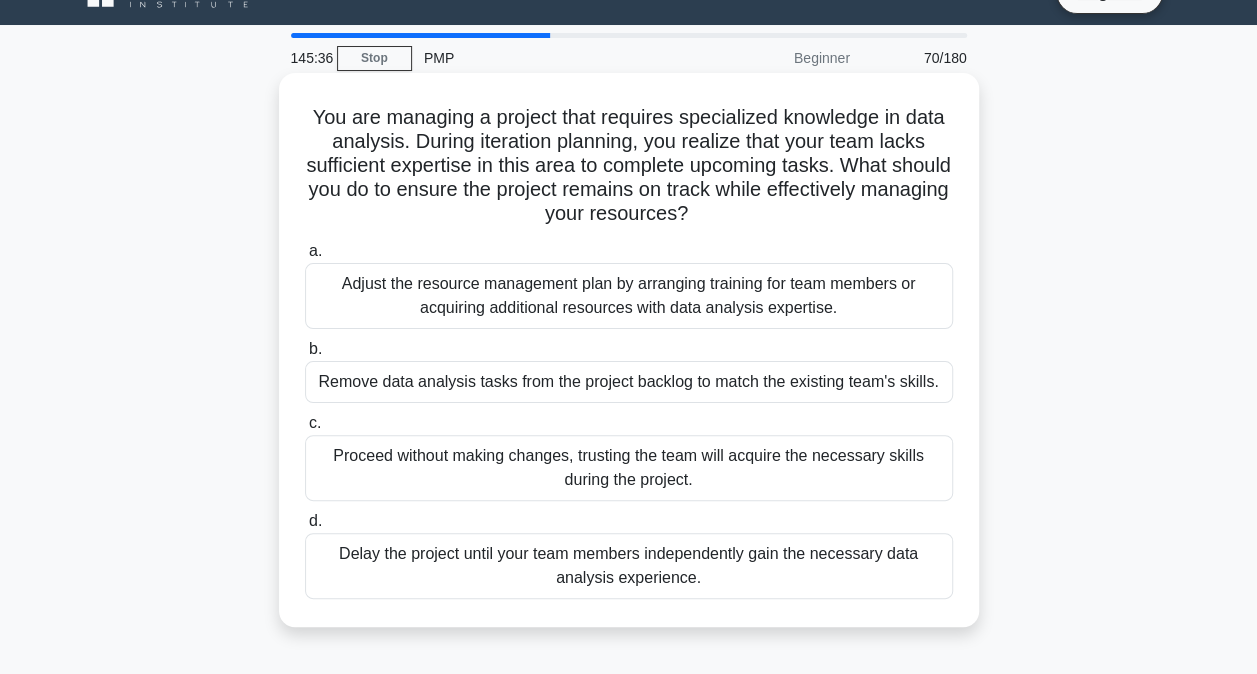 click on "Adjust the resource management plan by arranging training for team members or acquiring additional resources with data analysis expertise." at bounding box center (629, 296) 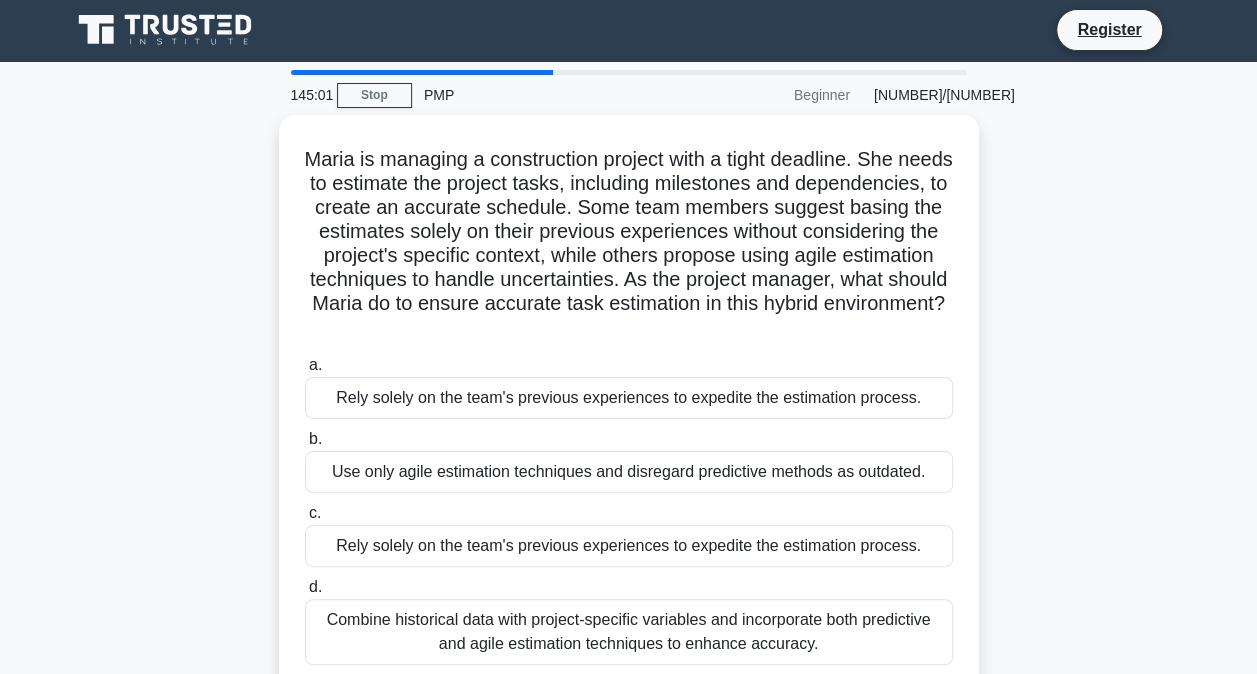 scroll, scrollTop: 3, scrollLeft: 0, axis: vertical 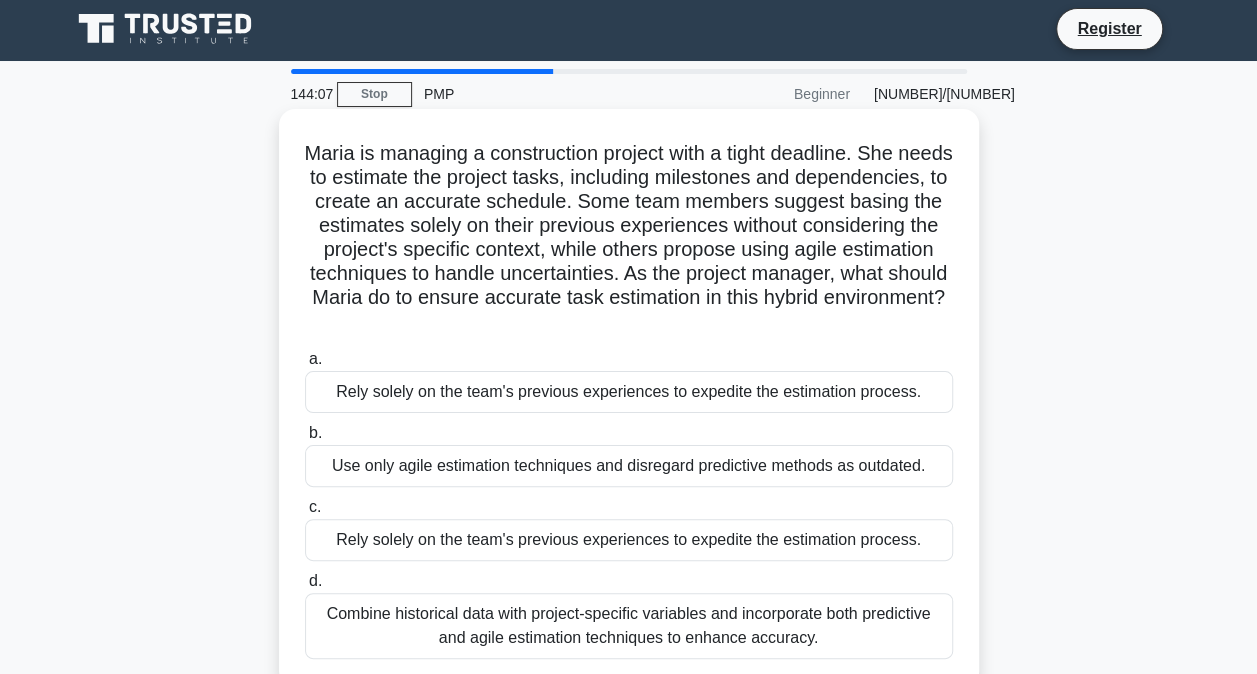 click on "Combine historical data with project-specific variables and incorporate both predictive and agile estimation techniques to enhance accuracy." at bounding box center [629, 626] 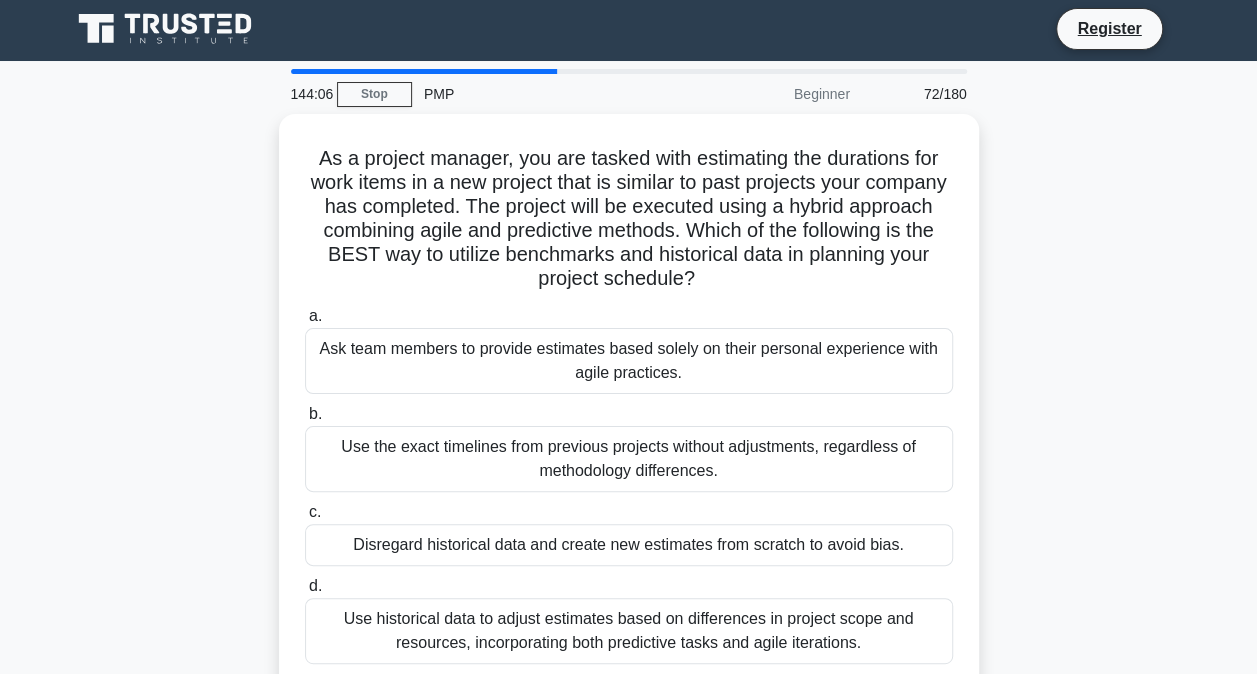 scroll, scrollTop: 0, scrollLeft: 0, axis: both 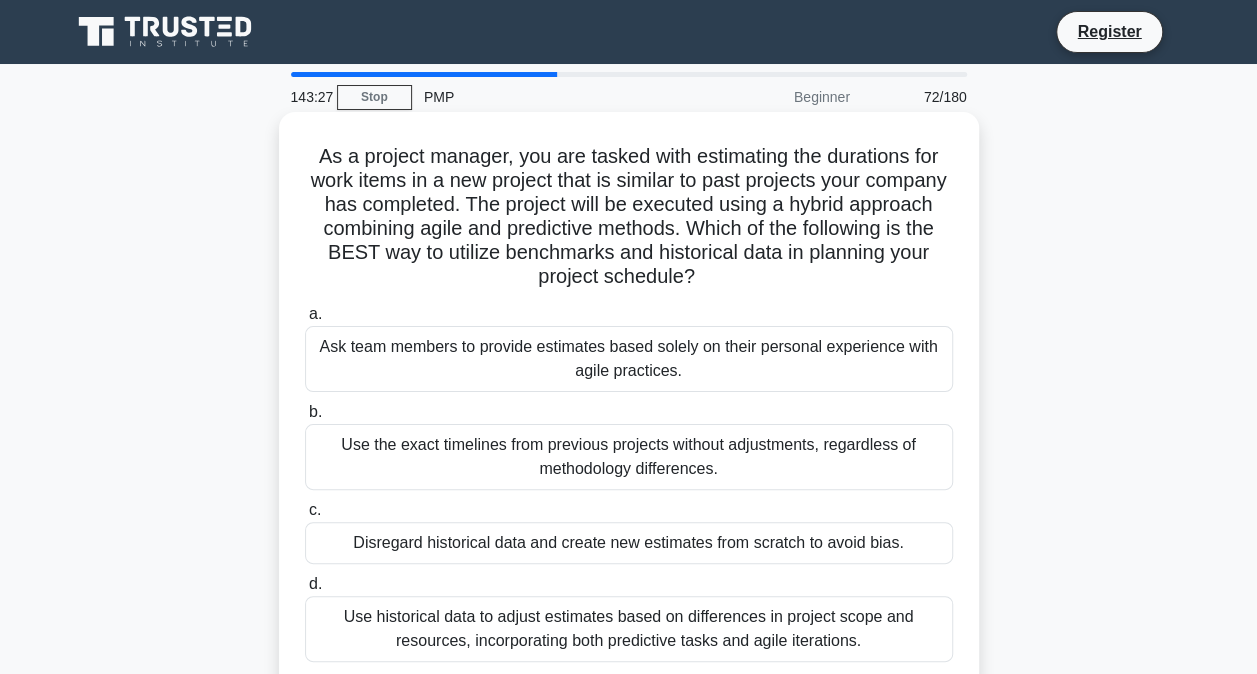 click on "Use historical data to adjust estimates based on differences in project scope and resources, incorporating both predictive tasks and agile iterations." at bounding box center (629, 629) 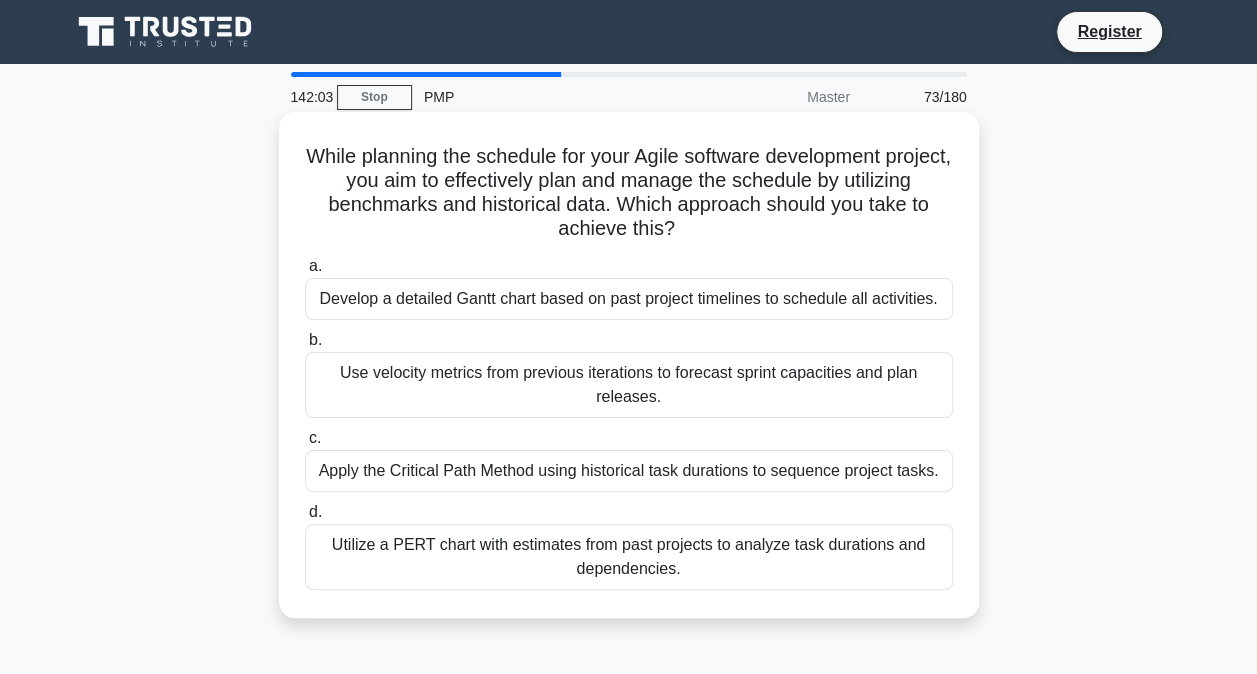 click on "Develop a detailed Gantt chart based on past project timelines to schedule all activities." at bounding box center [629, 299] 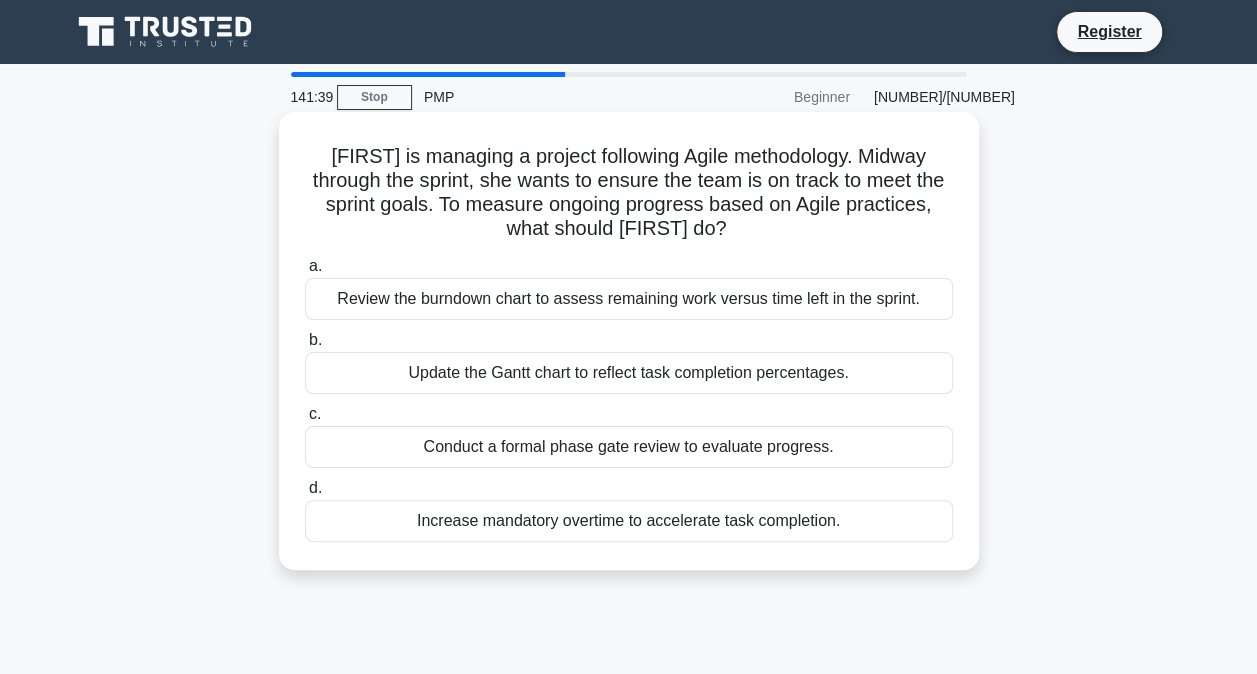 click on "Update the Gantt chart to reflect task completion percentages." at bounding box center (629, 373) 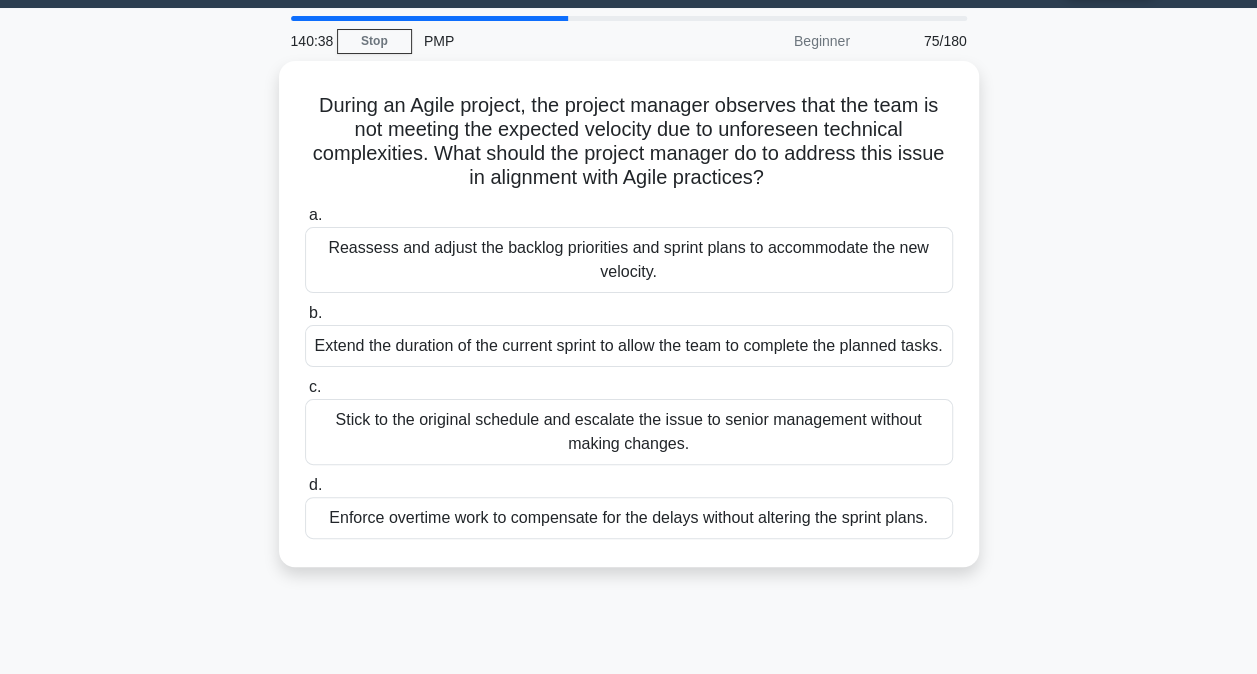 scroll, scrollTop: 54, scrollLeft: 0, axis: vertical 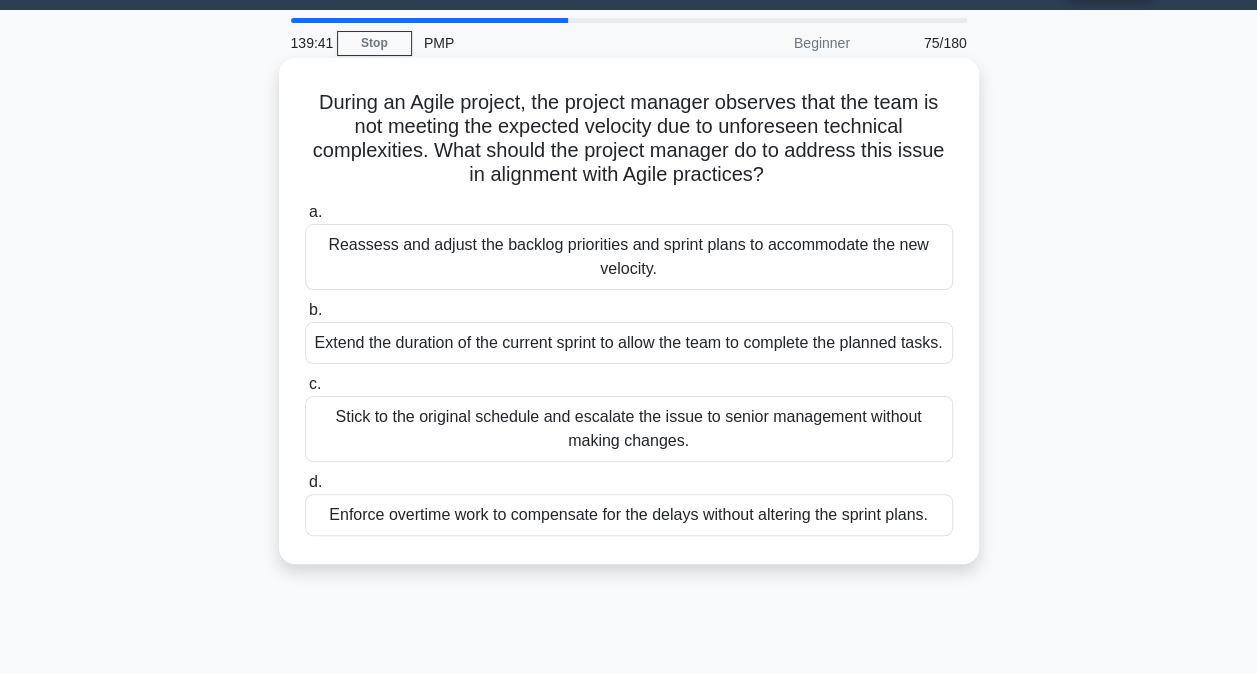 click on "Reassess and adjust the backlog priorities and sprint plans to accommodate the new velocity." at bounding box center (629, 257) 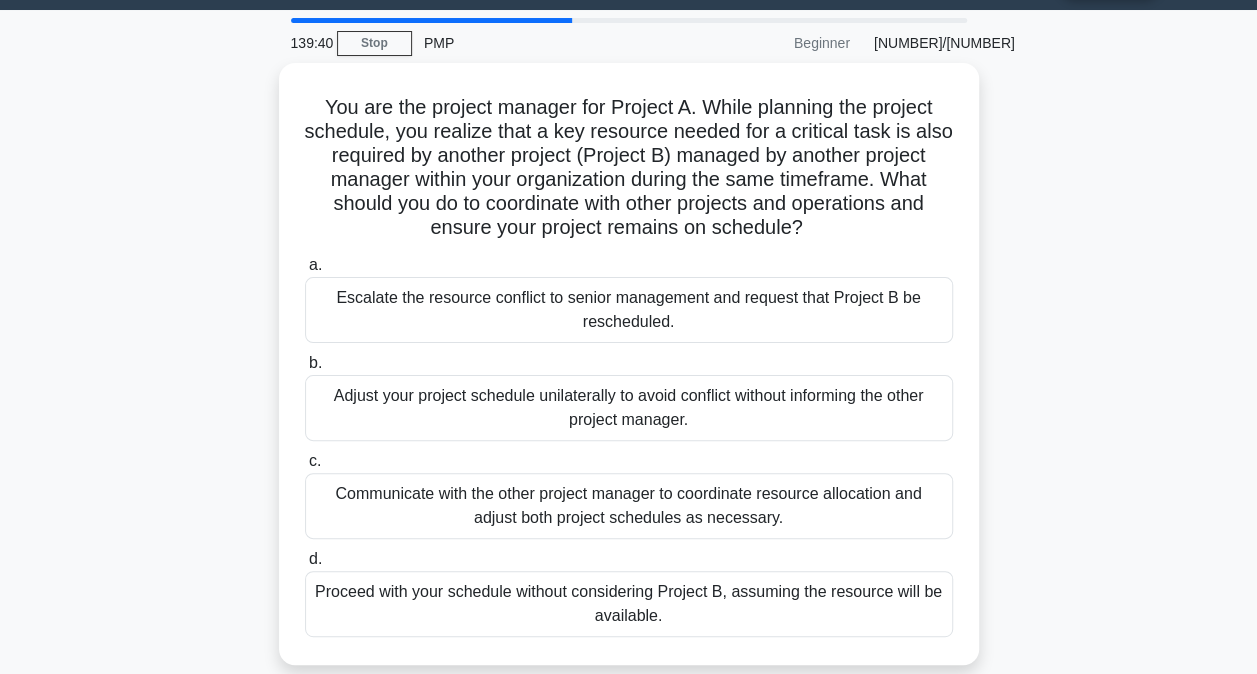 scroll, scrollTop: 0, scrollLeft: 0, axis: both 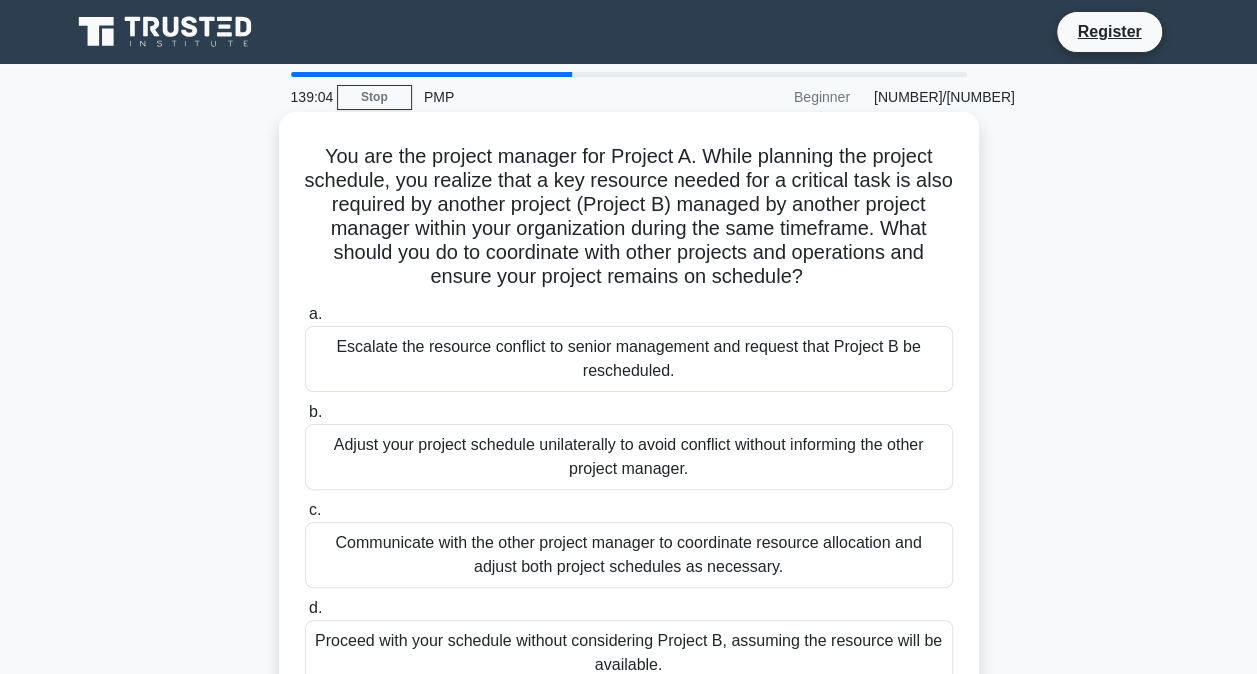 click on "Communicate with the other project manager to coordinate resource allocation and adjust both project schedules as necessary." at bounding box center (629, 555) 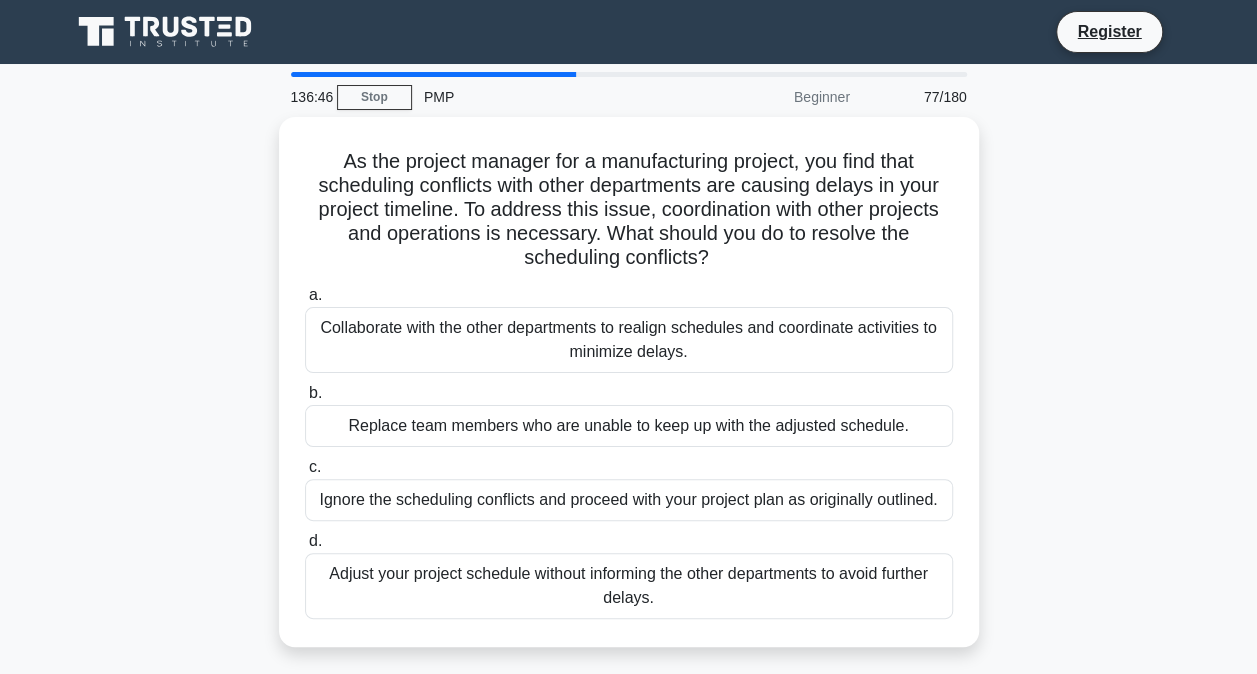 click on "As the project manager for a manufacturing project, you find that scheduling conflicts with other departments are causing delays in your project timeline. To address this issue, coordination with other projects and operations is necessary. What should you do to resolve the scheduling conflicts?
.spinner_0XTQ{transform-origin:center;animation:spinner_y6GP .75s linear infinite}@keyframes spinner_y6GP{100%{transform:rotate(360deg)}}
a.
b. c." at bounding box center [629, 394] 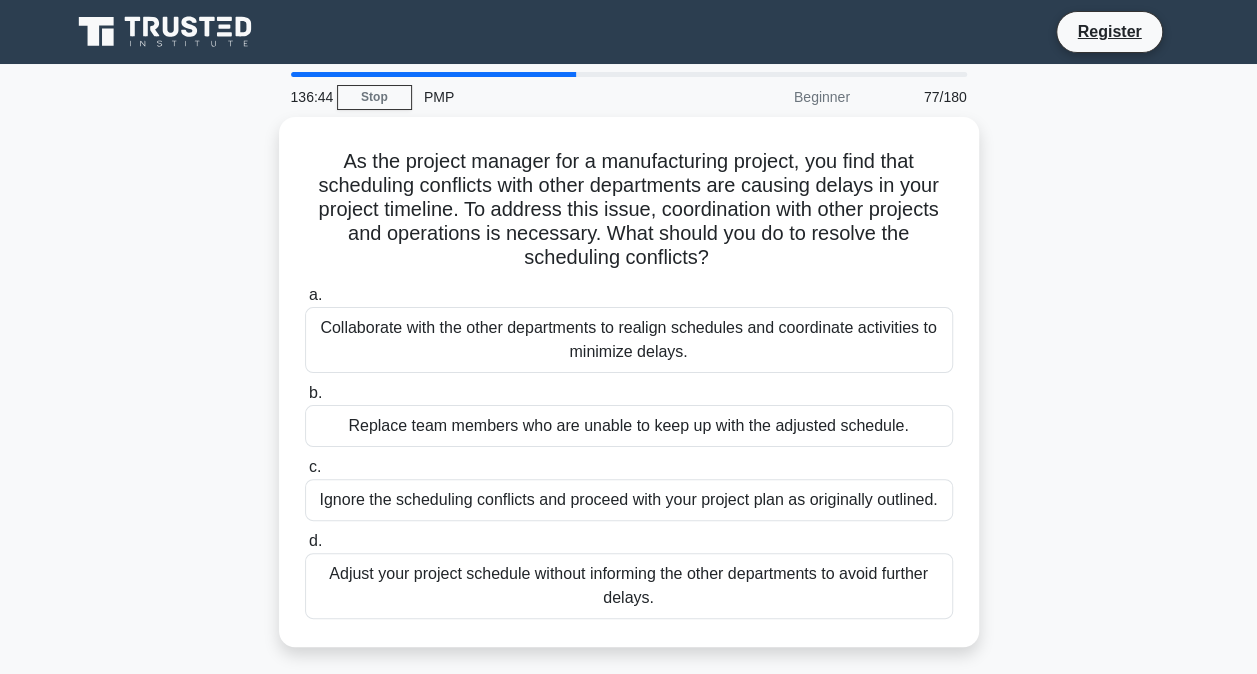 click on "As the project manager for a manufacturing project, you find that scheduling conflicts with other departments are causing delays in your project timeline. To address this issue, coordination with other projects and operations is necessary. What should you do to resolve the scheduling conflicts?
.spinner_0XTQ{transform-origin:center;animation:spinner_y6GP .75s linear infinite}@keyframes spinner_y6GP{100%{transform:rotate(360deg)}}
a.
b. c." at bounding box center (629, 394) 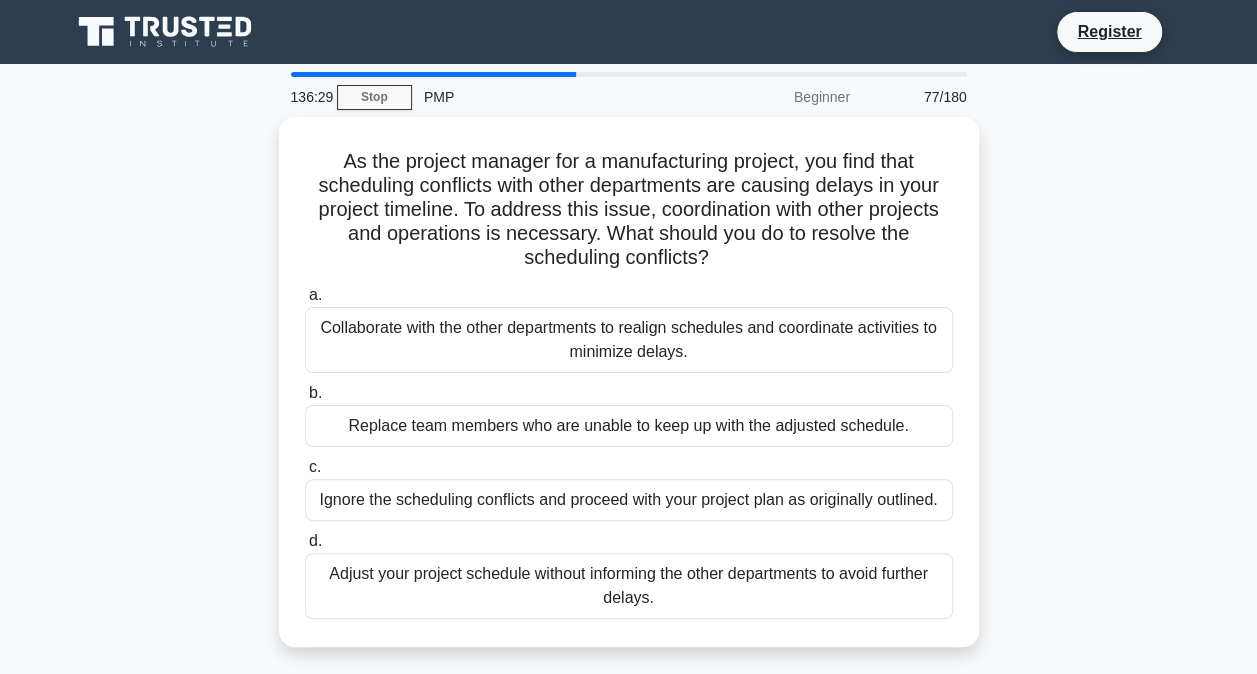 click on "As the project manager for a manufacturing project, you find that scheduling conflicts with other departments are causing delays in your project timeline. To address this issue, coordination with other projects and operations is necessary. What should you do to resolve the scheduling conflicts?
.spinner_0XTQ{transform-origin:center;animation:spinner_y6GP .75s linear infinite}@keyframes spinner_y6GP{100%{transform:rotate(360deg)}}
a.
b. c." at bounding box center [629, 394] 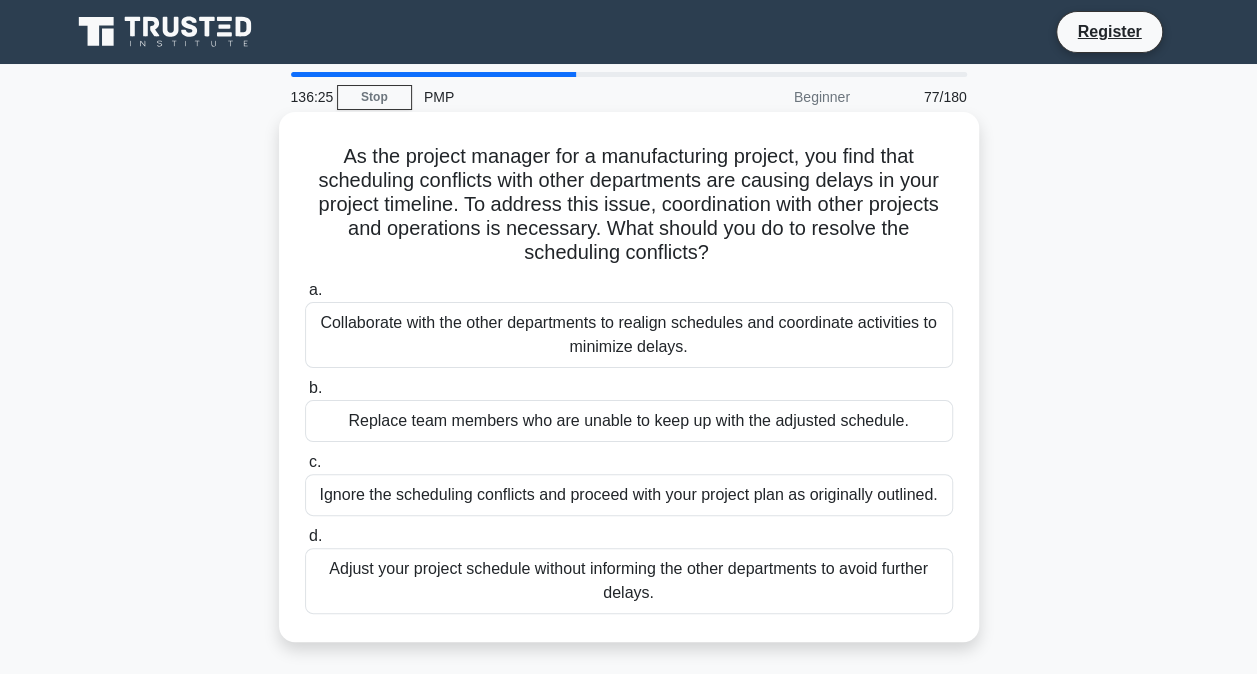 click on "Collaborate with the other departments to realign schedules and coordinate activities to minimize delays." at bounding box center [629, 335] 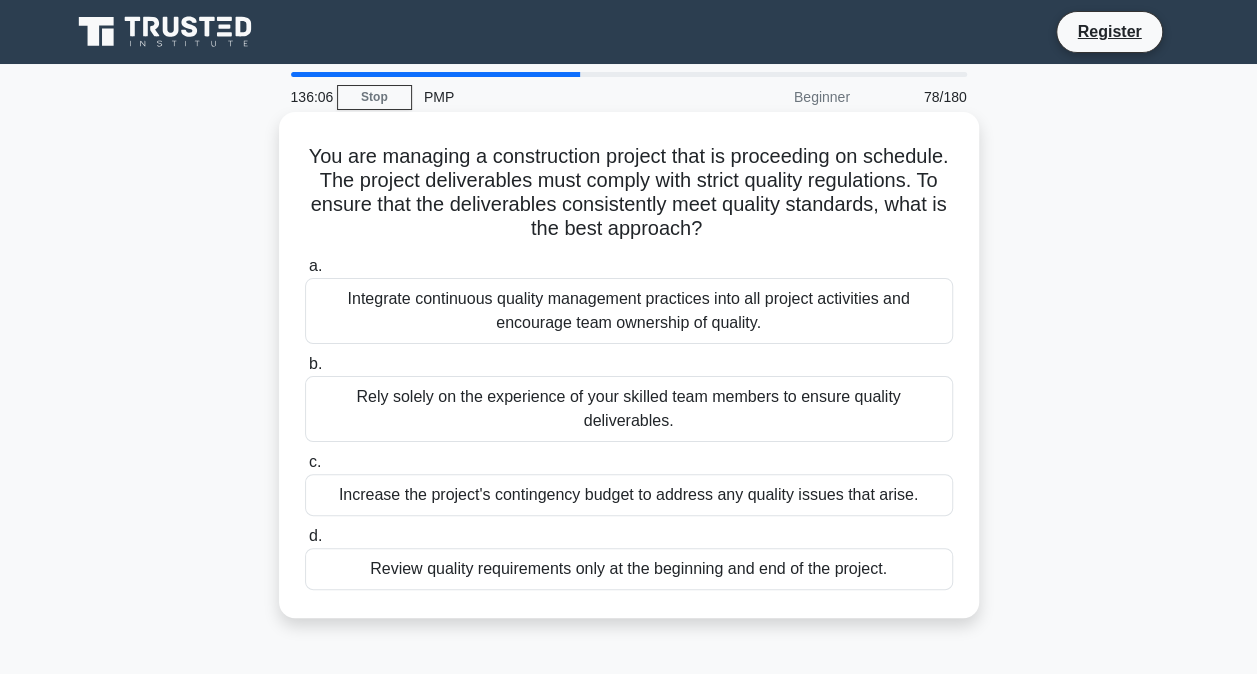 click on "Integrate continuous quality management practices into all project activities and encourage team ownership of quality." at bounding box center [629, 311] 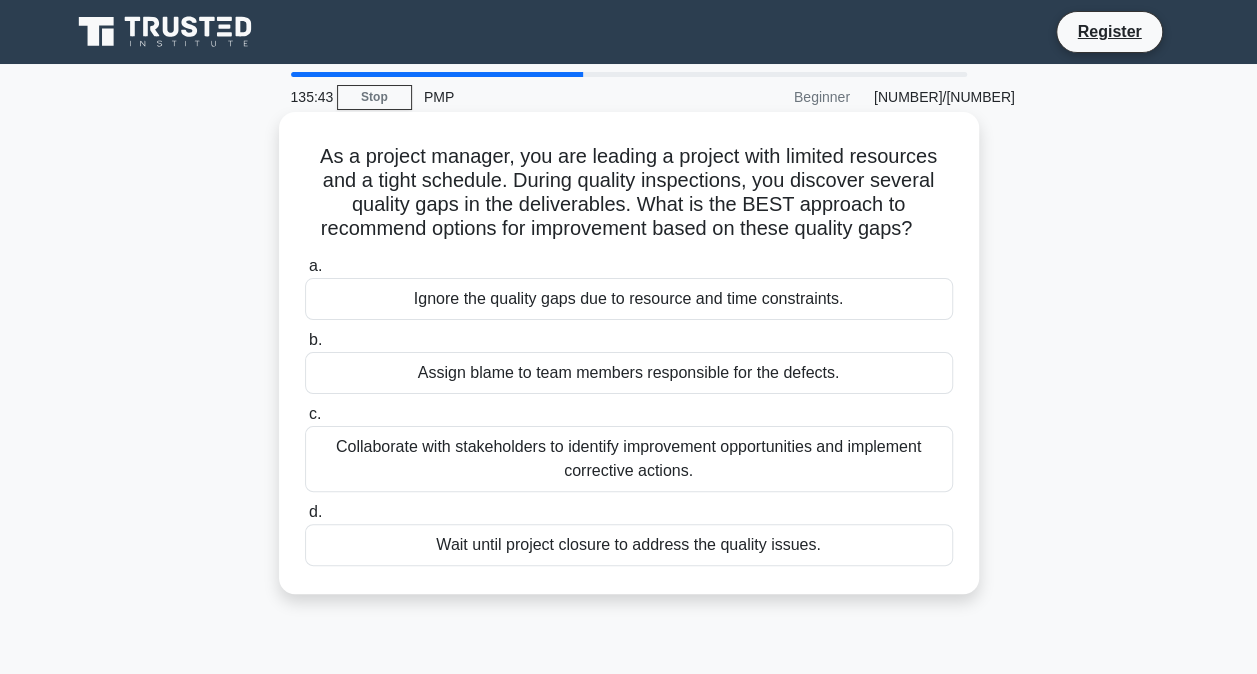 click on "Collaborate with stakeholders to identify improvement opportunities and implement corrective actions." at bounding box center (629, 459) 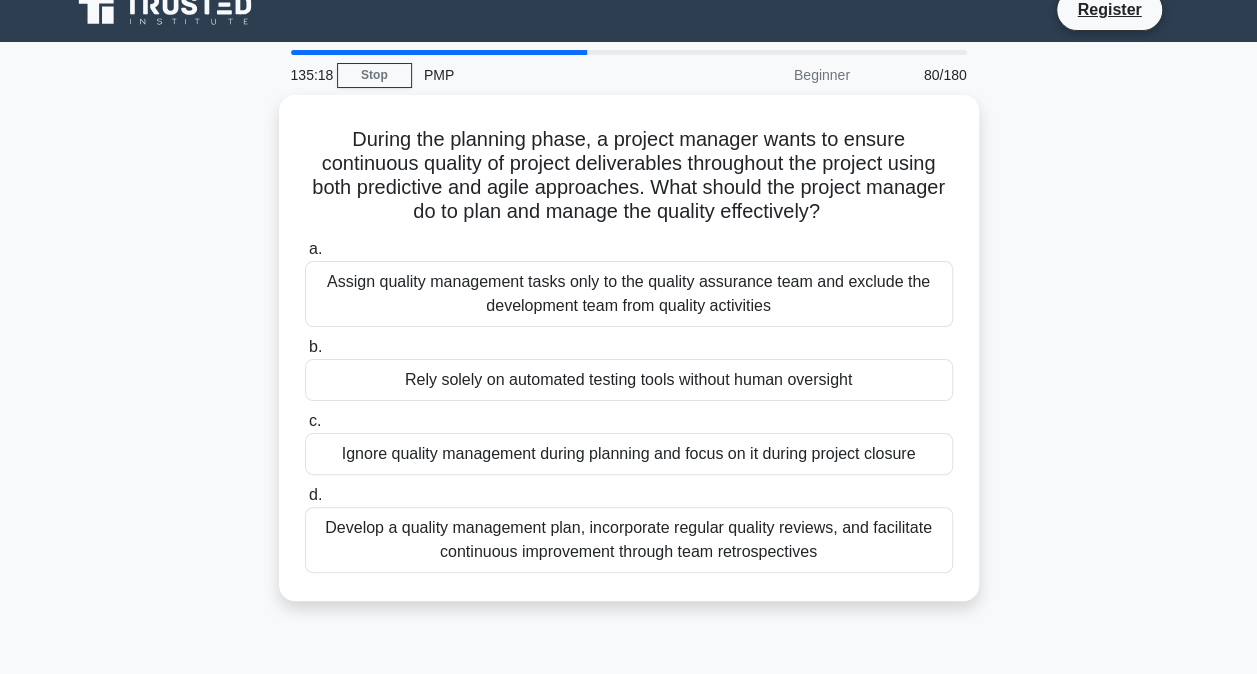 scroll, scrollTop: 25, scrollLeft: 0, axis: vertical 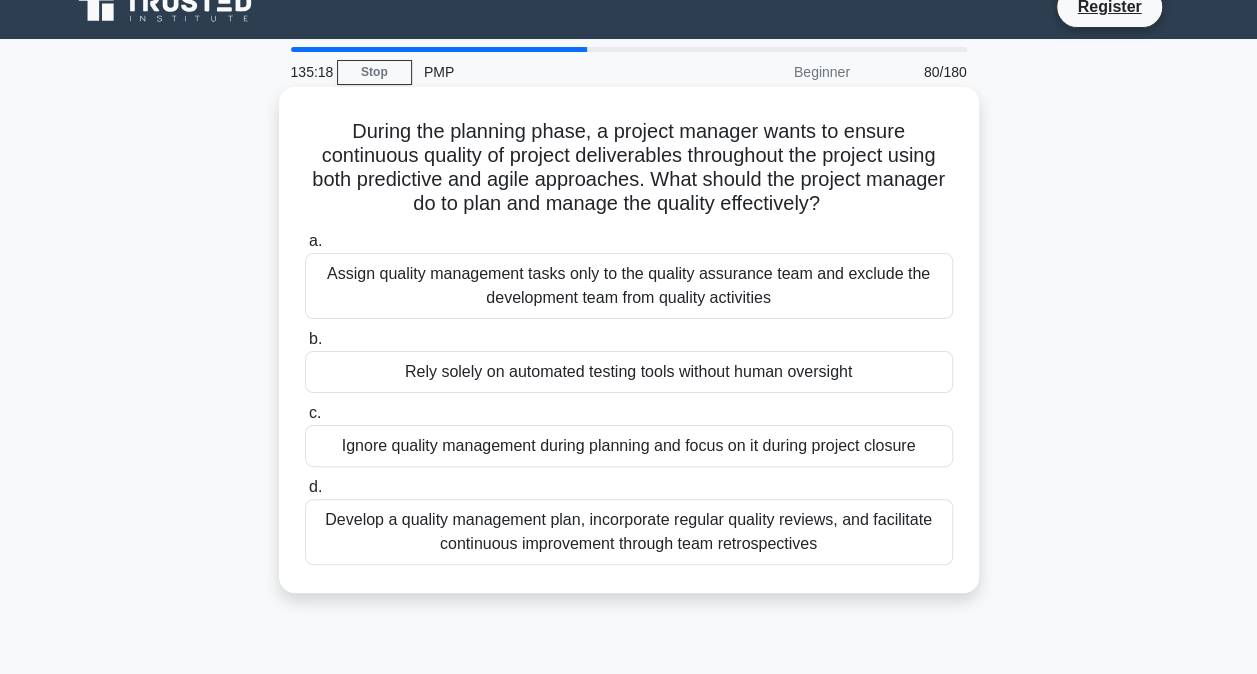 click on "Develop a quality management plan, incorporate regular quality reviews, and facilitate continuous improvement through team retrospectives" at bounding box center (629, 532) 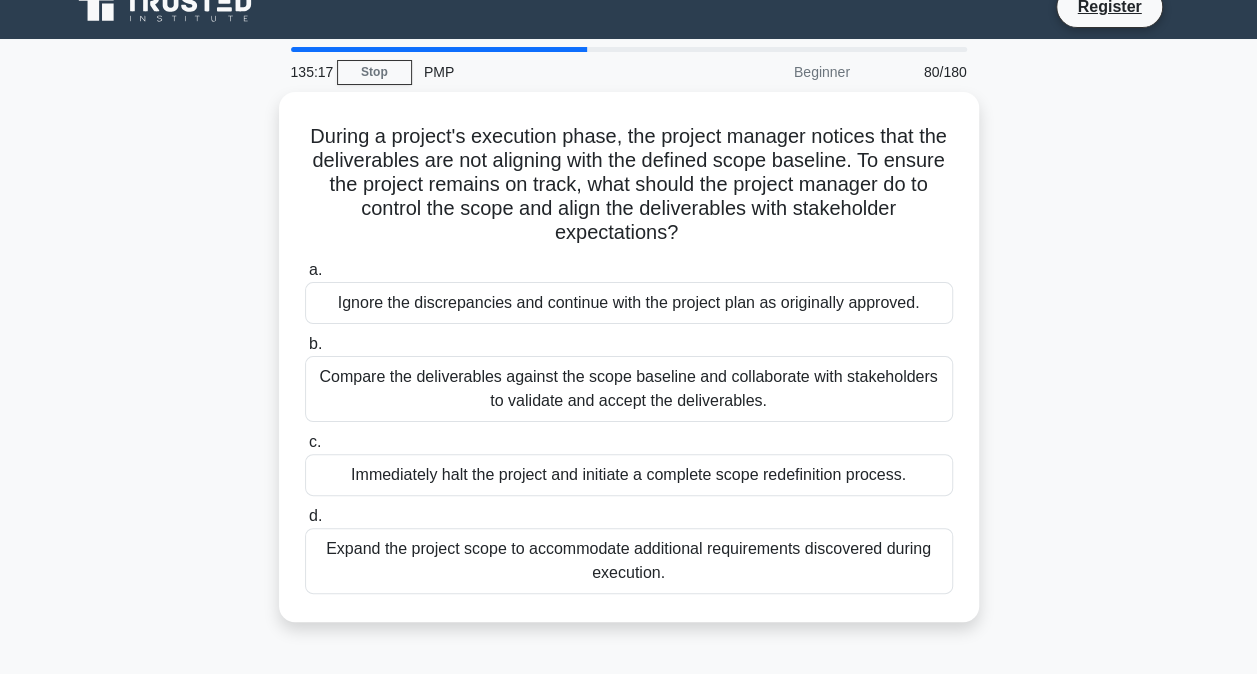 scroll, scrollTop: 0, scrollLeft: 0, axis: both 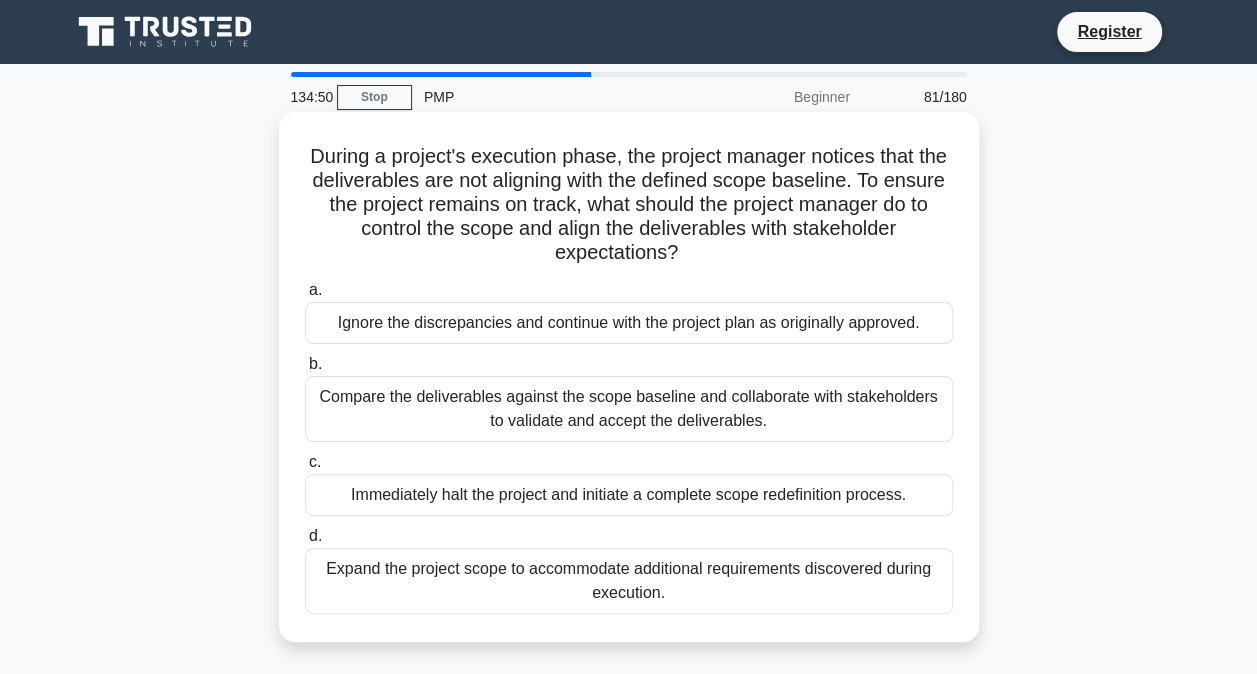 click on "Compare the deliverables against the scope baseline and collaborate with stakeholders to validate and accept the deliverables." at bounding box center [629, 409] 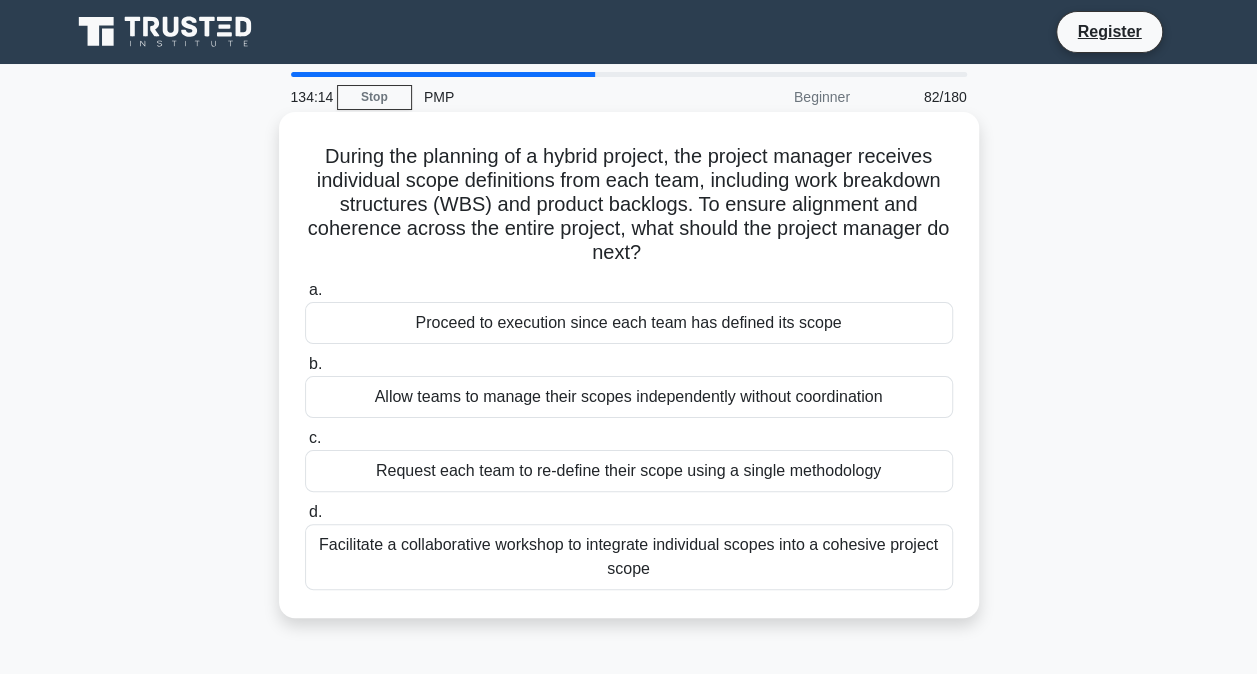 click on "Facilitate a collaborative workshop to integrate individual scopes into a cohesive project scope" at bounding box center [629, 557] 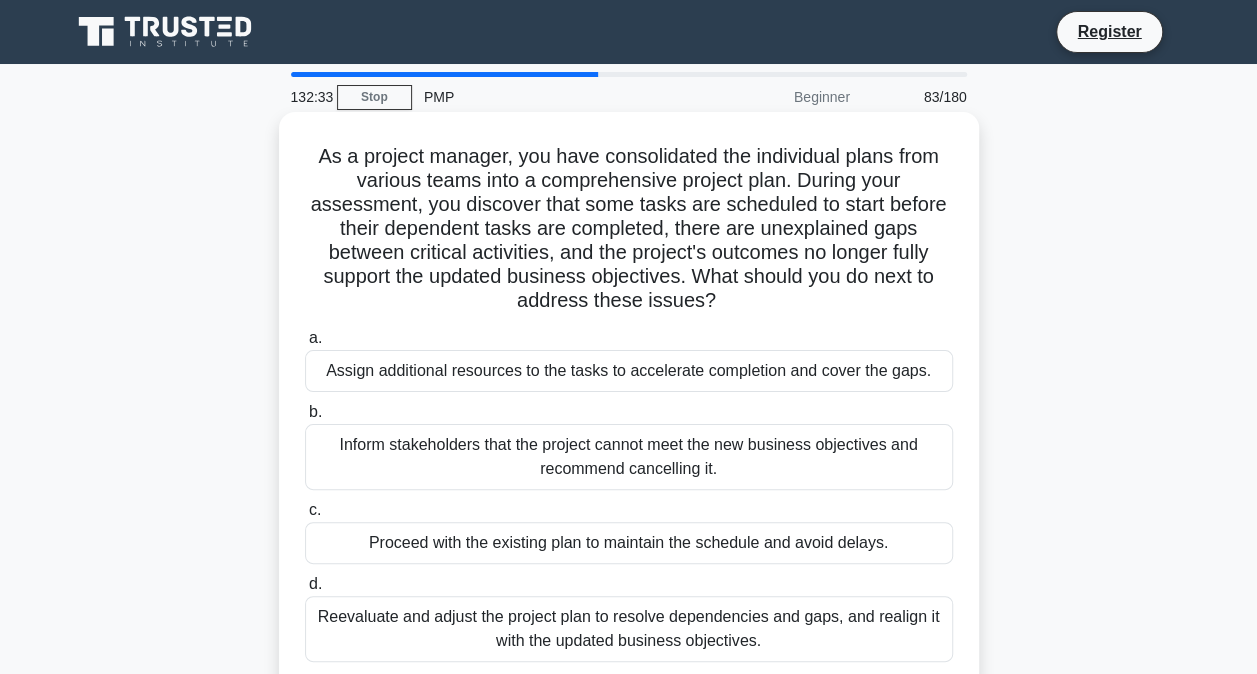 click on "Reevaluate and adjust the project plan to resolve dependencies and gaps, and realign it with the updated business objectives." at bounding box center [629, 629] 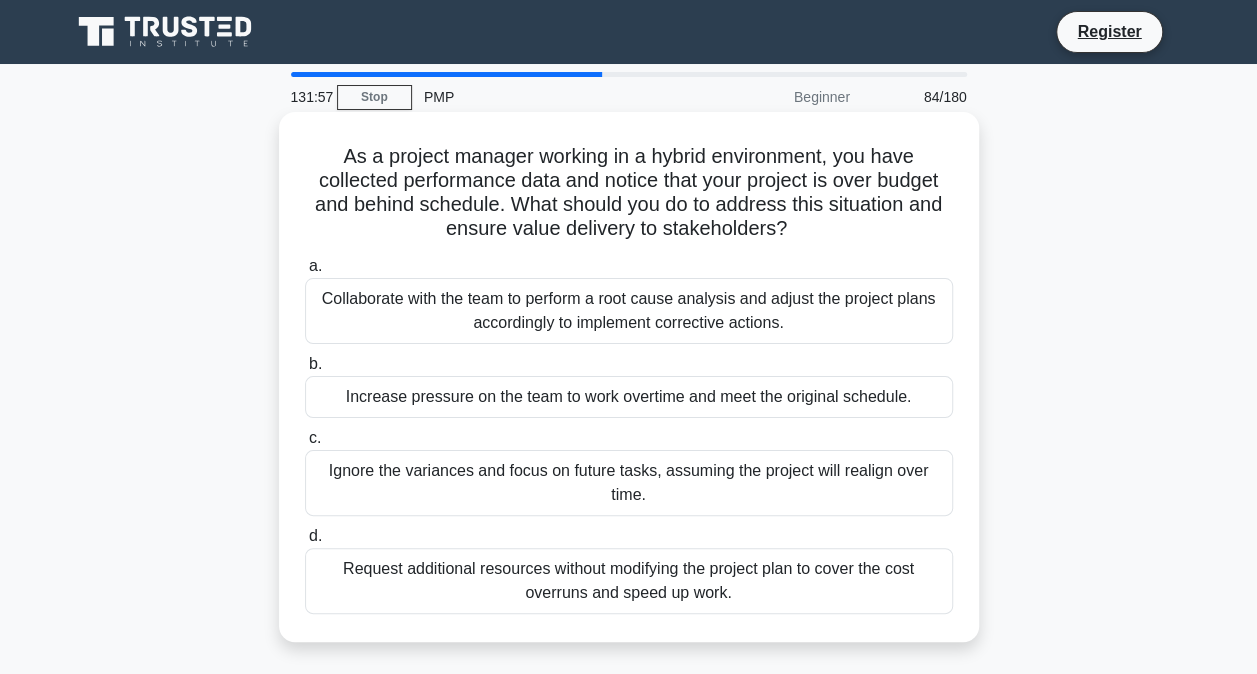 click on "Collaborate with the team to perform a root cause analysis and adjust the project plans accordingly to implement corrective actions." at bounding box center (629, 311) 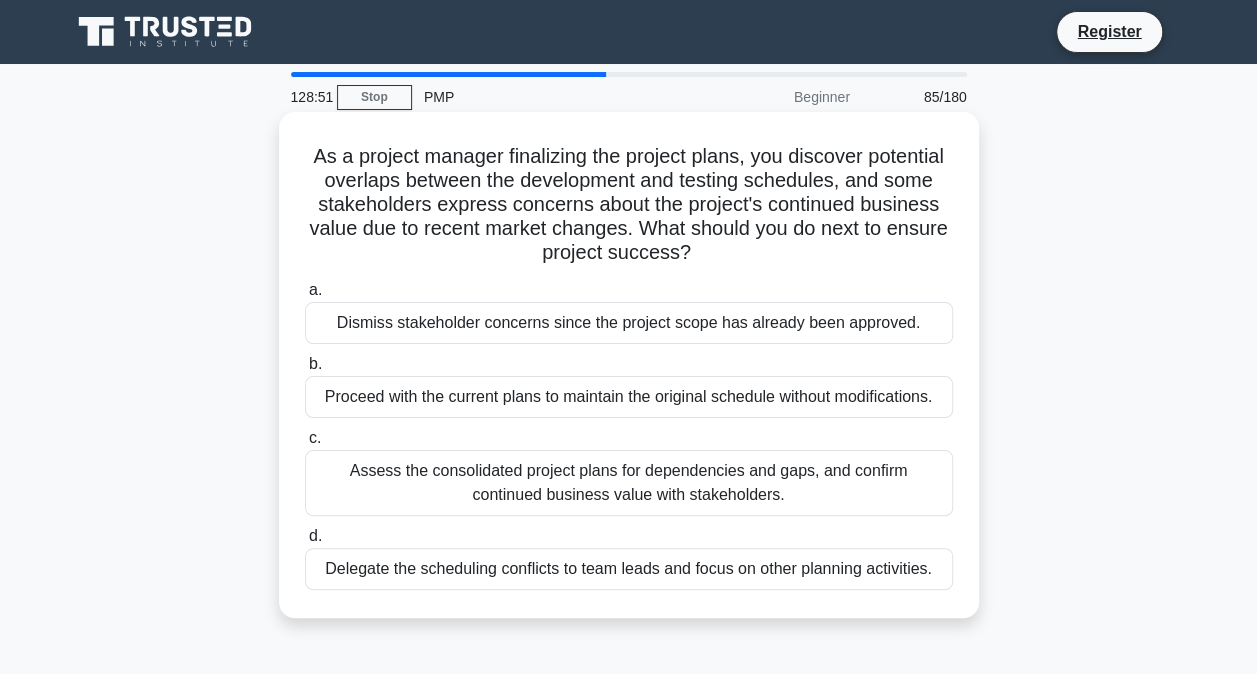 click on "Assess the consolidated project plans for dependencies and gaps, and confirm continued business value with stakeholders." at bounding box center [629, 483] 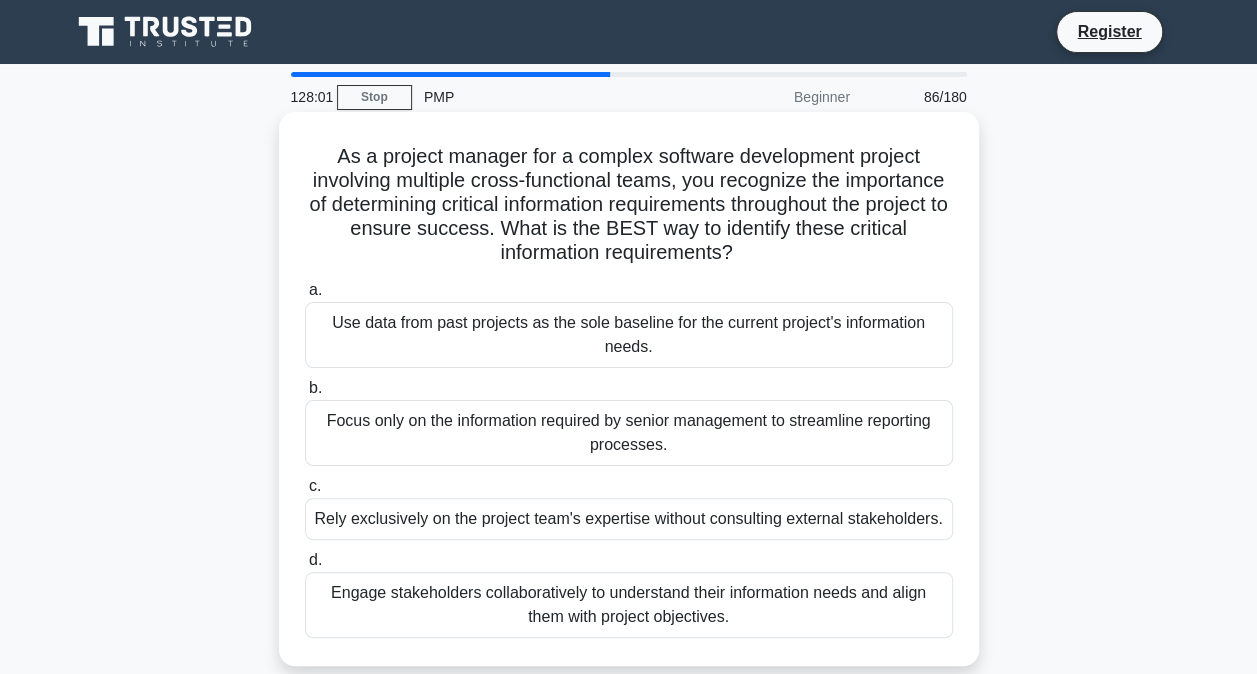 click on "Engage stakeholders collaboratively to understand their information needs and align them with project objectives." at bounding box center (629, 605) 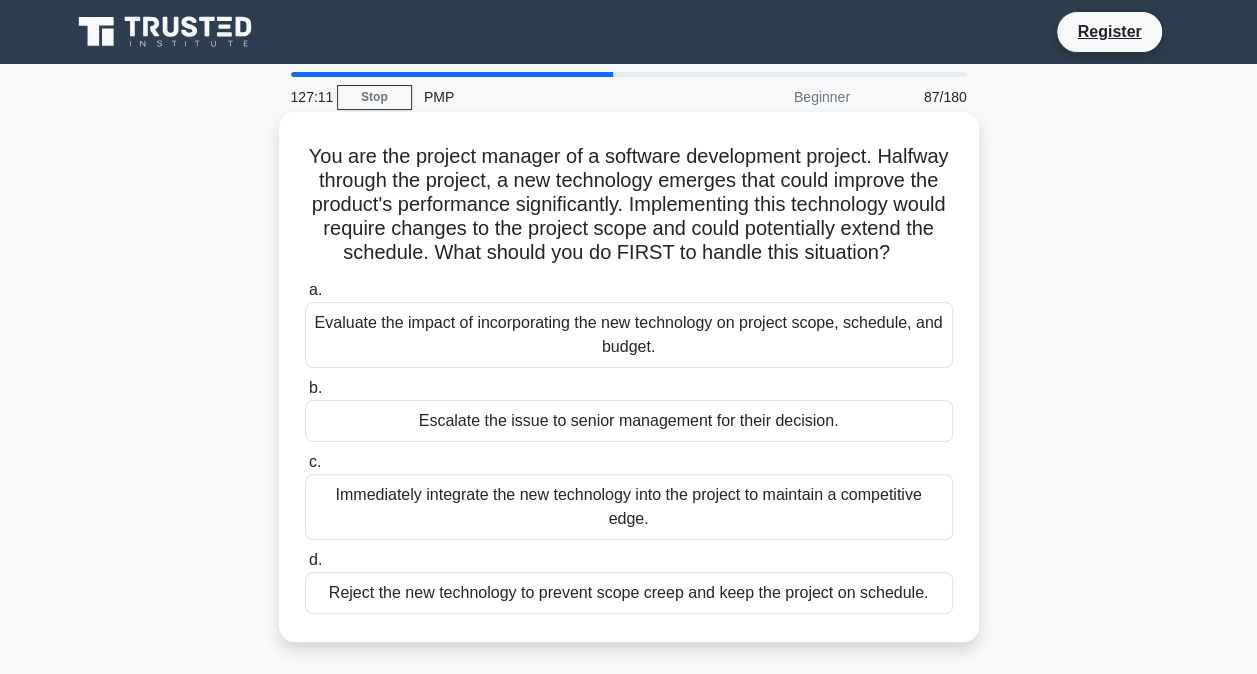 click on "Evaluate the impact of incorporating the new technology on project scope, schedule, and budget." at bounding box center (629, 335) 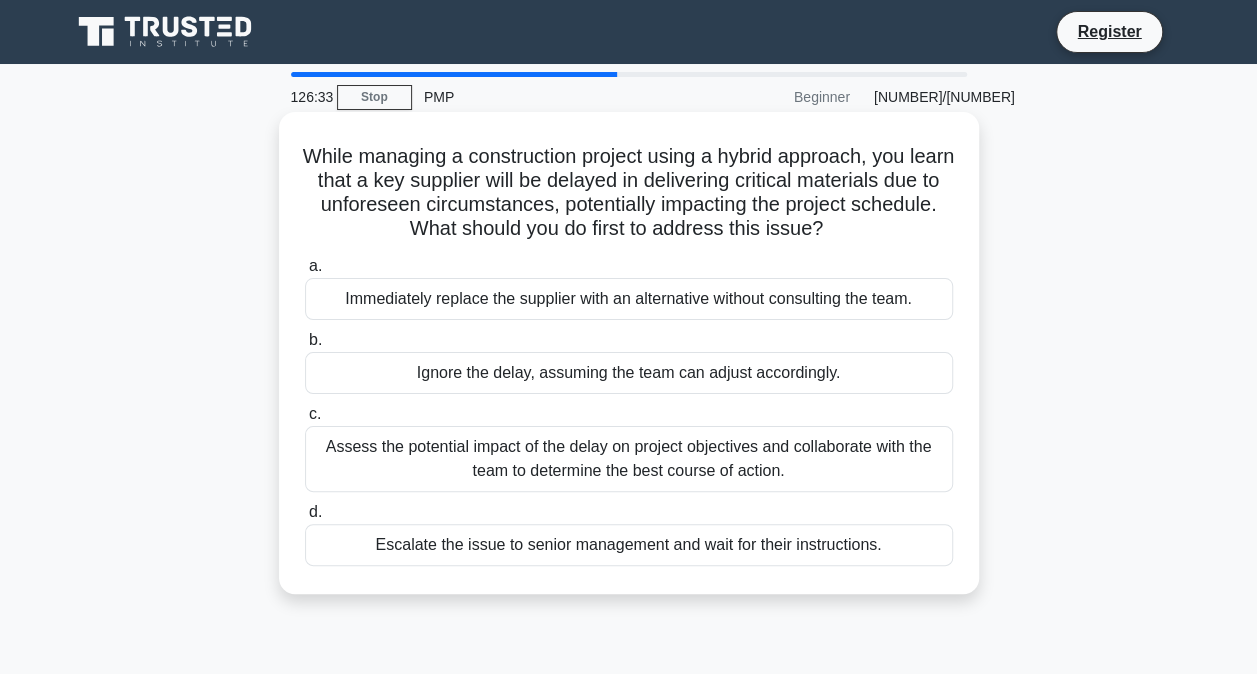 click on "Assess the potential impact of the delay on project objectives and collaborate with the team to determine the best course of action." at bounding box center [629, 459] 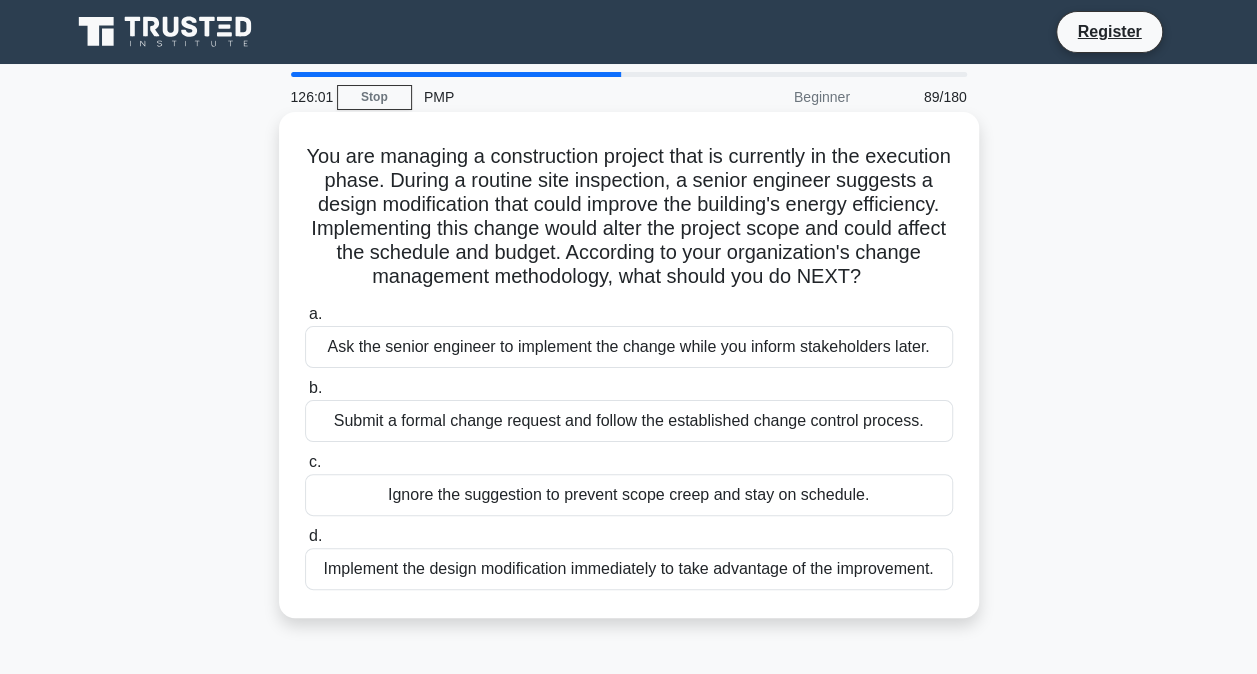 click on "Submit a formal change request and follow the established change control process." at bounding box center (629, 421) 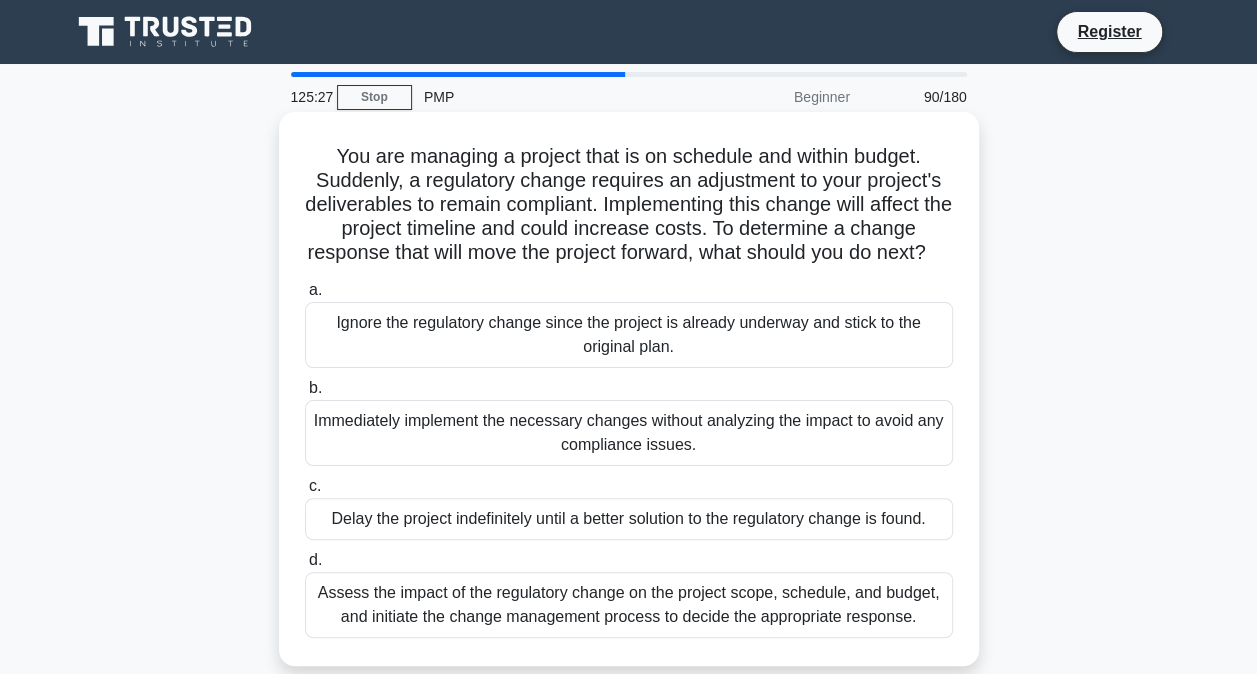 click on "Assess the impact of the regulatory change on the project scope, schedule, and budget, and initiate the change management process to decide the appropriate response." at bounding box center (629, 605) 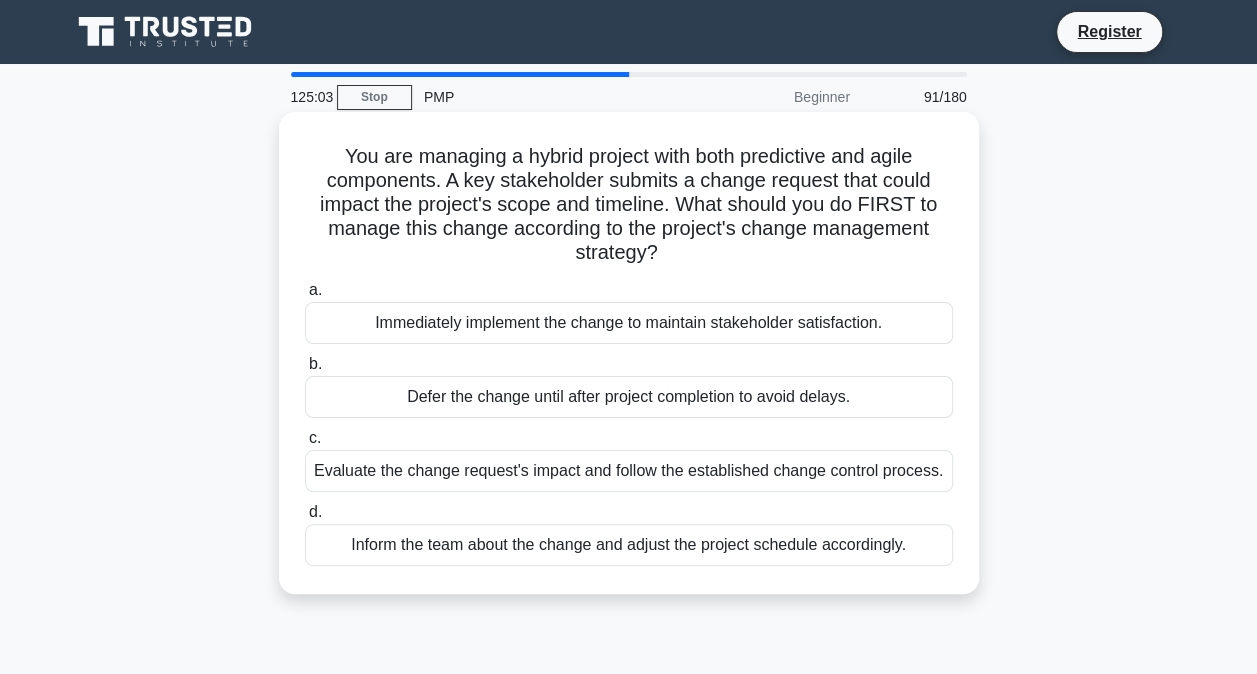 click on "Evaluate the change request's impact and follow the established change control process." at bounding box center (629, 471) 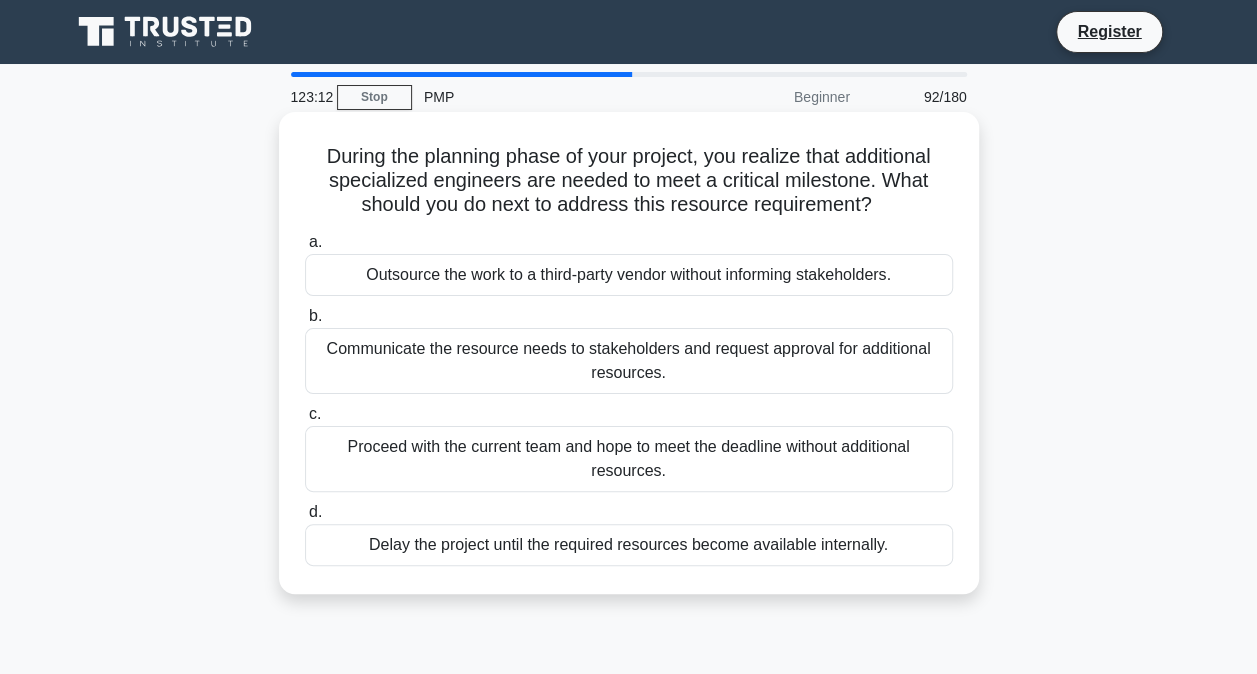 click on "Communicate the resource needs to stakeholders and request approval for additional resources." at bounding box center [629, 361] 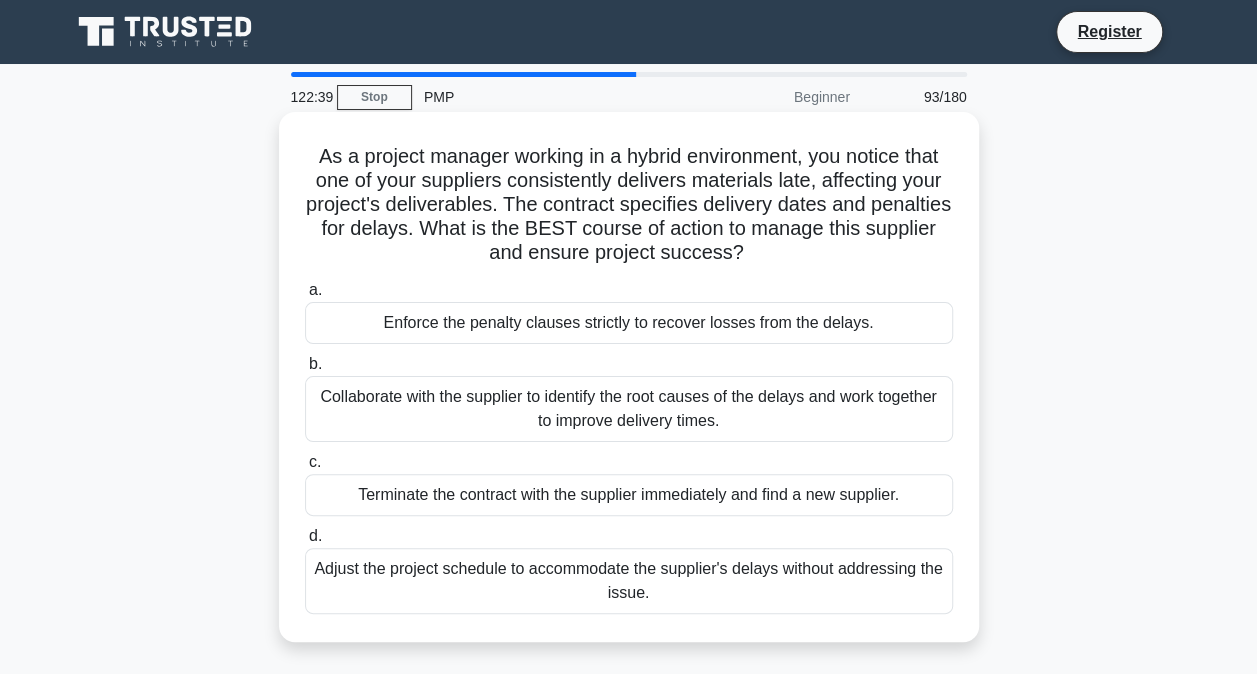 click on "Enforce the penalty clauses strictly to recover losses from the delays." at bounding box center [629, 323] 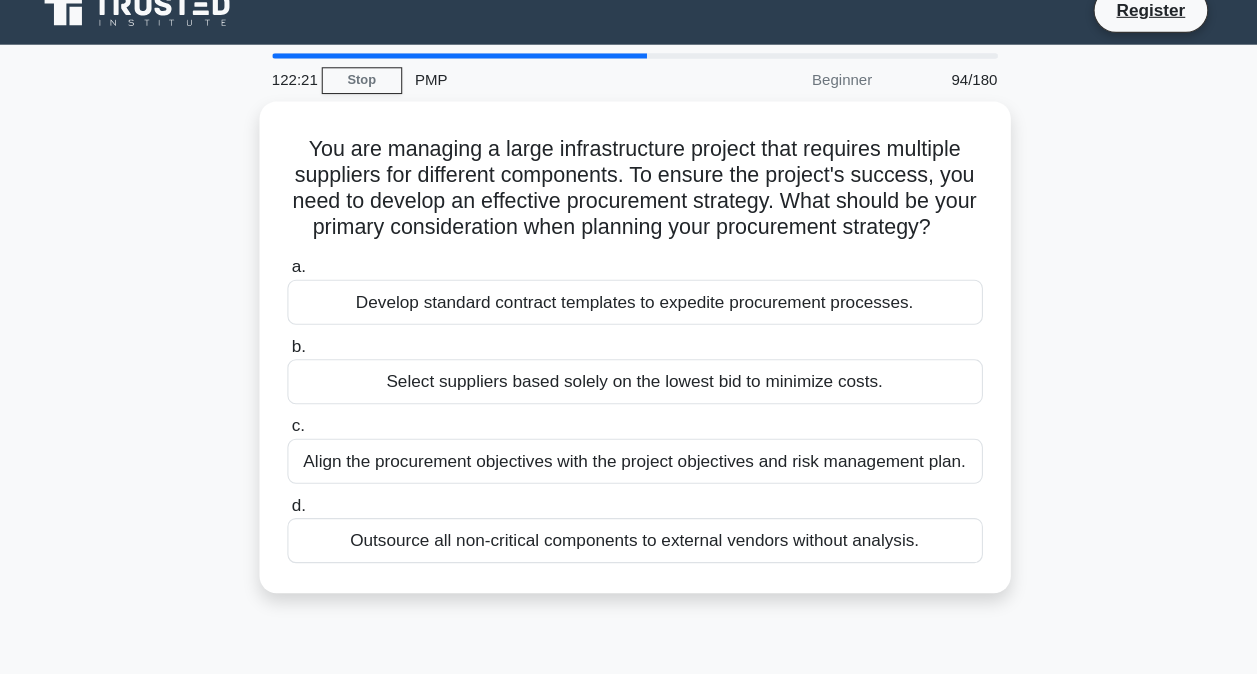 scroll, scrollTop: 4, scrollLeft: 0, axis: vertical 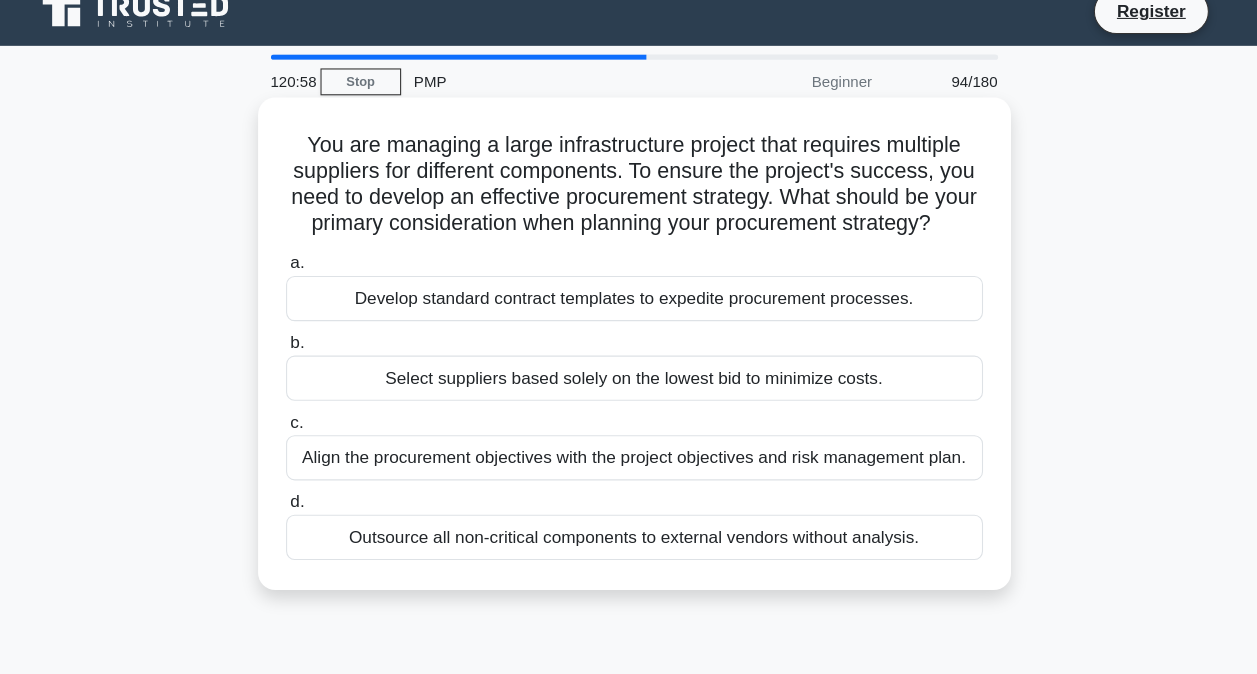 click on "Align the procurement objectives with the project objectives and risk management plan." at bounding box center (629, 443) 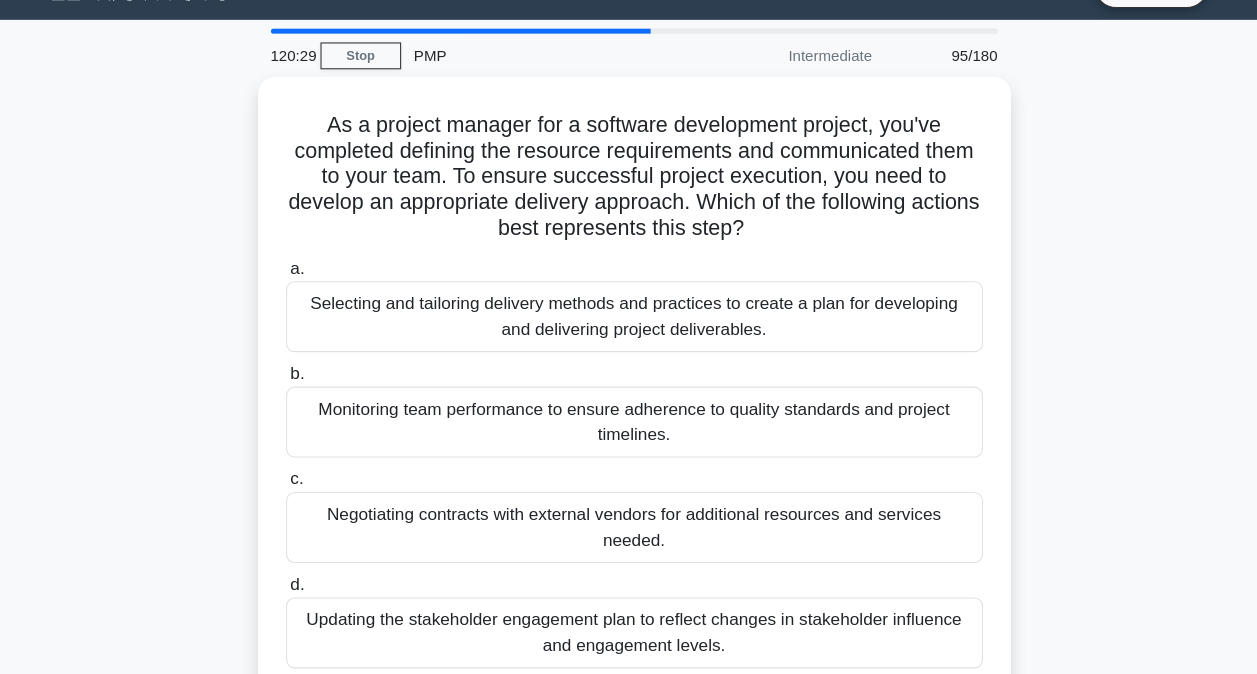 scroll, scrollTop: 10, scrollLeft: 0, axis: vertical 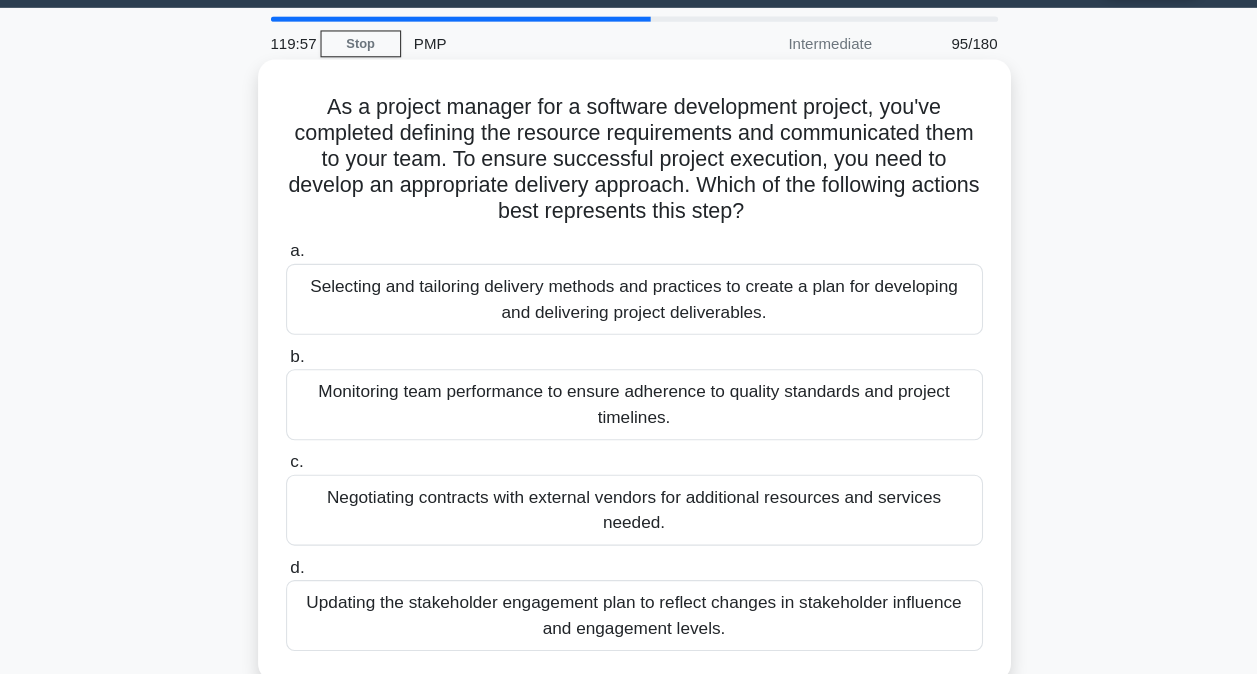 click on "Monitoring team performance to ensure adherence to quality standards and project timelines." at bounding box center (629, 423) 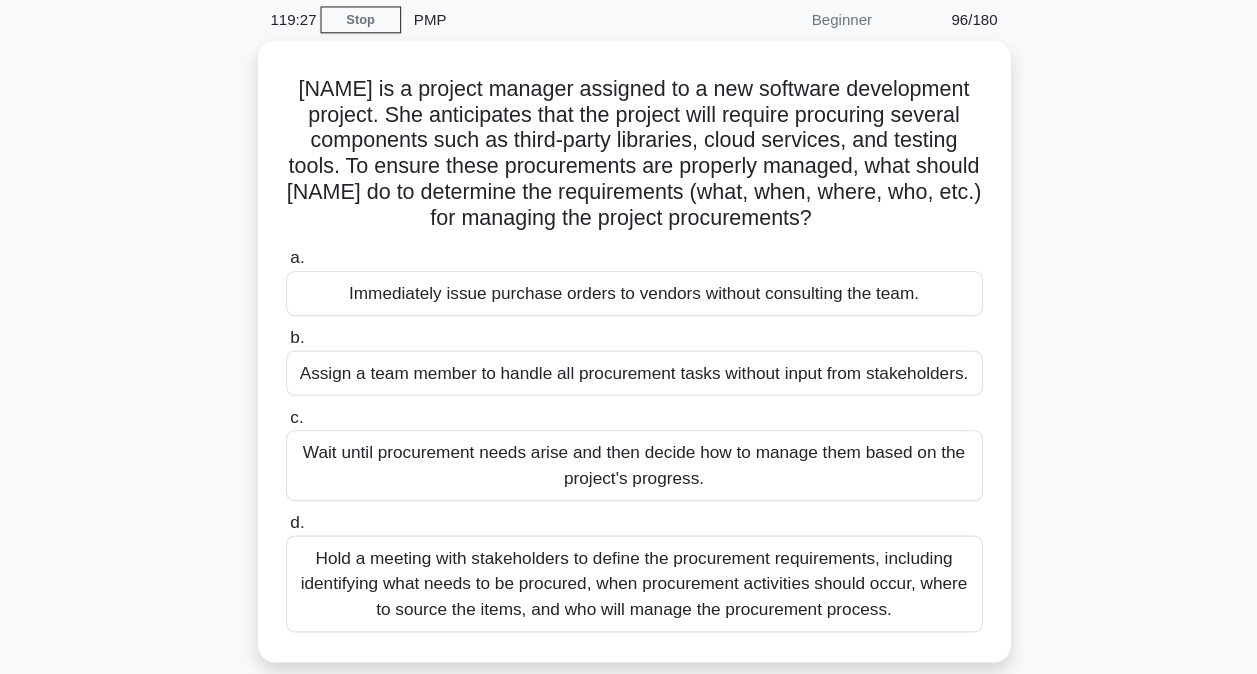 scroll, scrollTop: 36, scrollLeft: 0, axis: vertical 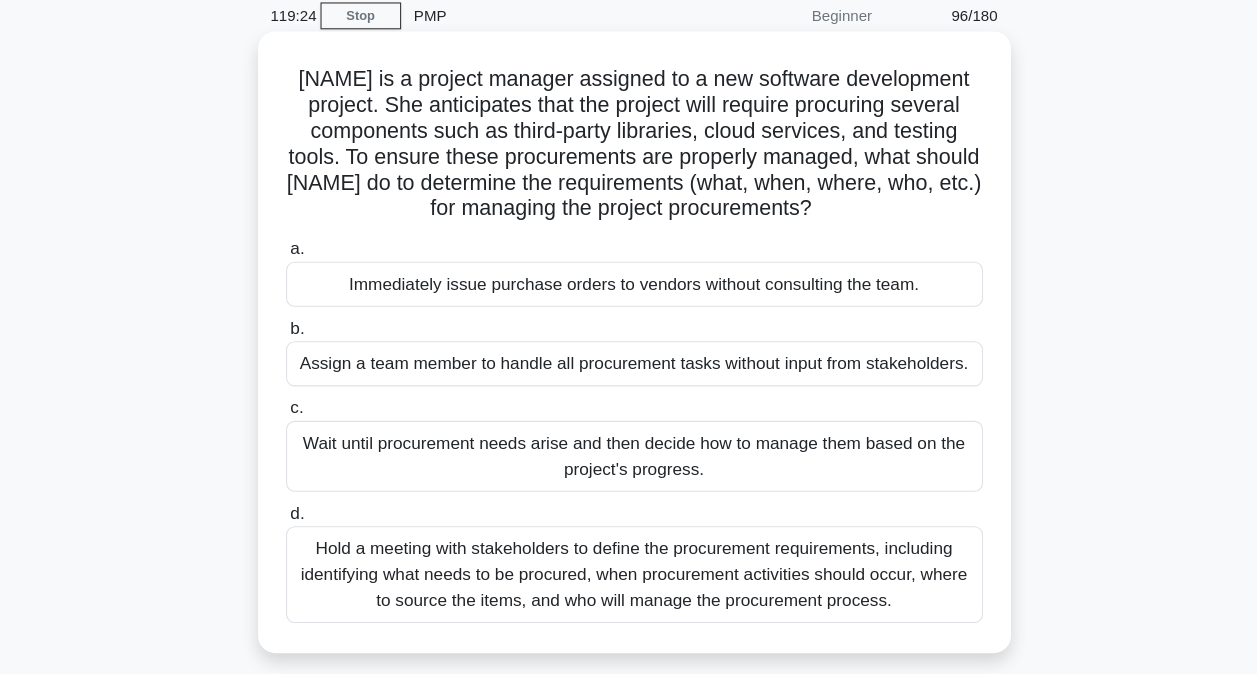 click on "Hold a meeting with stakeholders to define the procurement requirements, including identifying what needs to be procured, when procurement activities should occur, where to source the items, and who will manage the procurement process." at bounding box center (629, 581) 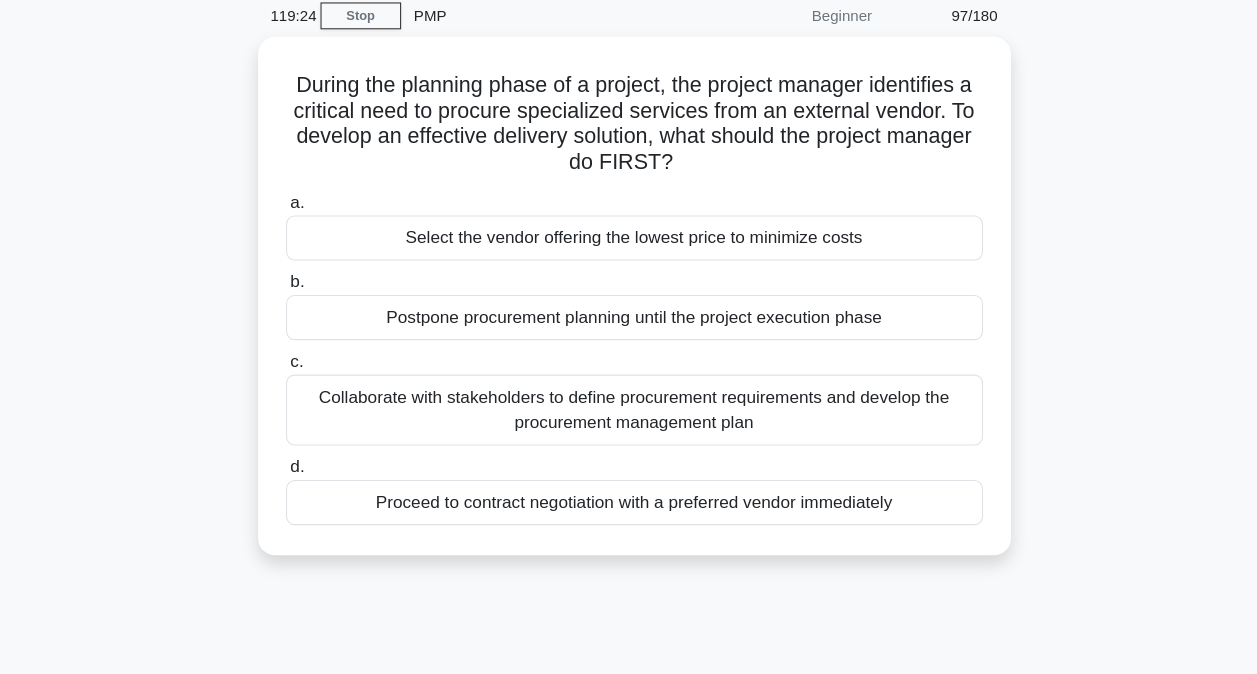 scroll, scrollTop: 0, scrollLeft: 0, axis: both 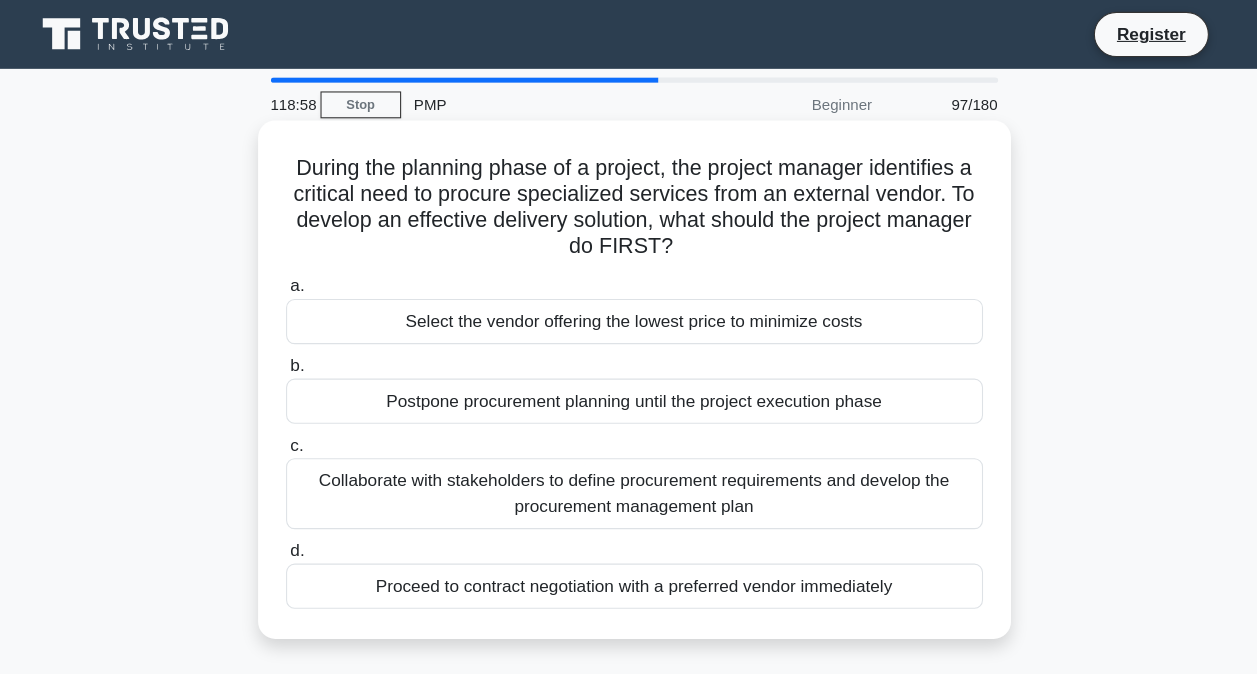 click on "Collaborate with stakeholders to define procurement requirements and develop the procurement management plan" at bounding box center [629, 459] 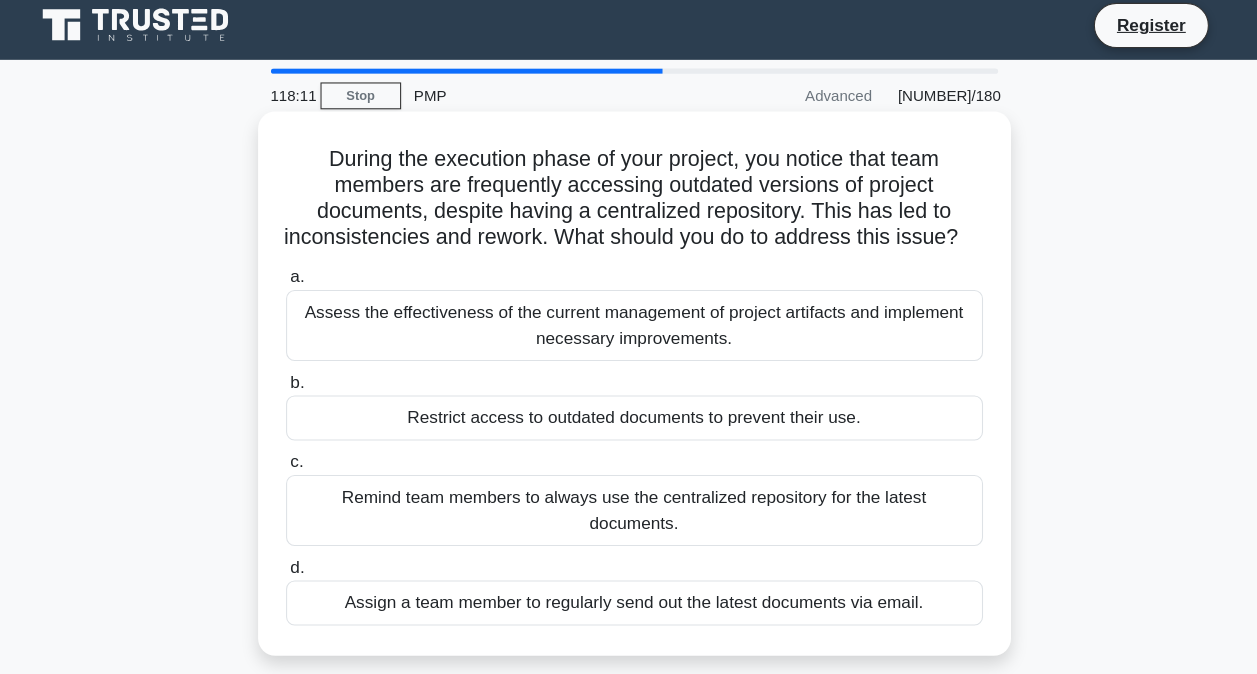 click on "Assess the effectiveness of the current management of project artifacts and implement necessary improvements." at bounding box center (629, 311) 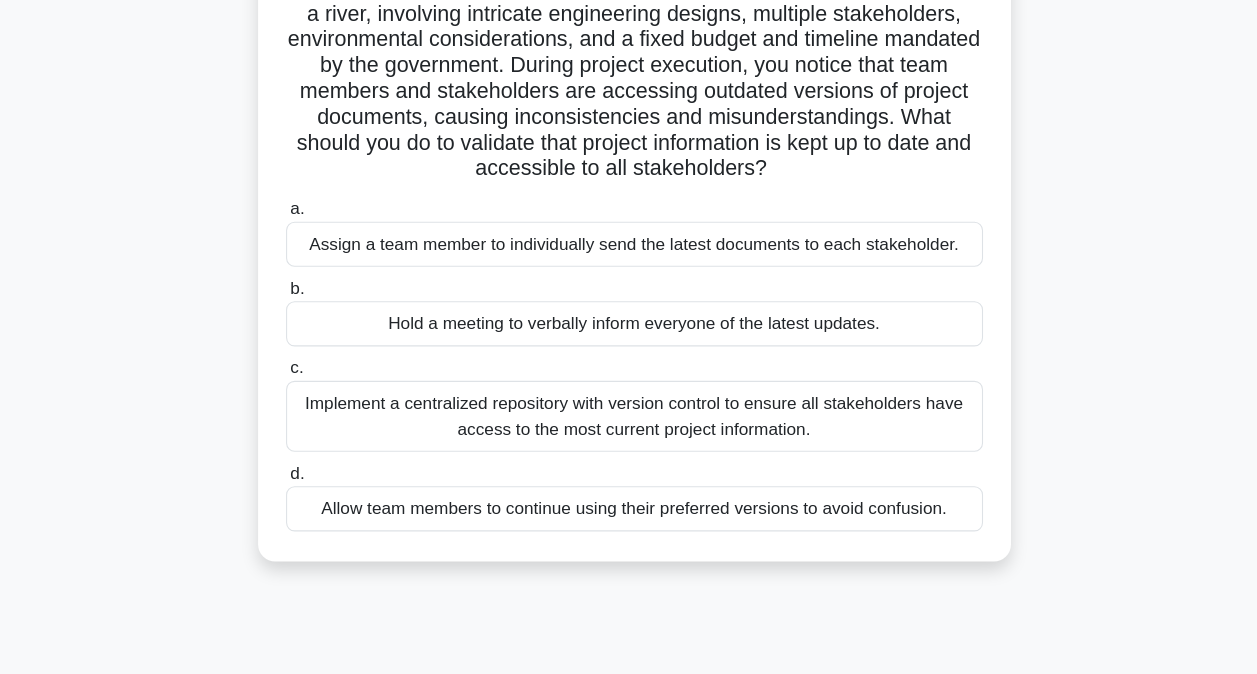 scroll, scrollTop: 130, scrollLeft: 0, axis: vertical 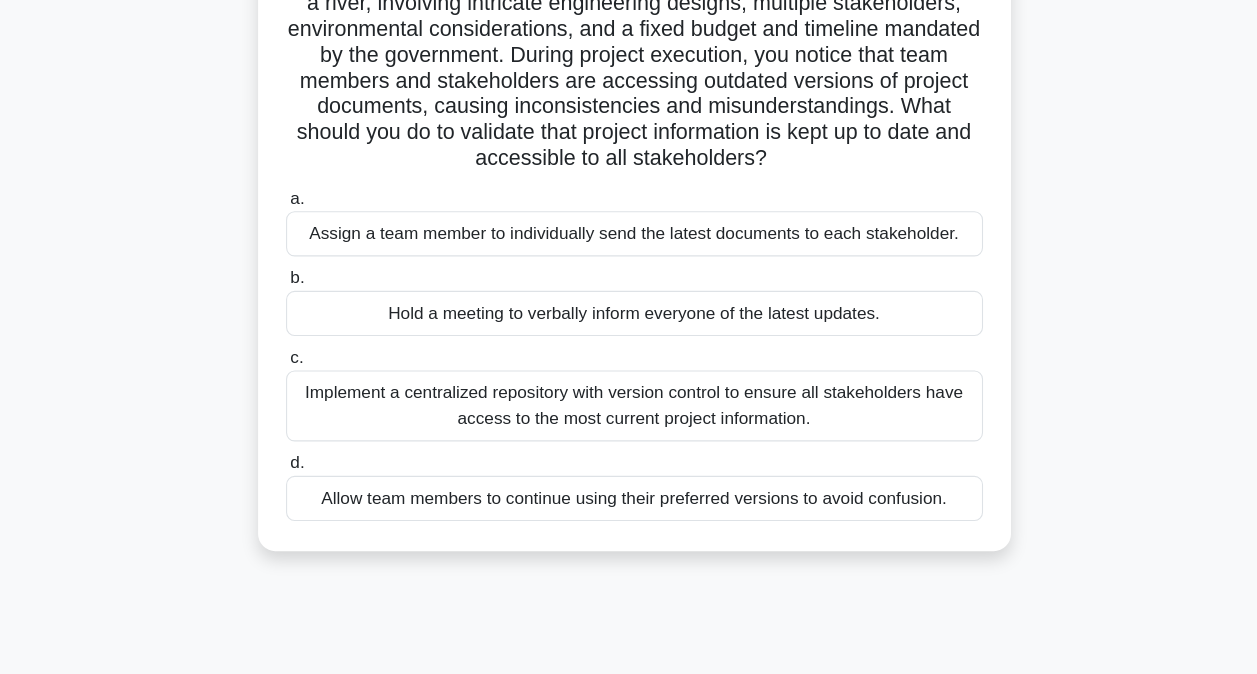 click on "Implement a centralized repository with version control to ensure all stakeholders have access to the most current project information." at bounding box center (629, 425) 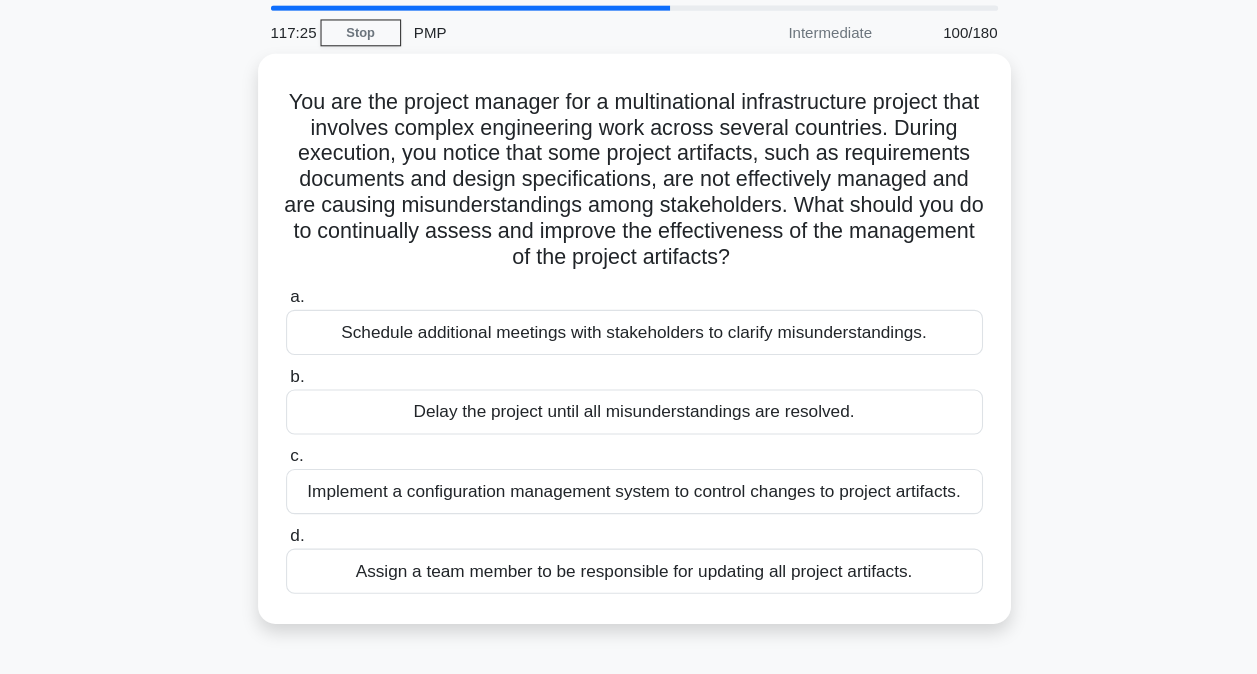 scroll, scrollTop: 0, scrollLeft: 0, axis: both 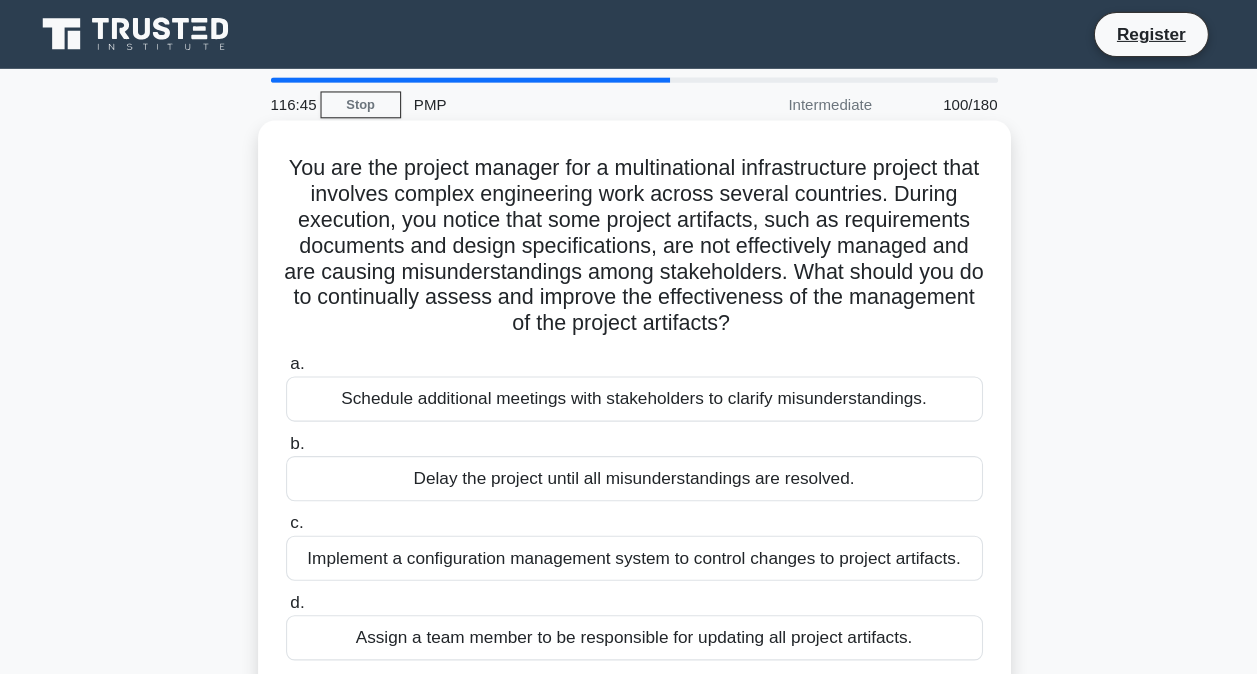 click on "Implement a configuration management system to control changes to project artifacts." at bounding box center (629, 519) 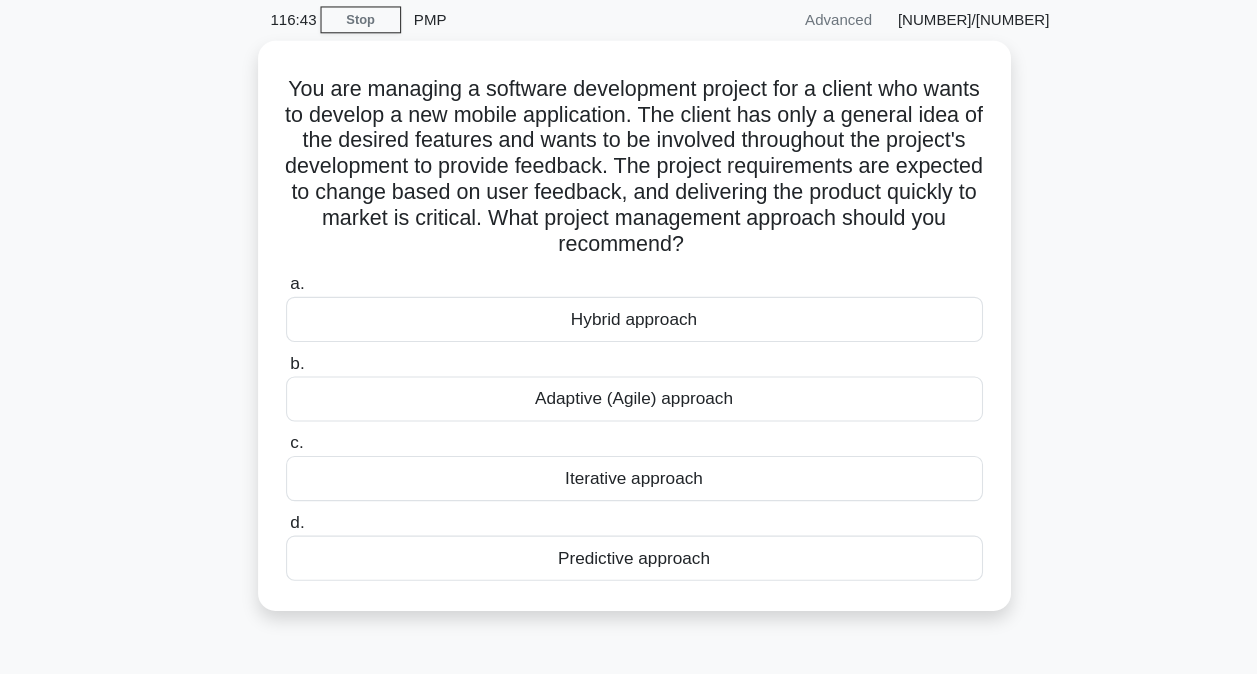 scroll, scrollTop: 33, scrollLeft: 0, axis: vertical 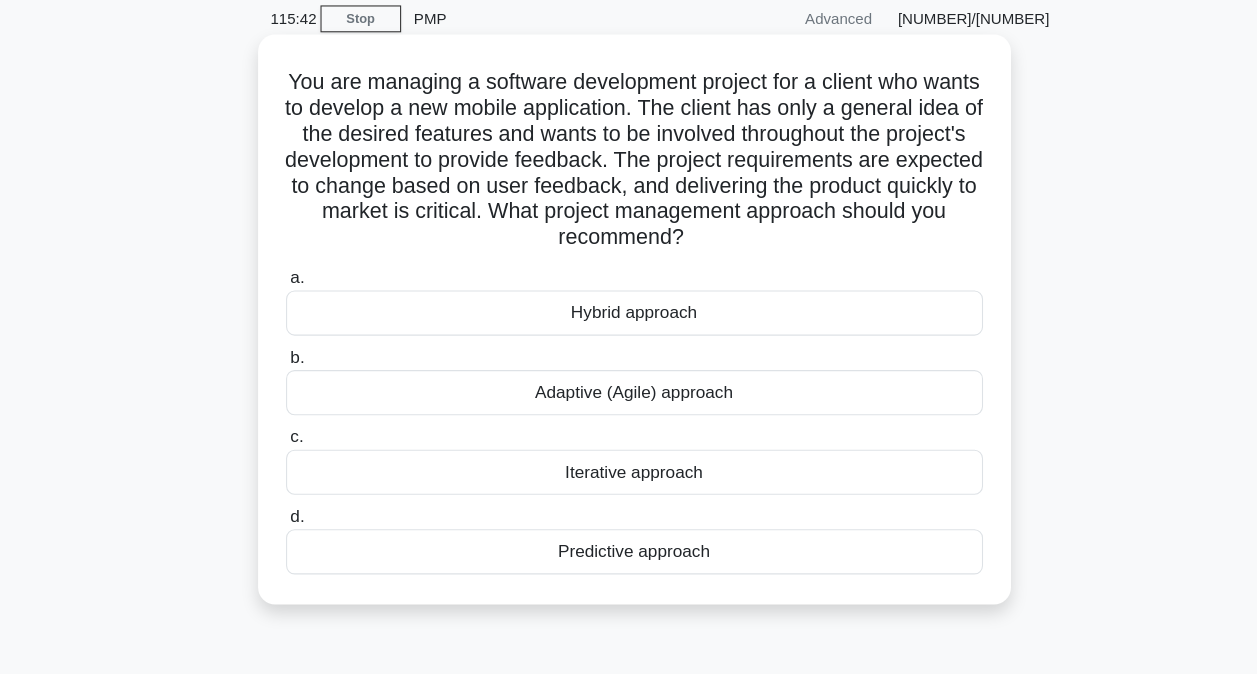 click on "Hybrid approach" at bounding box center [629, 338] 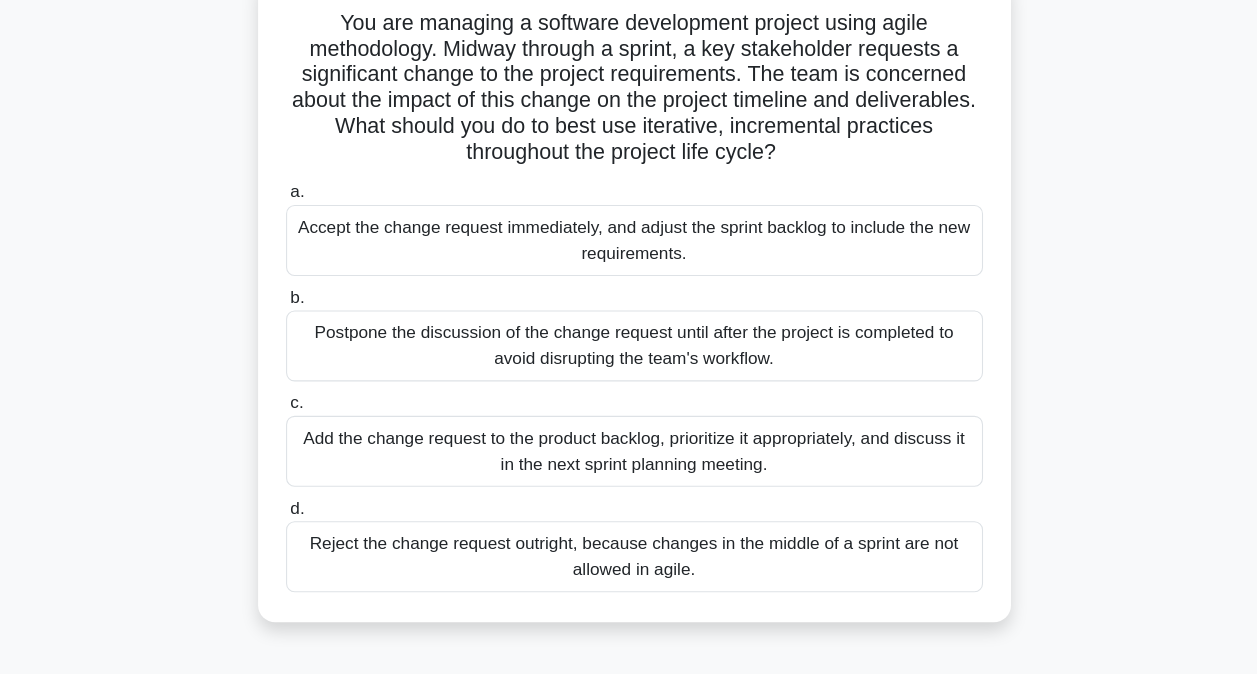 scroll, scrollTop: 94, scrollLeft: 0, axis: vertical 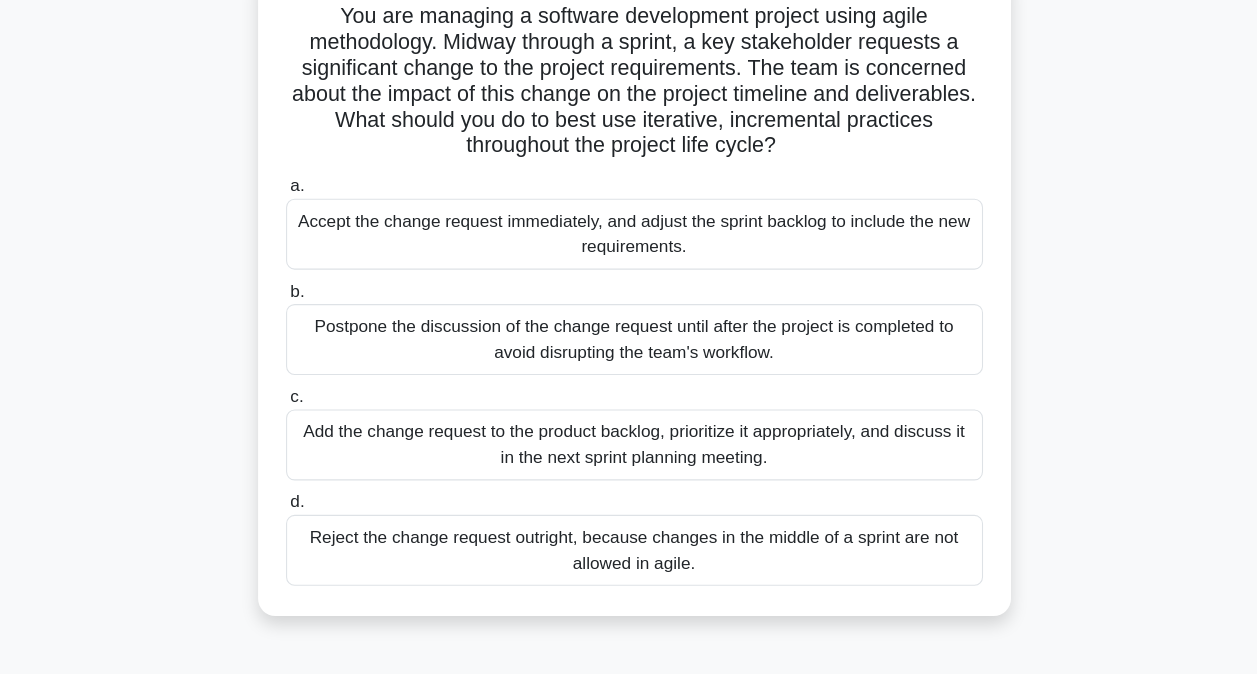 click on "Add the change request to the product backlog, prioritize it appropriately, and discuss it in the next sprint planning meeting." at bounding box center [629, 461] 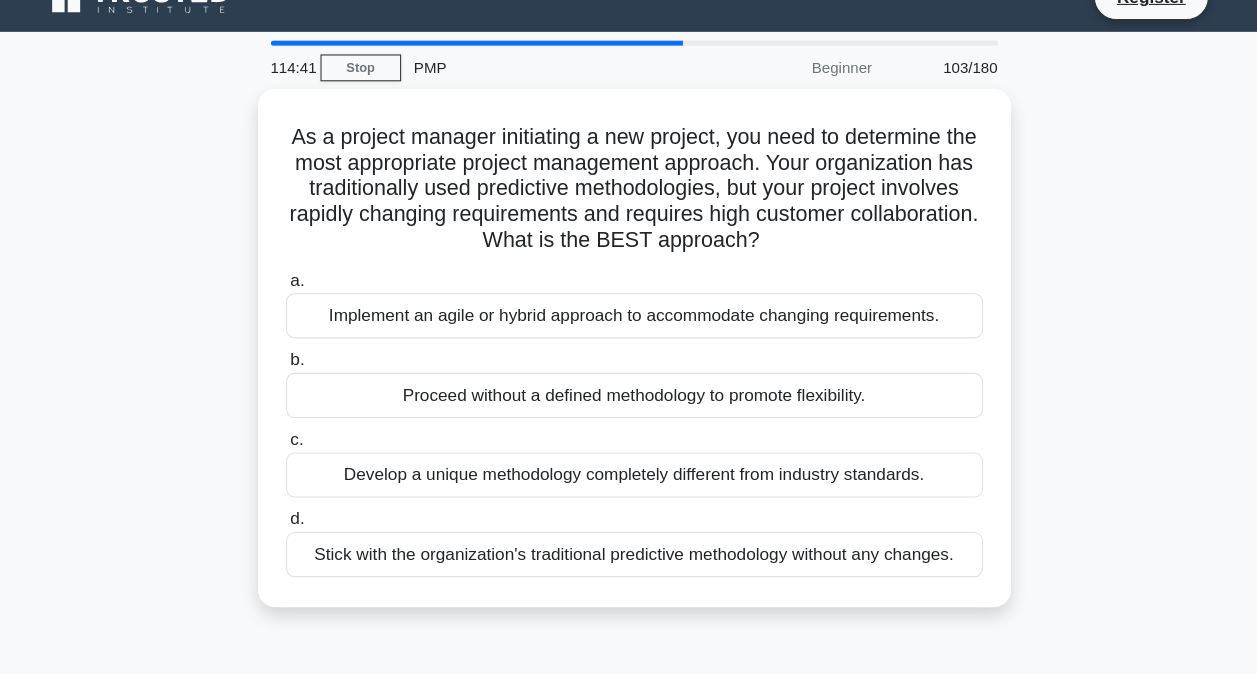 scroll, scrollTop: 0, scrollLeft: 0, axis: both 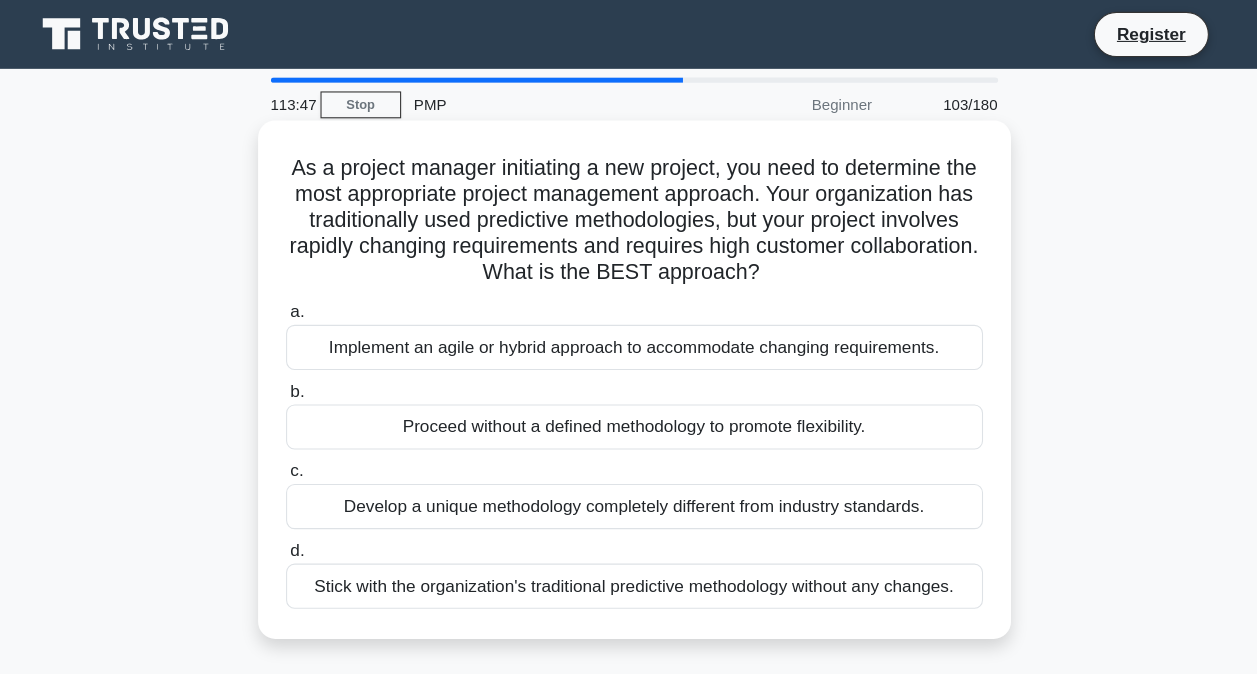 click on "Stick with the organization's traditional predictive methodology without any changes." at bounding box center (629, 545) 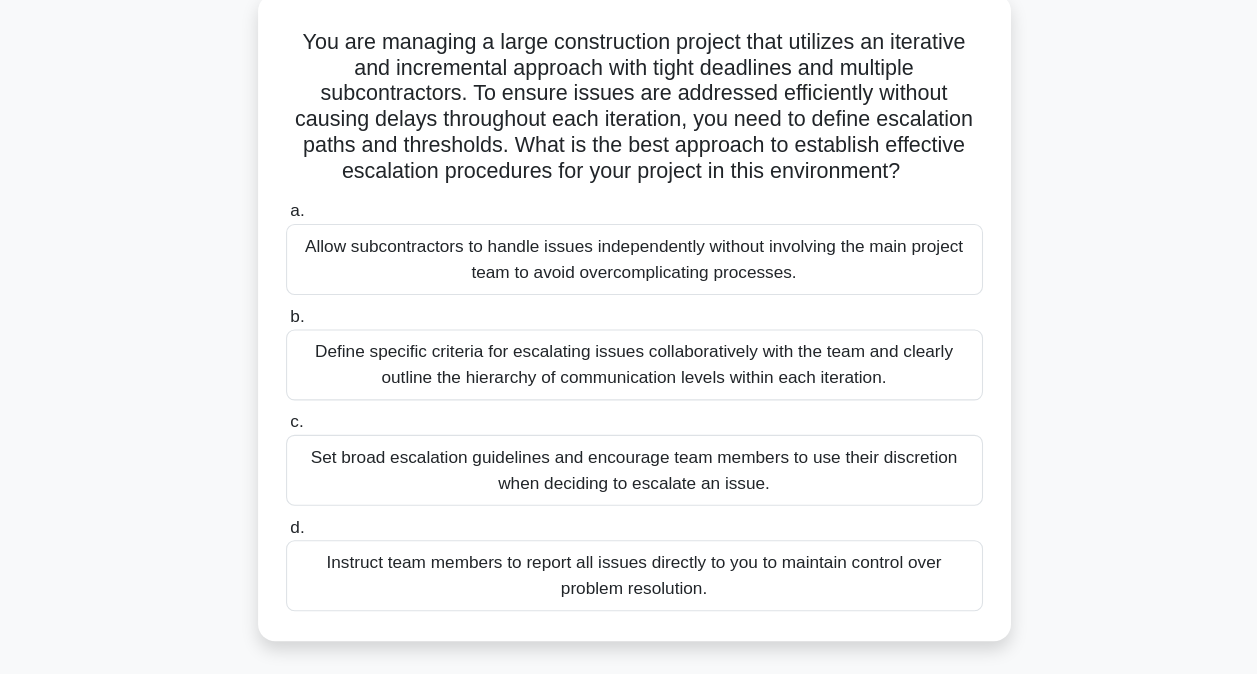 scroll, scrollTop: 78, scrollLeft: 0, axis: vertical 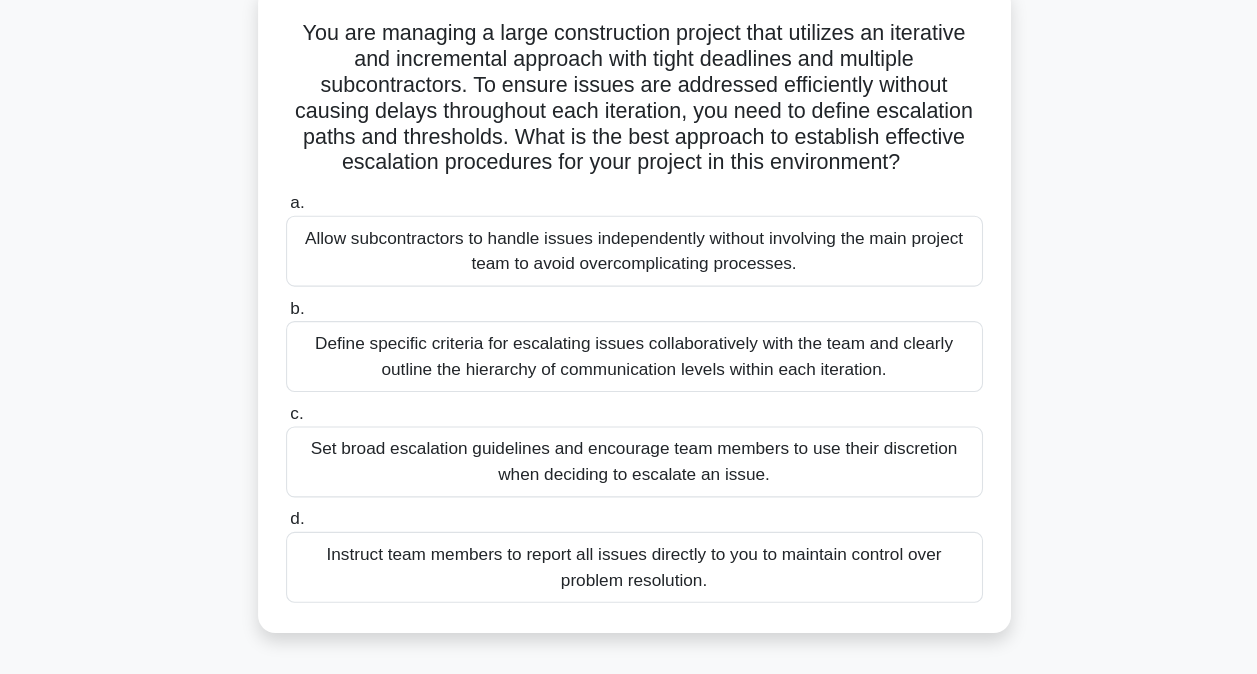 click on "Define specific criteria for escalating issues collaboratively with the team and clearly outline the hierarchy of communication levels within each iteration." at bounding box center [629, 379] 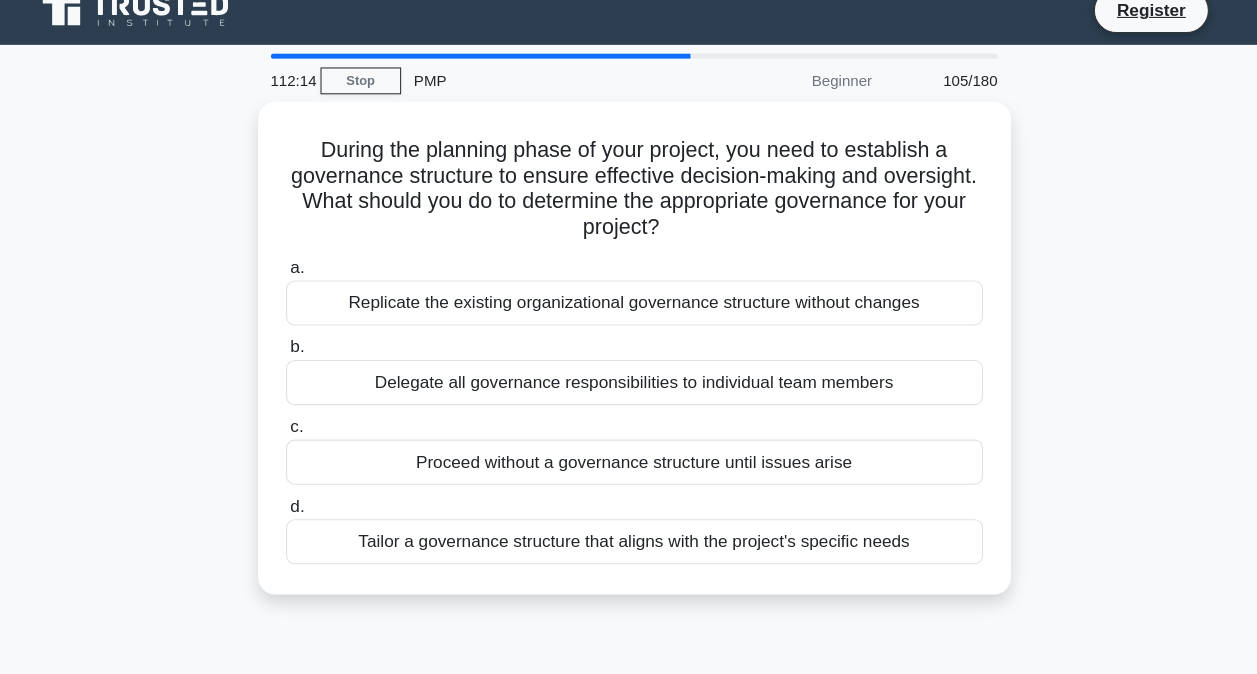 scroll, scrollTop: 0, scrollLeft: 0, axis: both 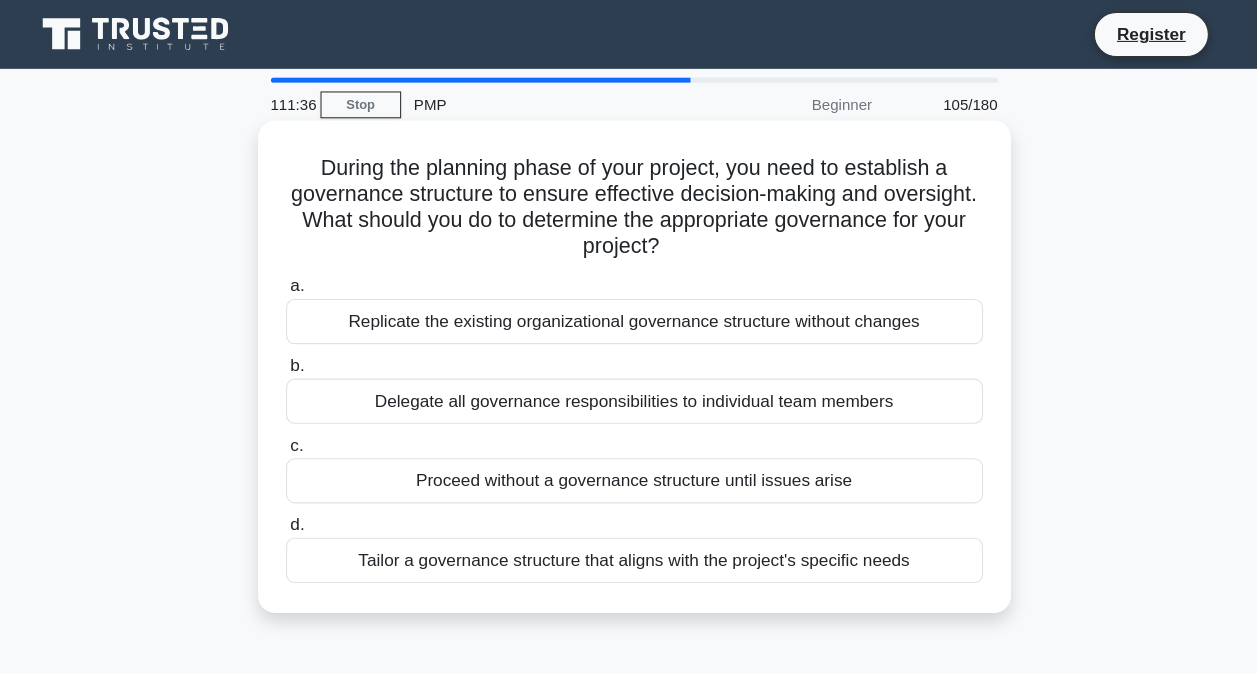 click on "Tailor a governance structure that aligns with the project's specific needs" at bounding box center [629, 521] 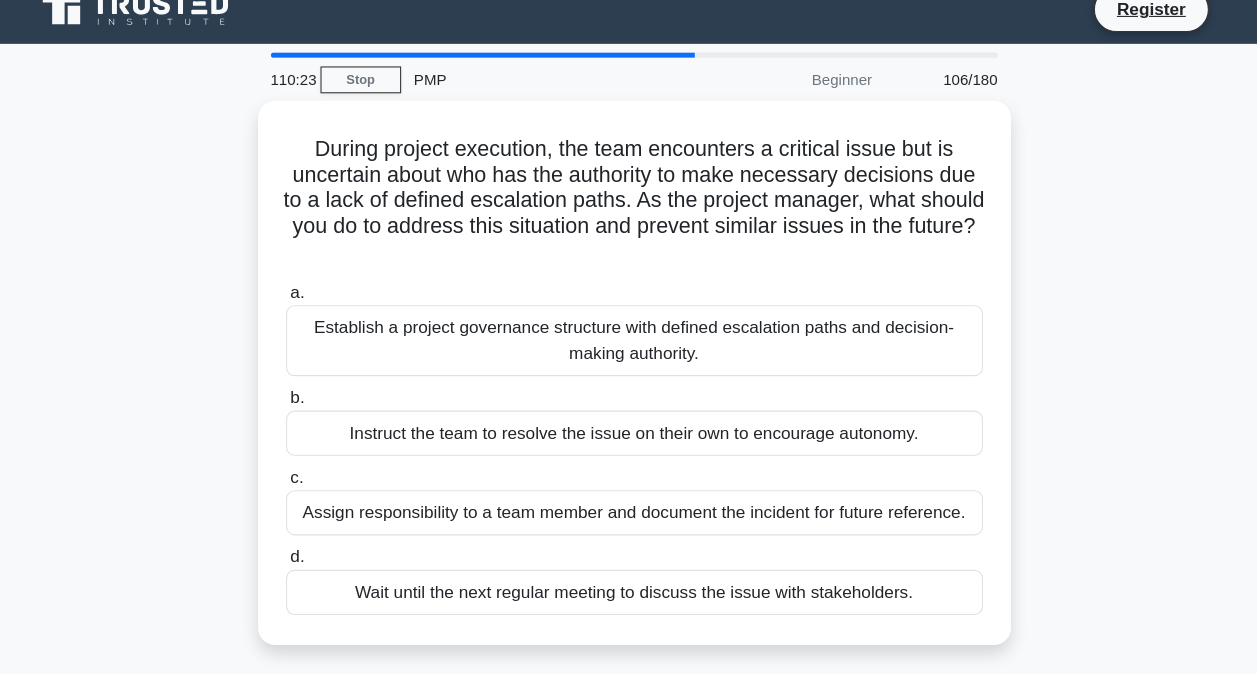 scroll, scrollTop: 5, scrollLeft: 0, axis: vertical 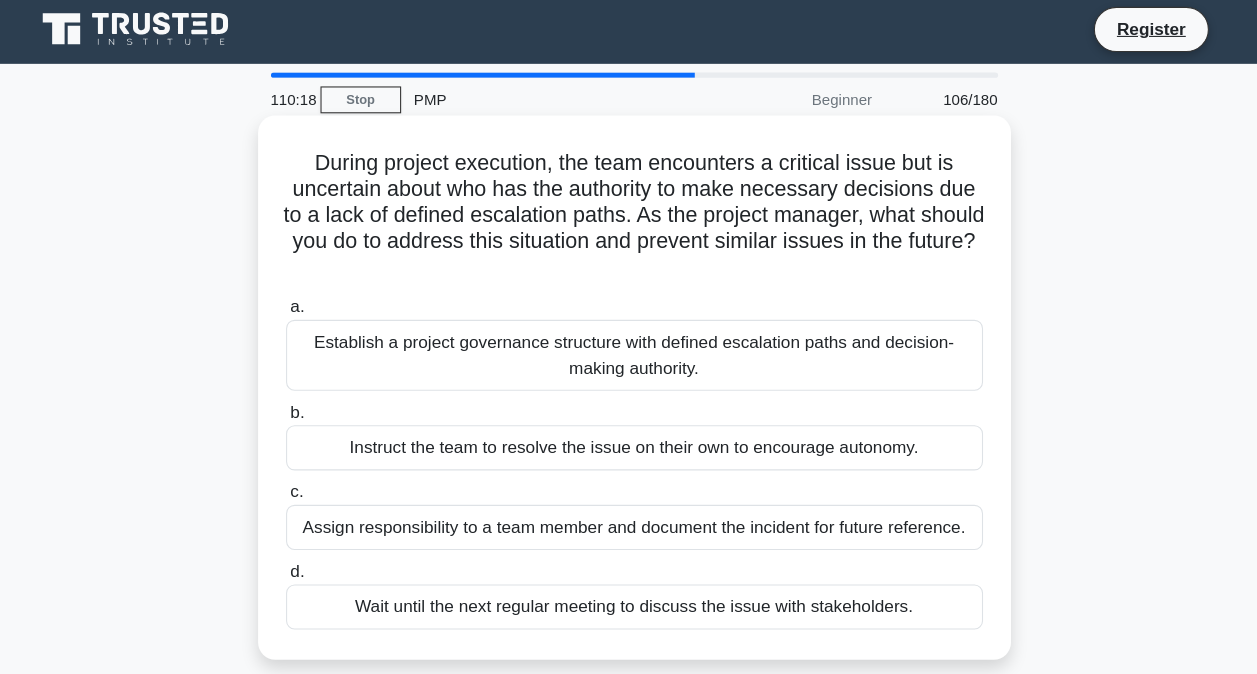 click on "Establish a project governance structure with defined escalation paths and decision-making authority." at bounding box center (629, 330) 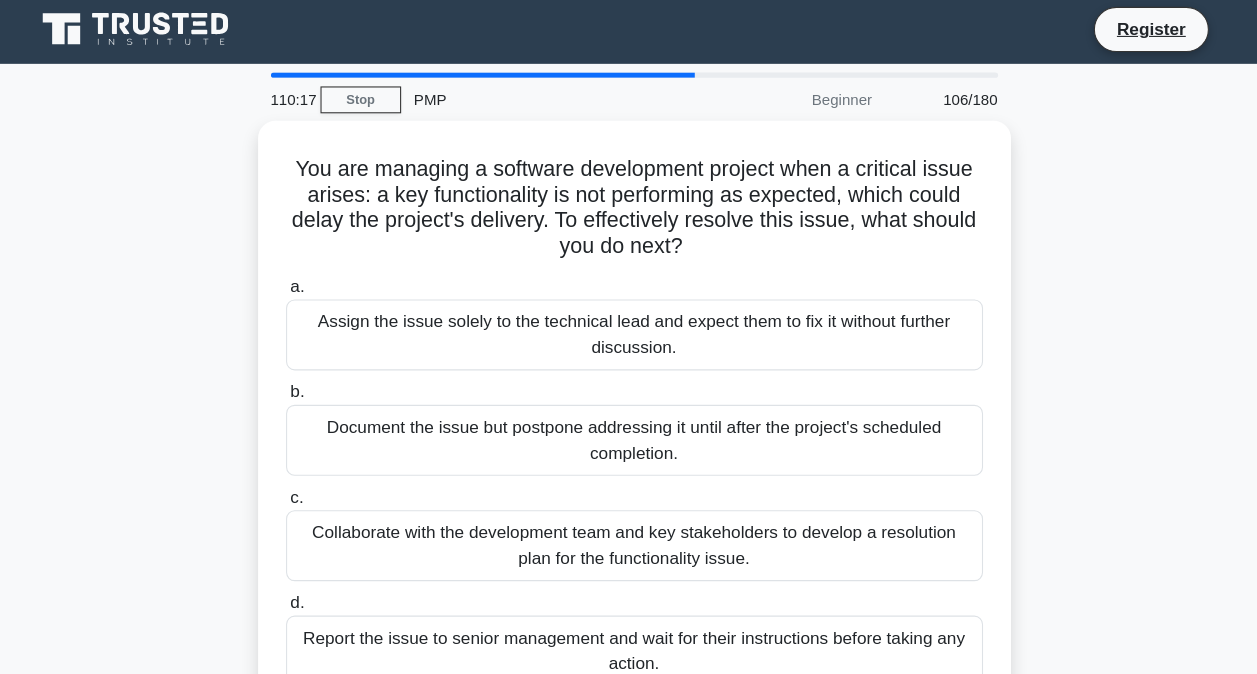 scroll, scrollTop: 0, scrollLeft: 0, axis: both 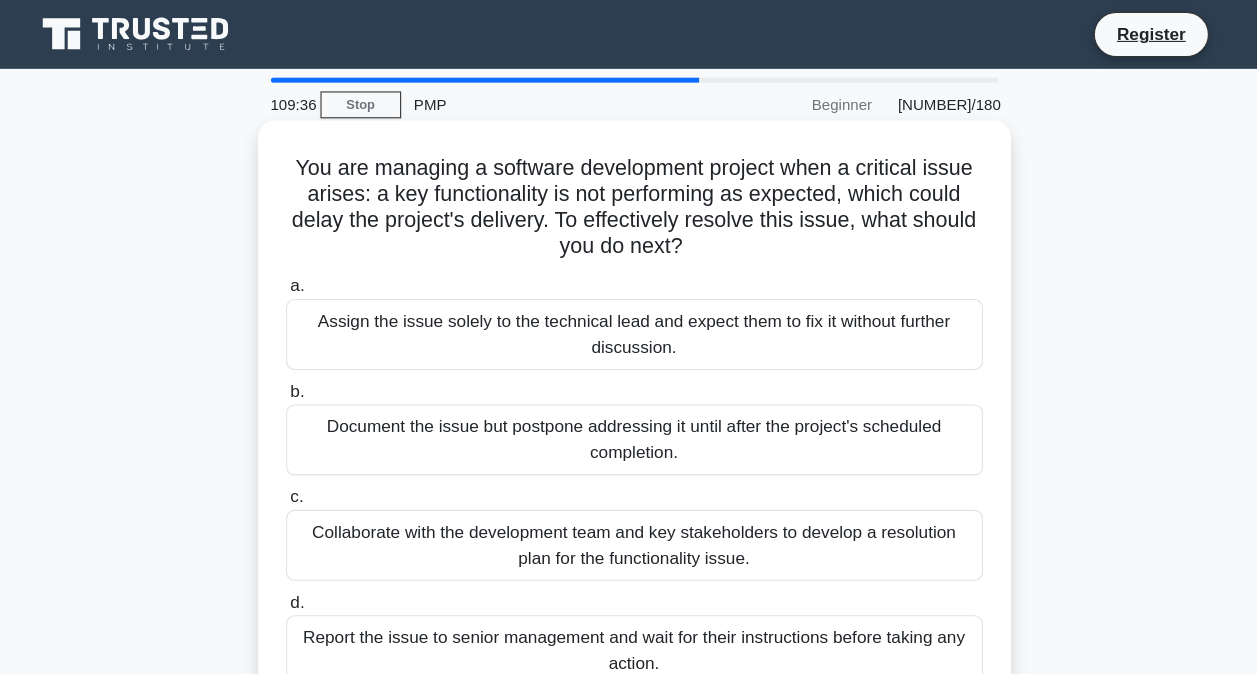 click on "Collaborate with the development team and key stakeholders to develop a resolution plan for the functionality issue." at bounding box center (629, 507) 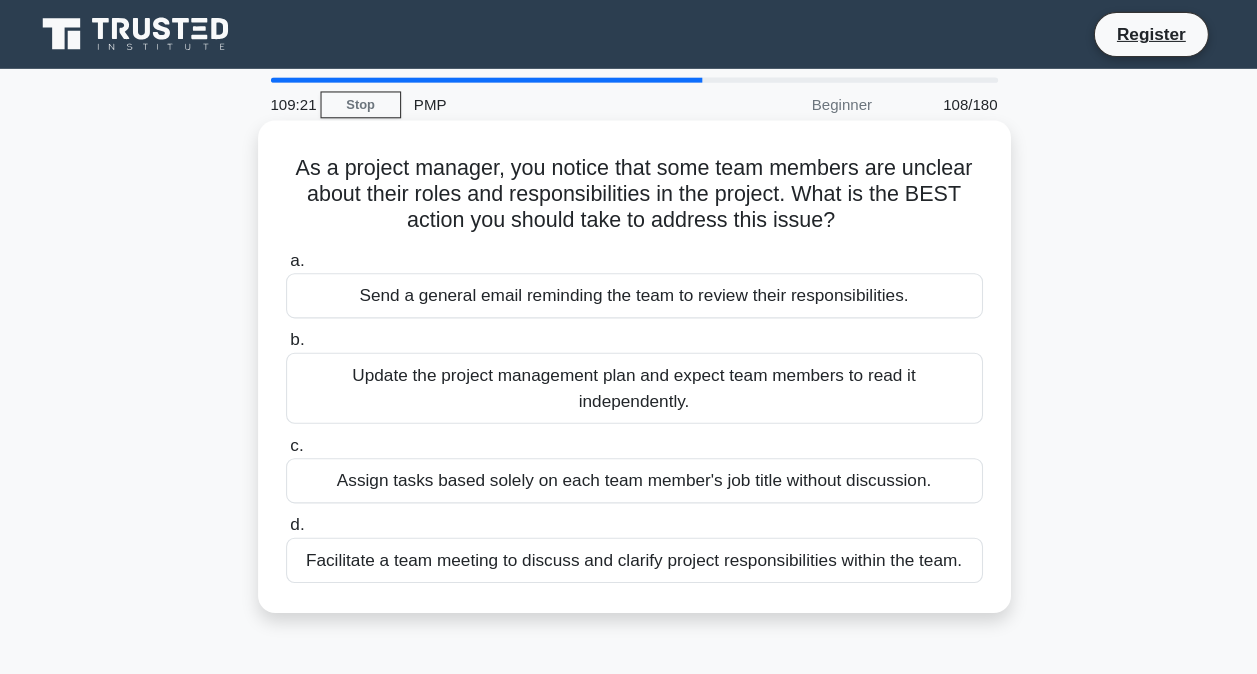 click on "Facilitate a team meeting to discuss and clarify project responsibilities within the team." at bounding box center (629, 521) 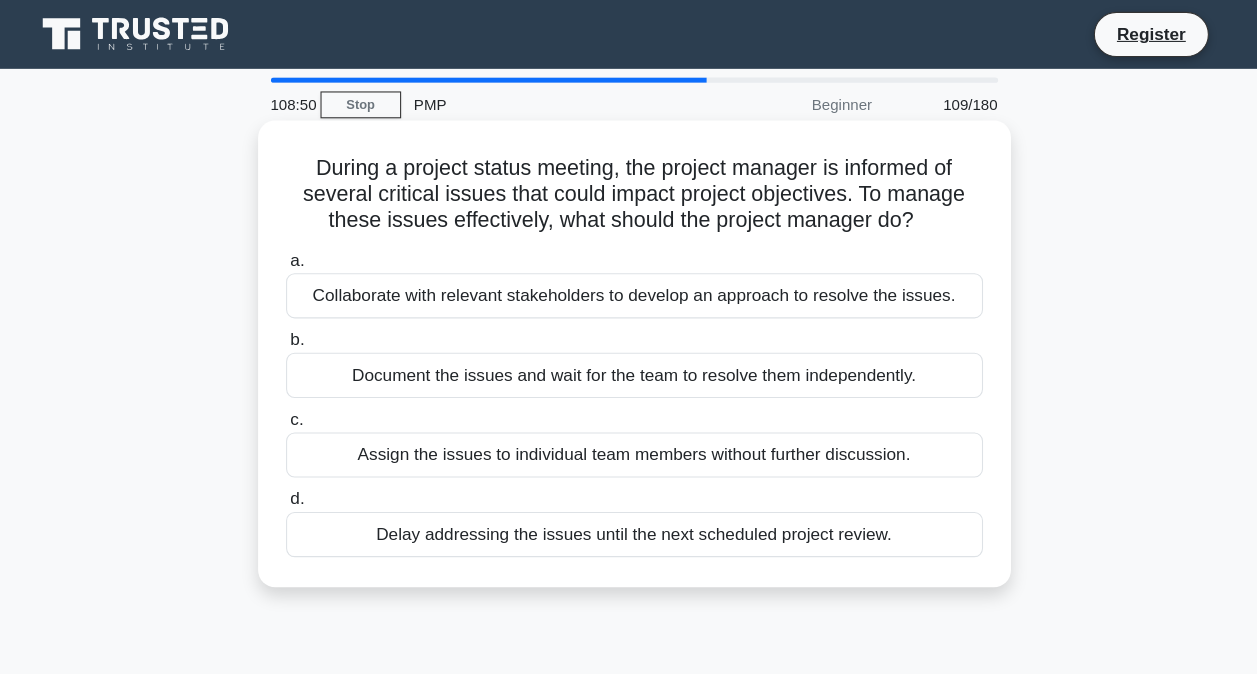 click on "Collaborate with relevant stakeholders to develop an approach to resolve the issues." at bounding box center [629, 275] 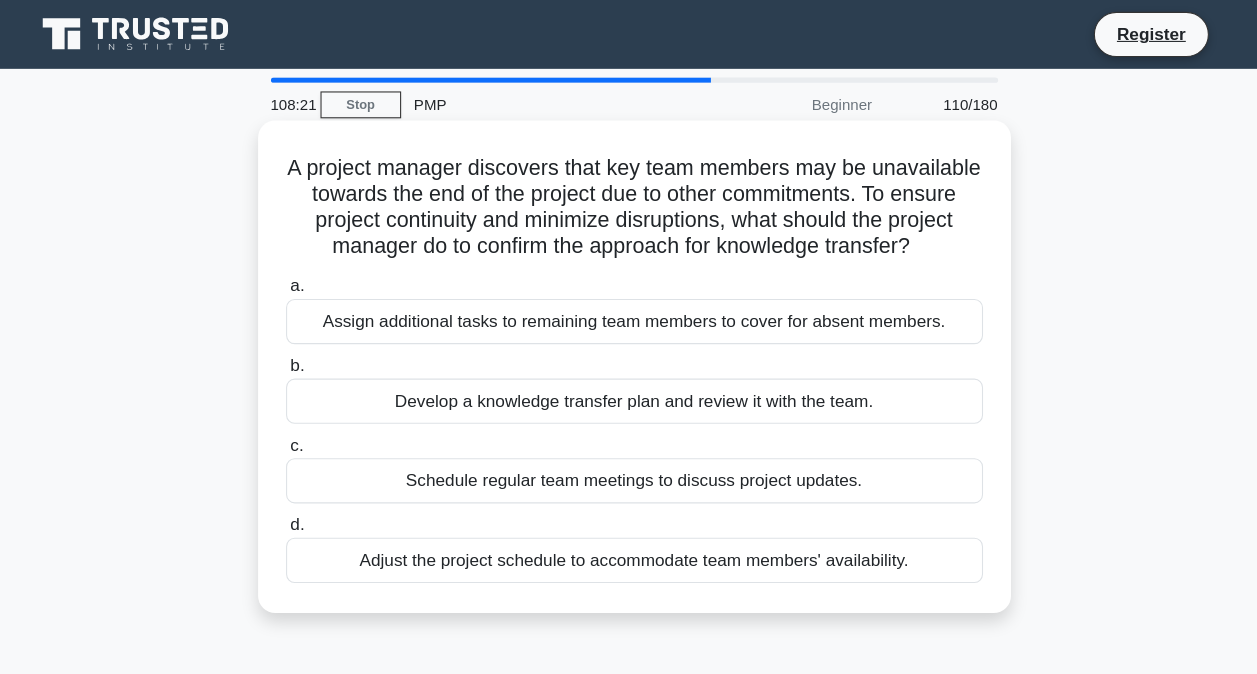 click on "Develop a knowledge transfer plan and review it with the team." at bounding box center (629, 373) 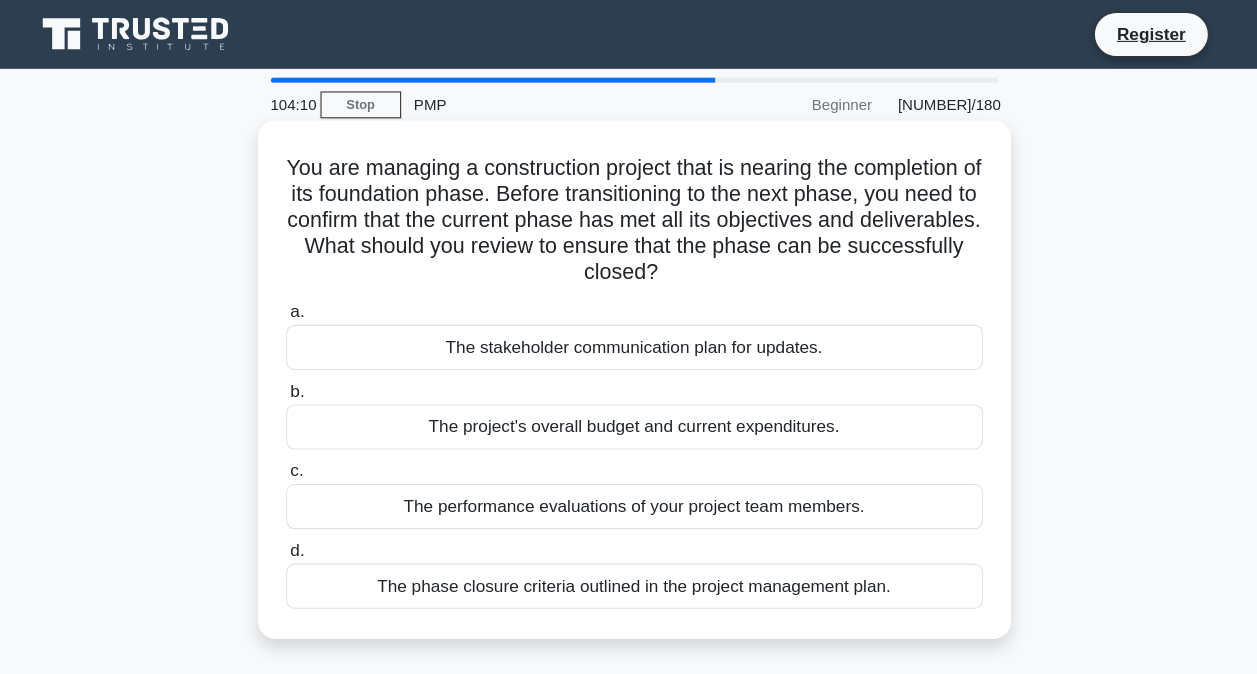 click on "The phase closure criteria outlined in the project management plan." at bounding box center (629, 545) 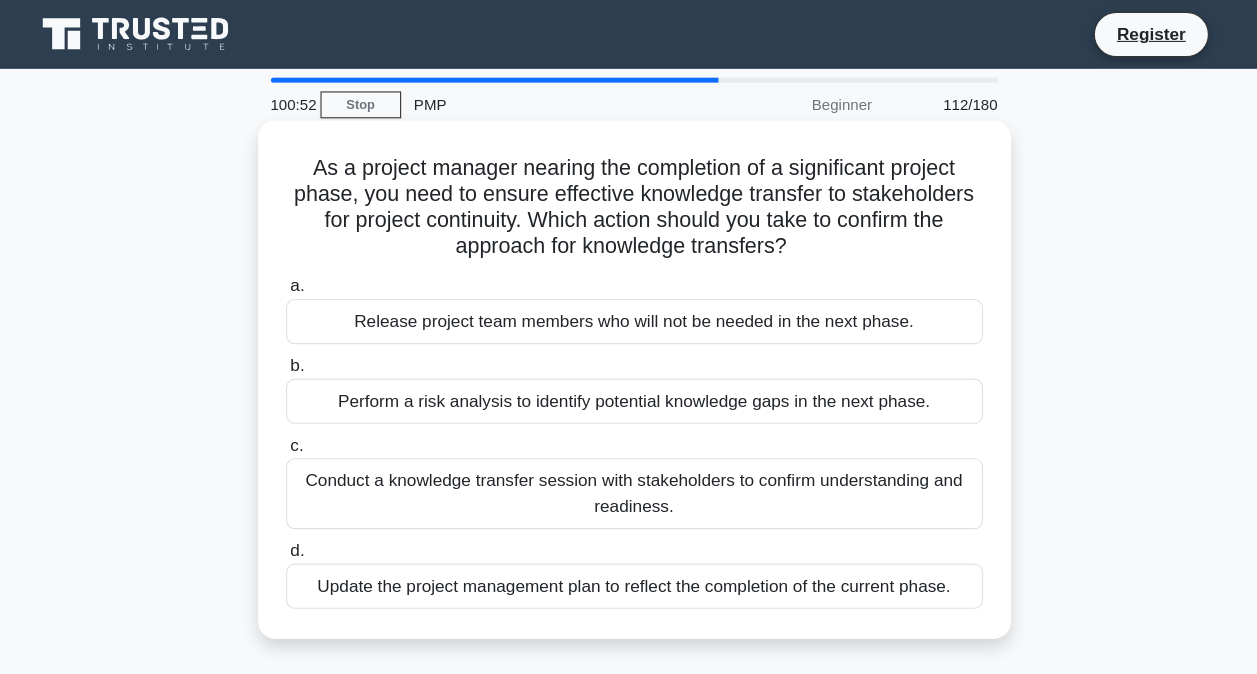 click on "Update the project management plan to reflect the completion of the current phase." at bounding box center (629, 545) 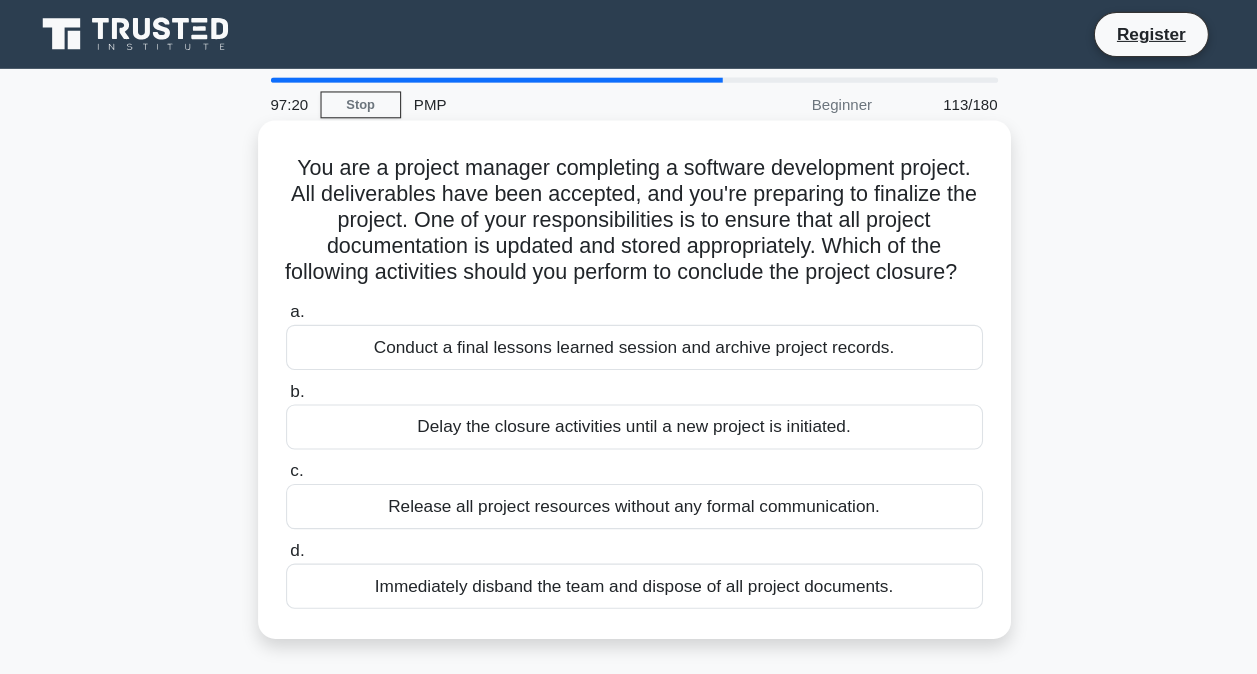 click on "Conduct a final lessons learned session and archive project records." at bounding box center [629, 323] 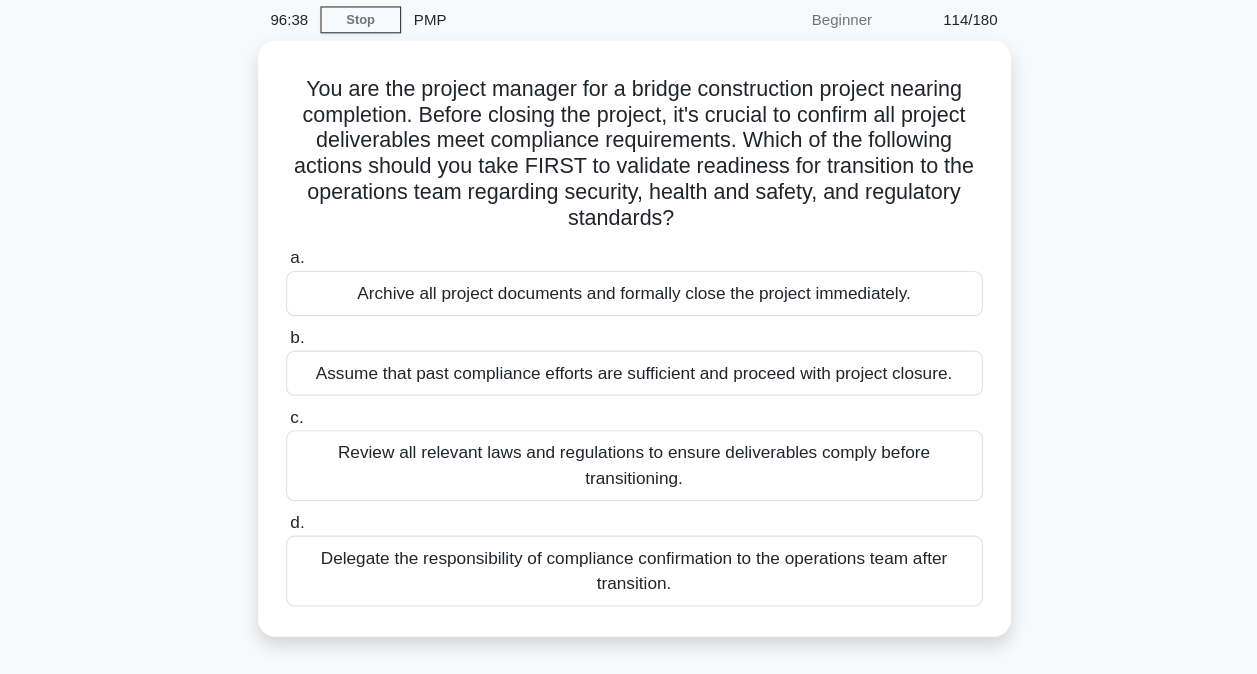 scroll, scrollTop: 32, scrollLeft: 0, axis: vertical 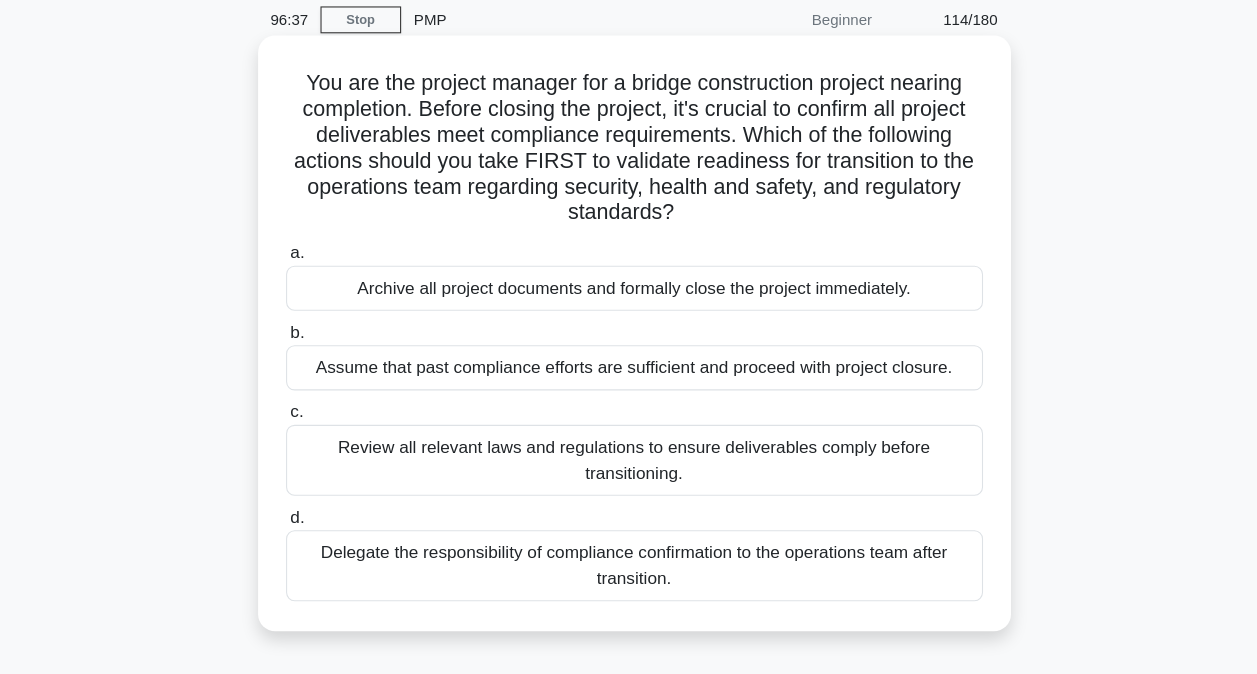 click on "Review all relevant laws and regulations to ensure deliverables comply before transitioning." at bounding box center (629, 475) 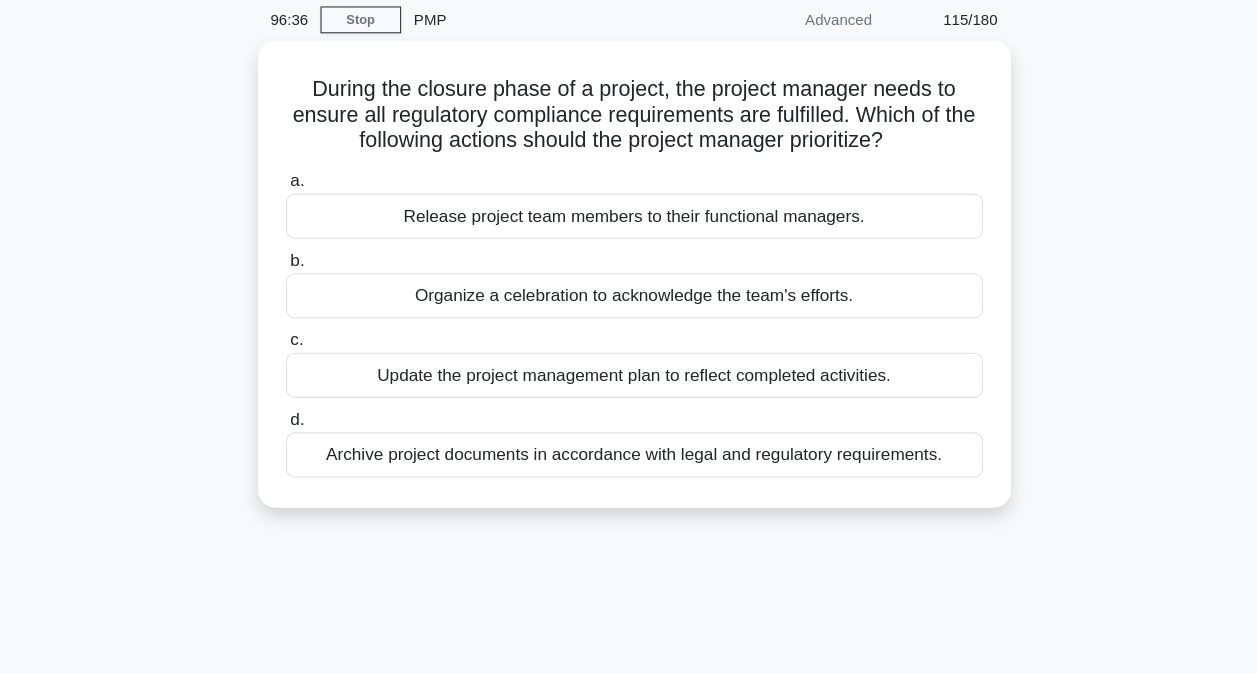 scroll, scrollTop: 0, scrollLeft: 0, axis: both 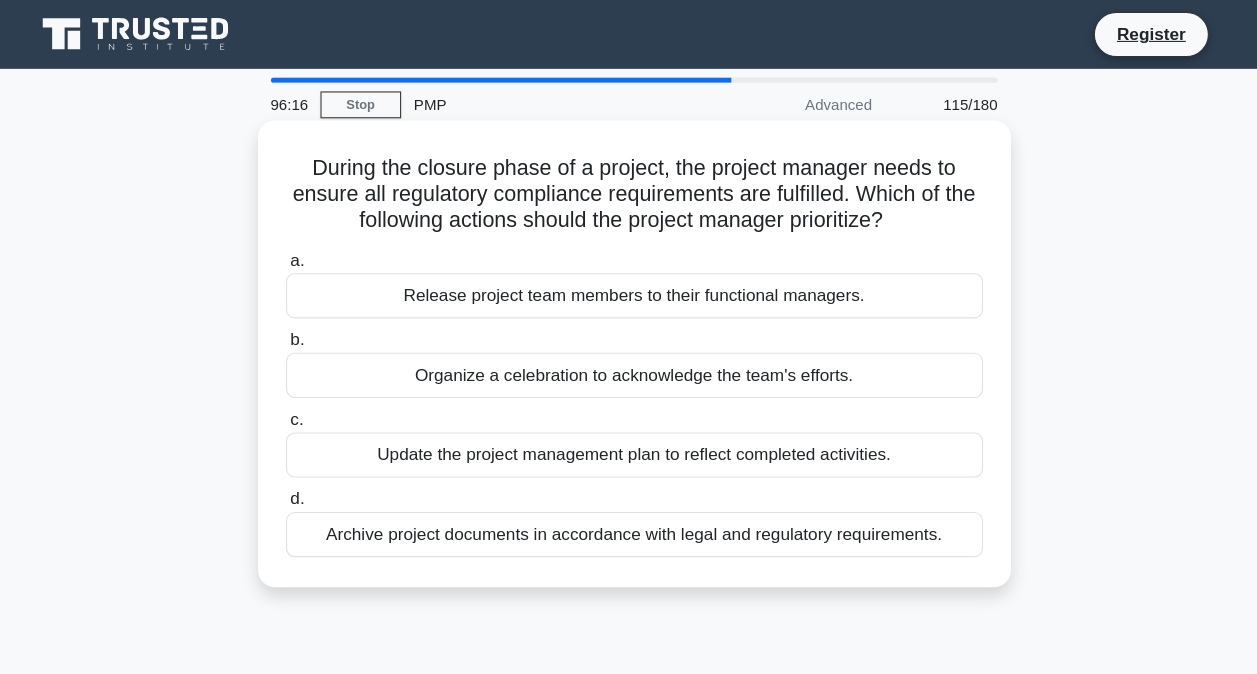 click on "Update the project management plan to reflect completed activities." at bounding box center (629, 423) 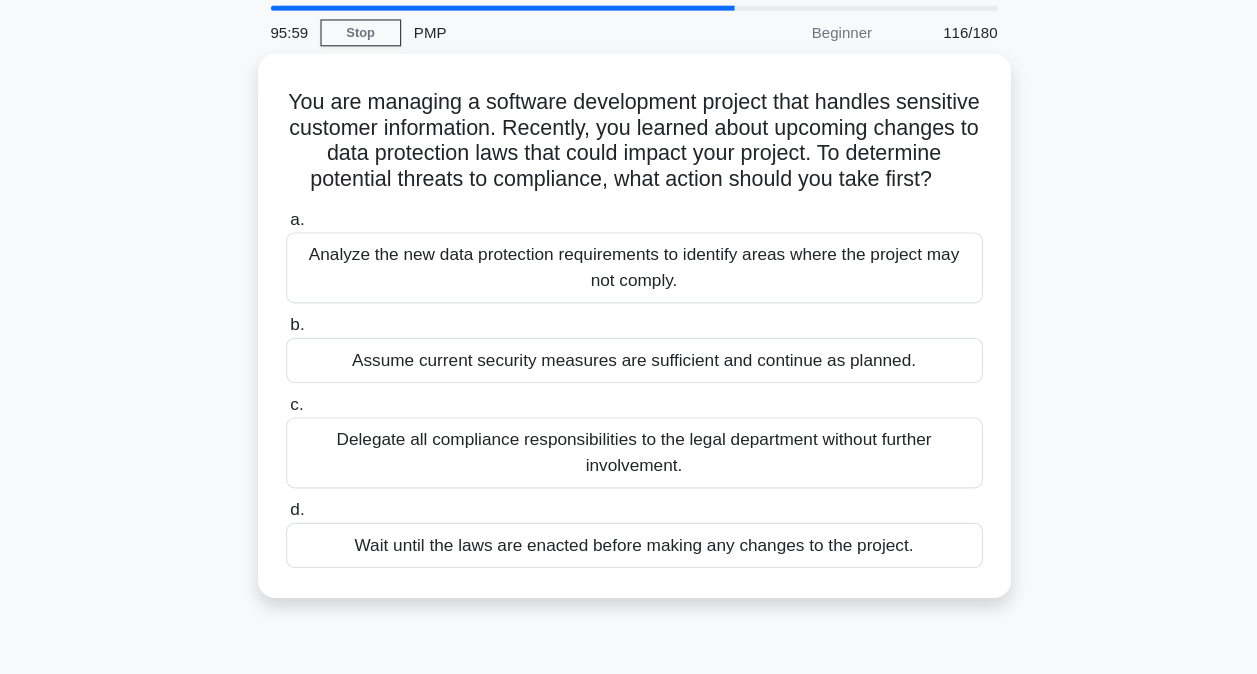 scroll, scrollTop: 22, scrollLeft: 0, axis: vertical 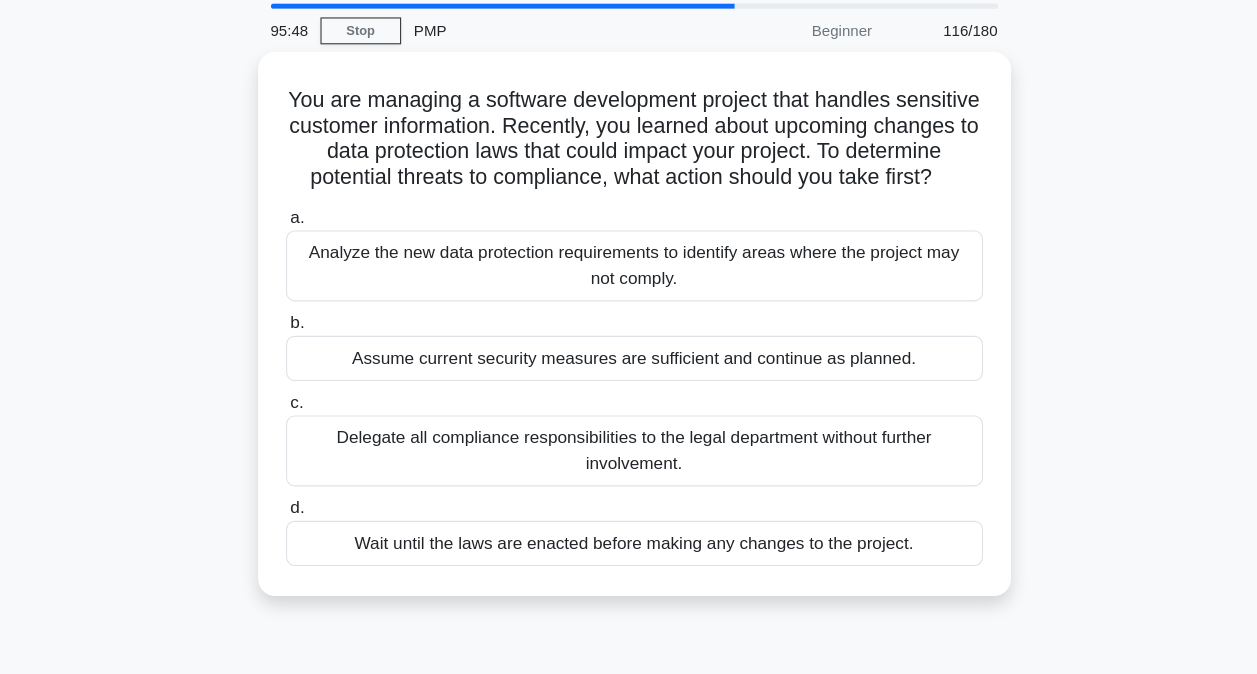 click on "You are managing a software development project that handles sensitive customer information. Recently, you learned about upcoming changes to data protection laws that could impact your project. To determine potential threats to compliance, what action should you take first?
.spinner_0XTQ{transform-origin:center;animation:spinner_y6GP .75s linear infinite}@keyframes spinner_y6GP{100%{transform:rotate(360deg)}}
a.
b." at bounding box center [629, 360] 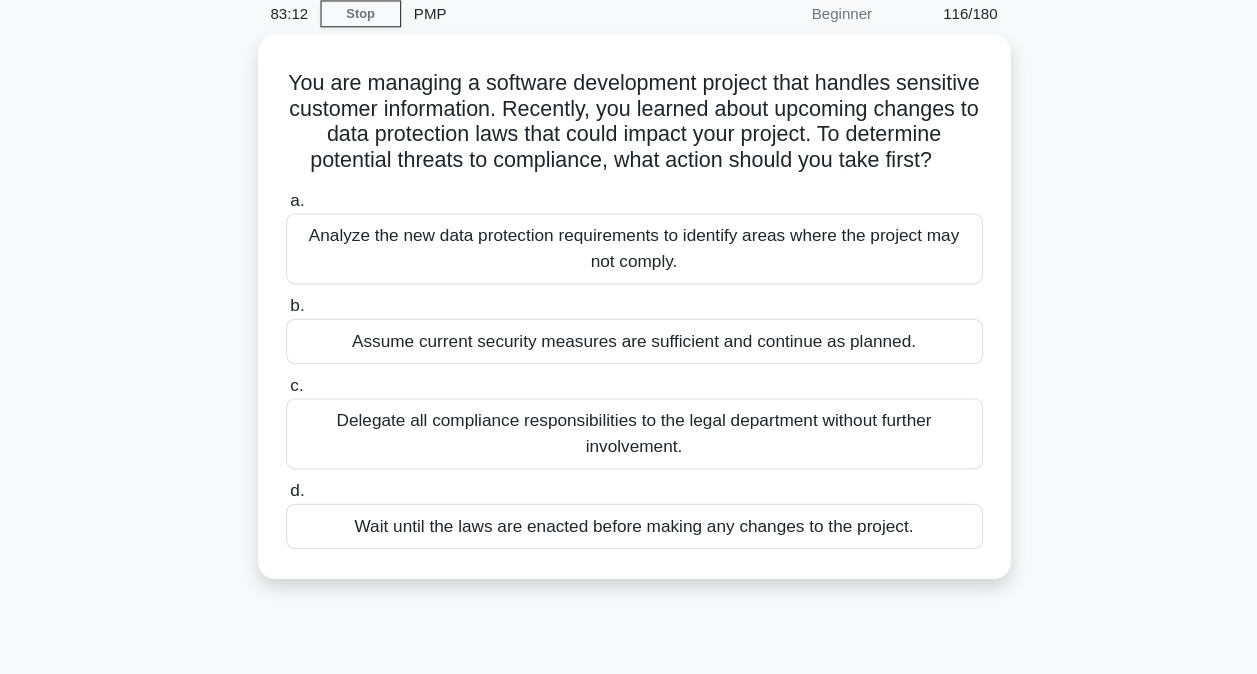 scroll, scrollTop: 78, scrollLeft: 0, axis: vertical 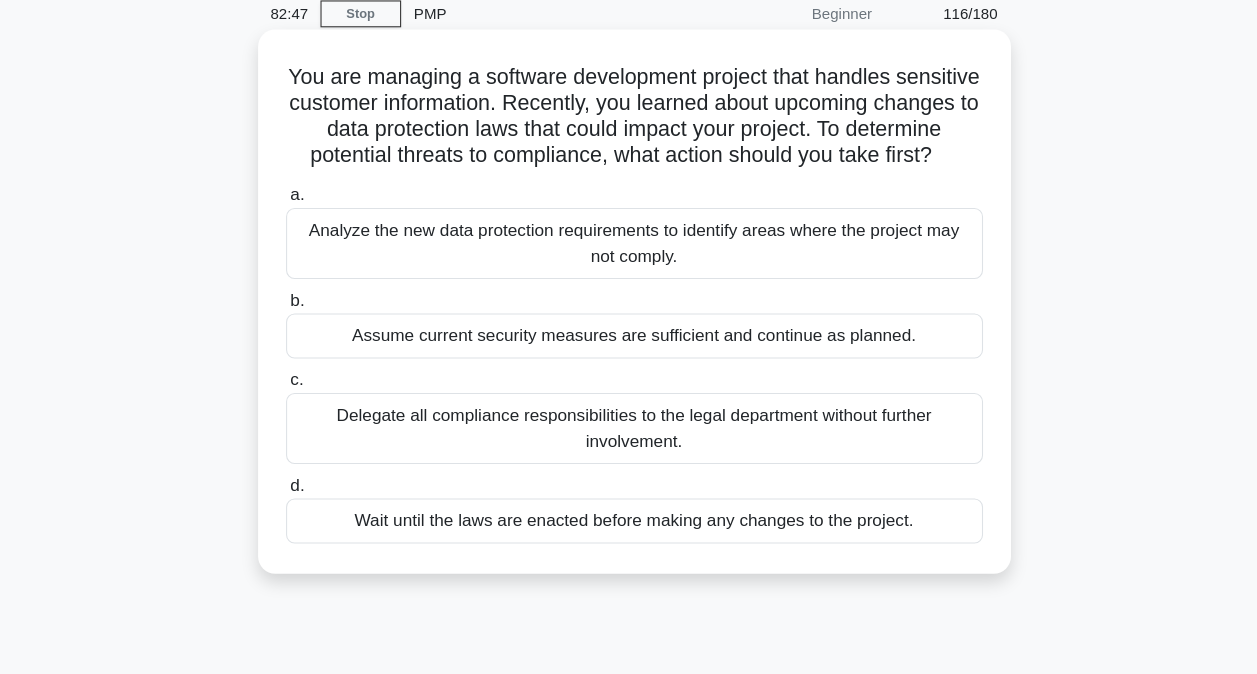 click on "Analyze the new data protection requirements to identify areas where the project may not comply." at bounding box center (629, 233) 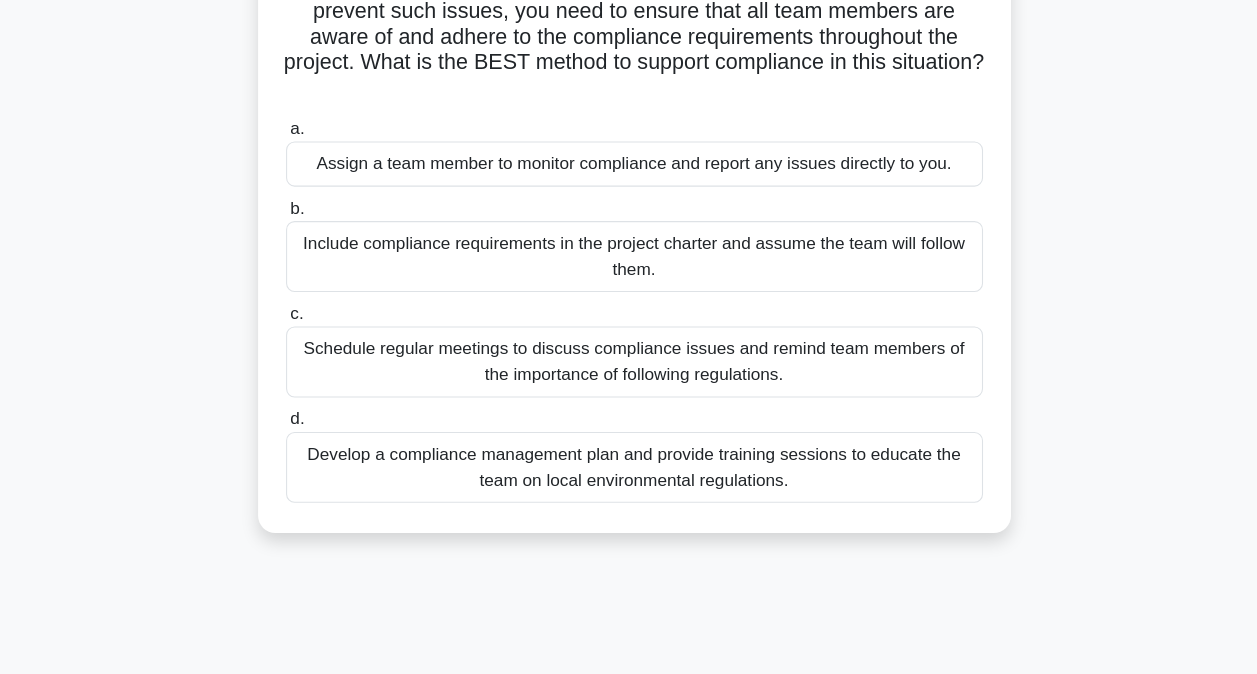 scroll, scrollTop: 225, scrollLeft: 0, axis: vertical 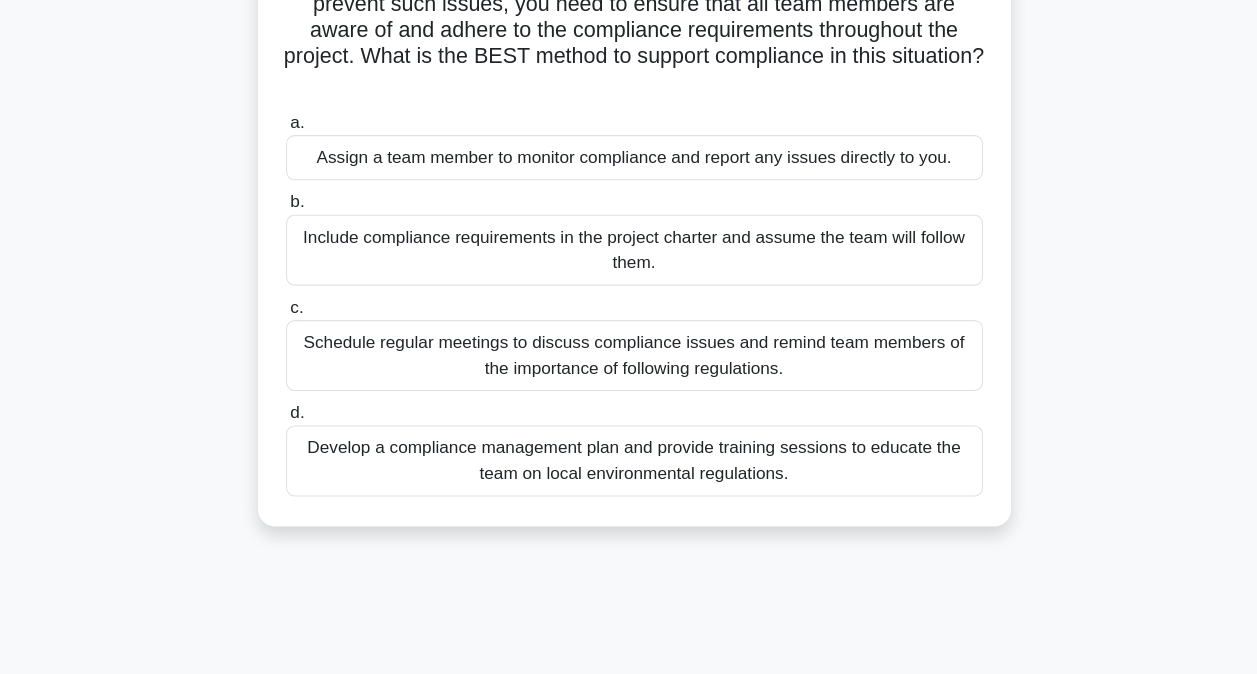 click on "Develop a compliance management plan and provide training sessions to educate the team on local environmental regulations." at bounding box center (629, 476) 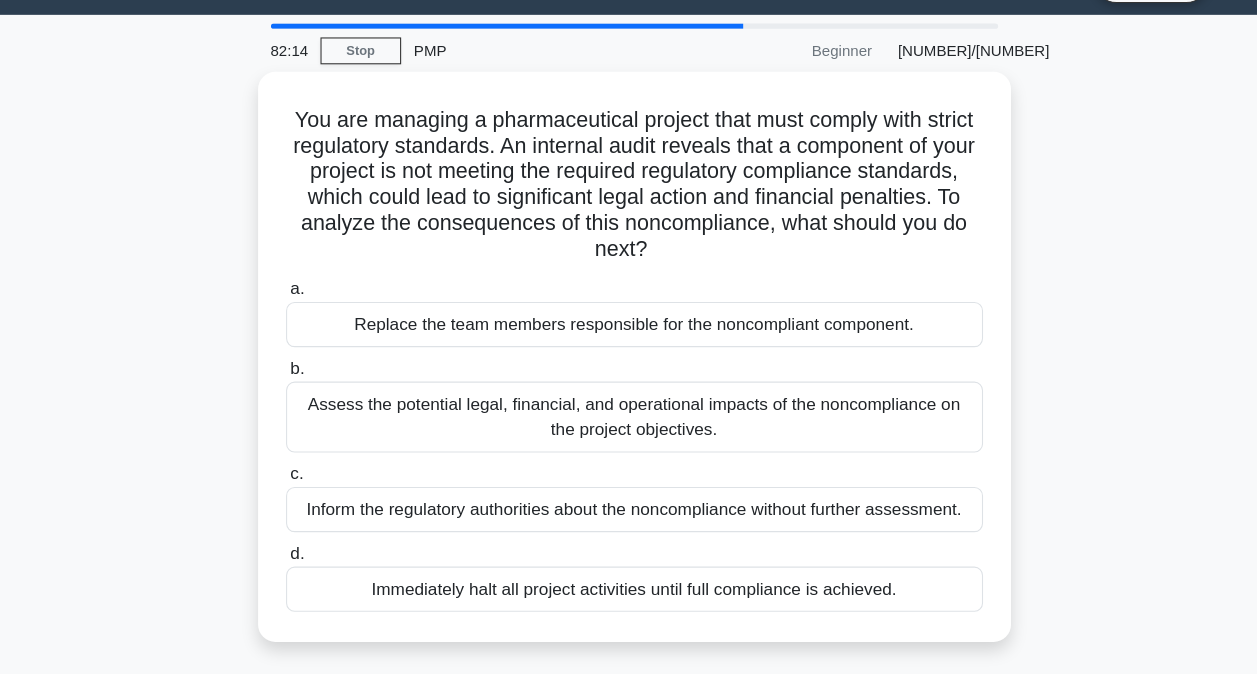 scroll, scrollTop: 2, scrollLeft: 0, axis: vertical 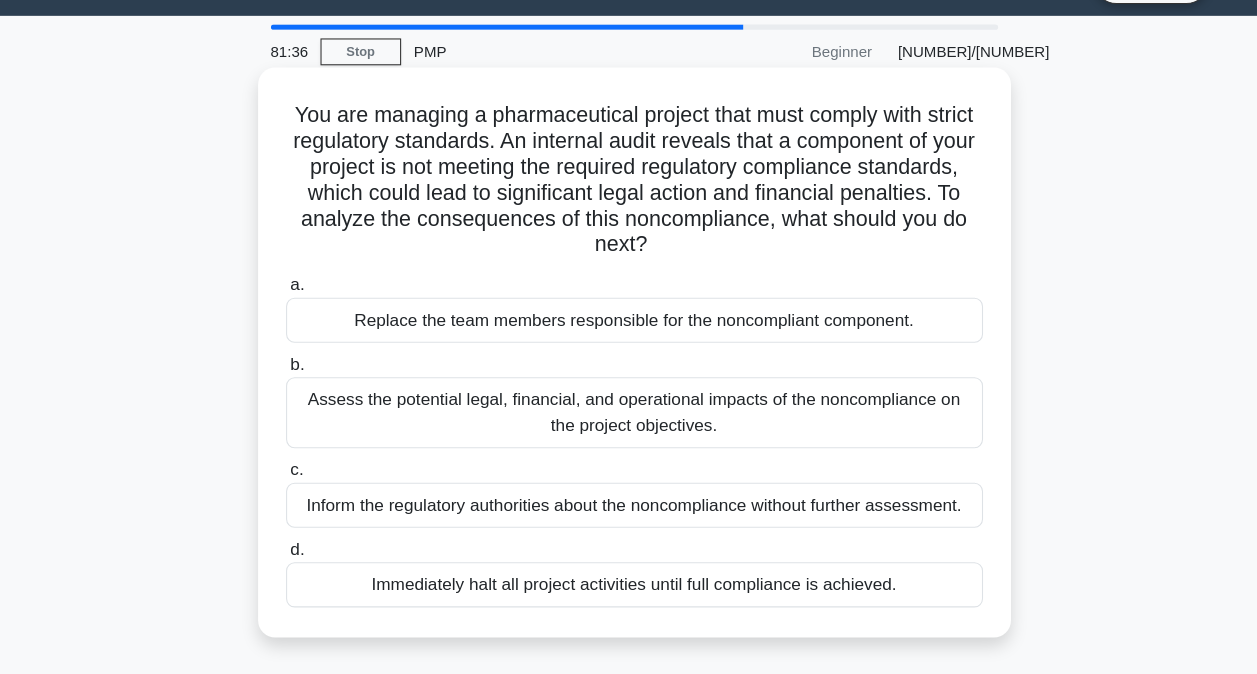 click on "Immediately halt all project activities until full compliance is achieved." at bounding box center (629, 591) 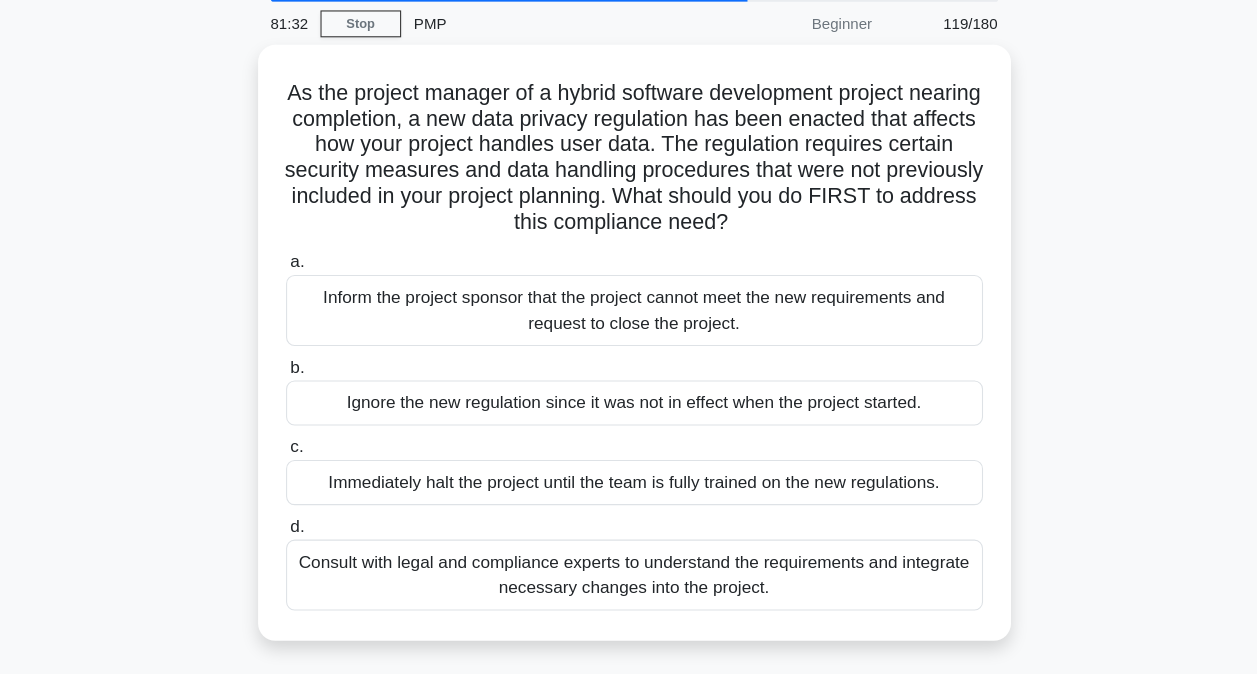 scroll, scrollTop: 29, scrollLeft: 0, axis: vertical 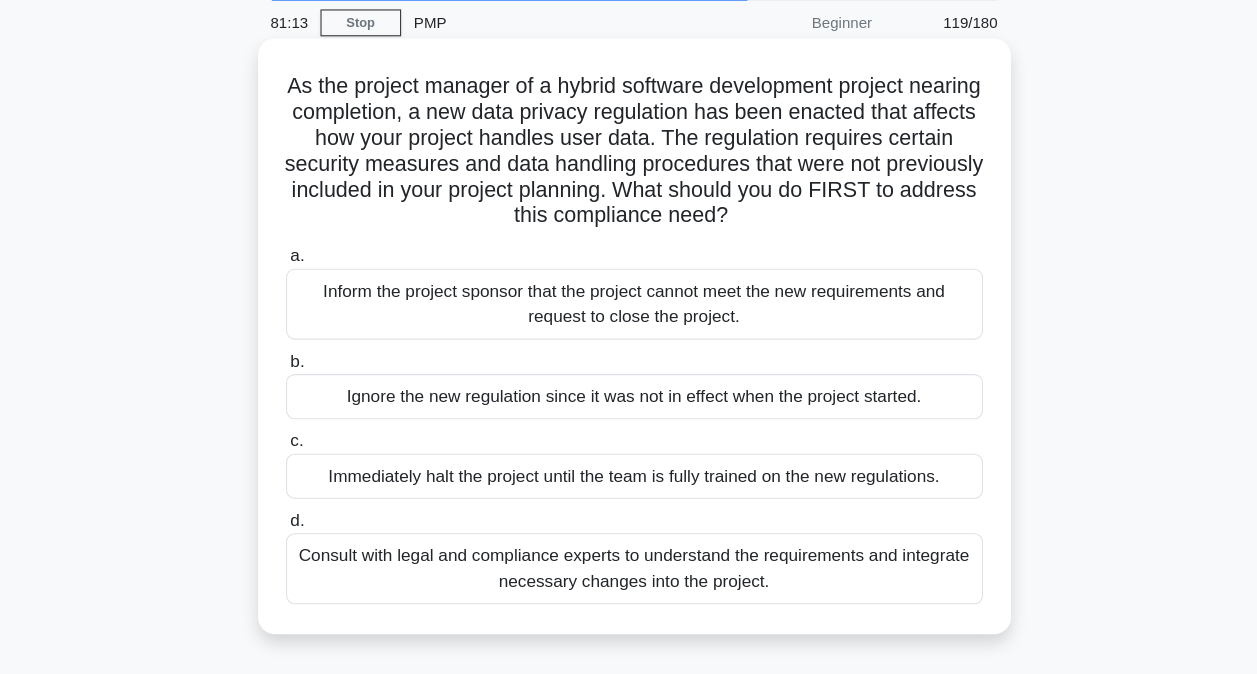 click on "Consult with legal and compliance experts to understand the requirements and integrate necessary changes into the project." at bounding box center (629, 576) 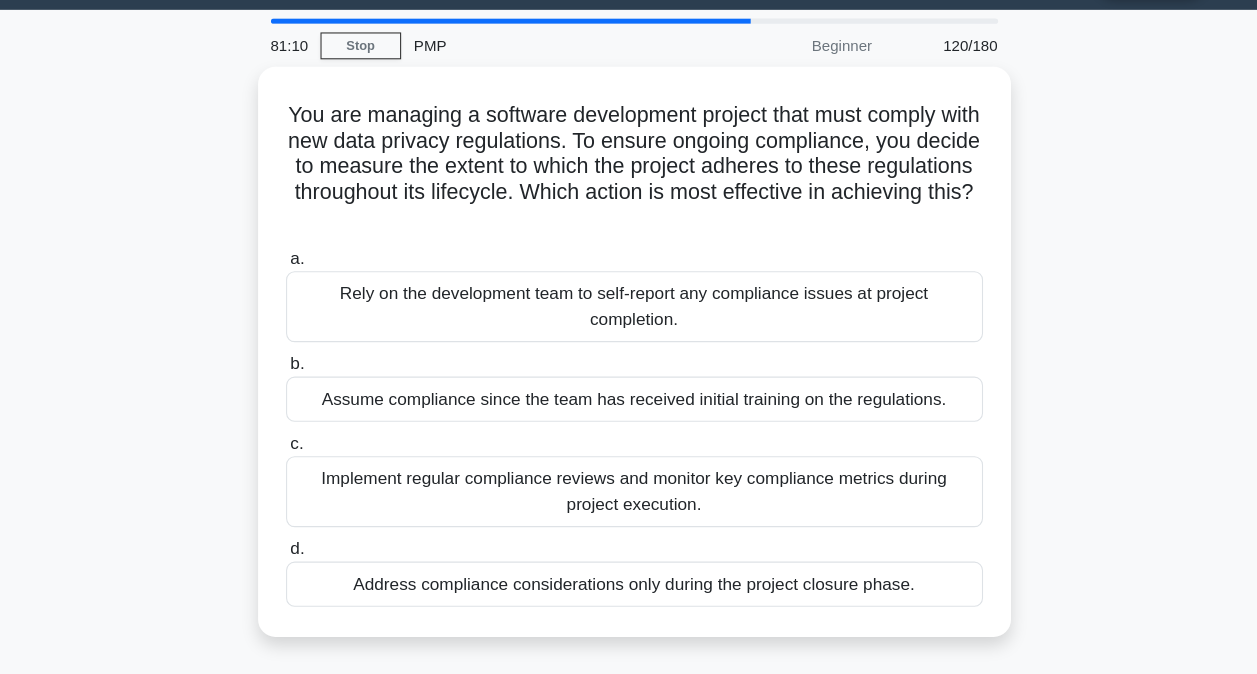 scroll, scrollTop: 8, scrollLeft: 0, axis: vertical 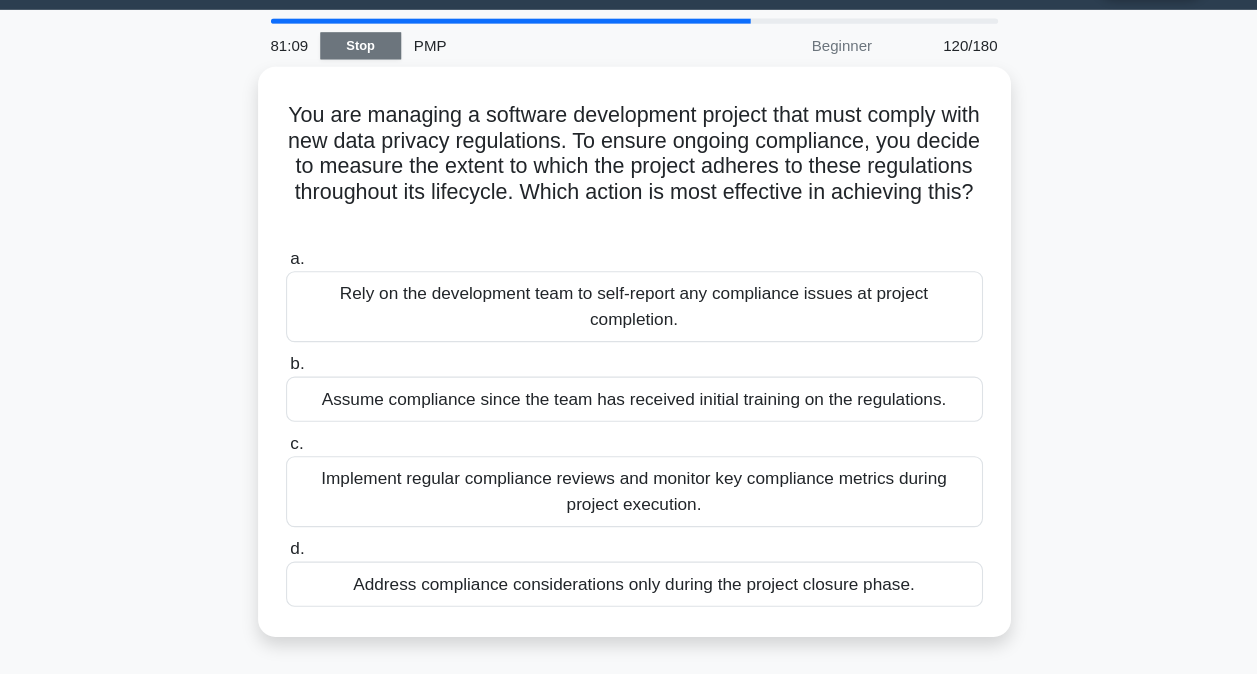 click on "Stop" at bounding box center (374, 89) 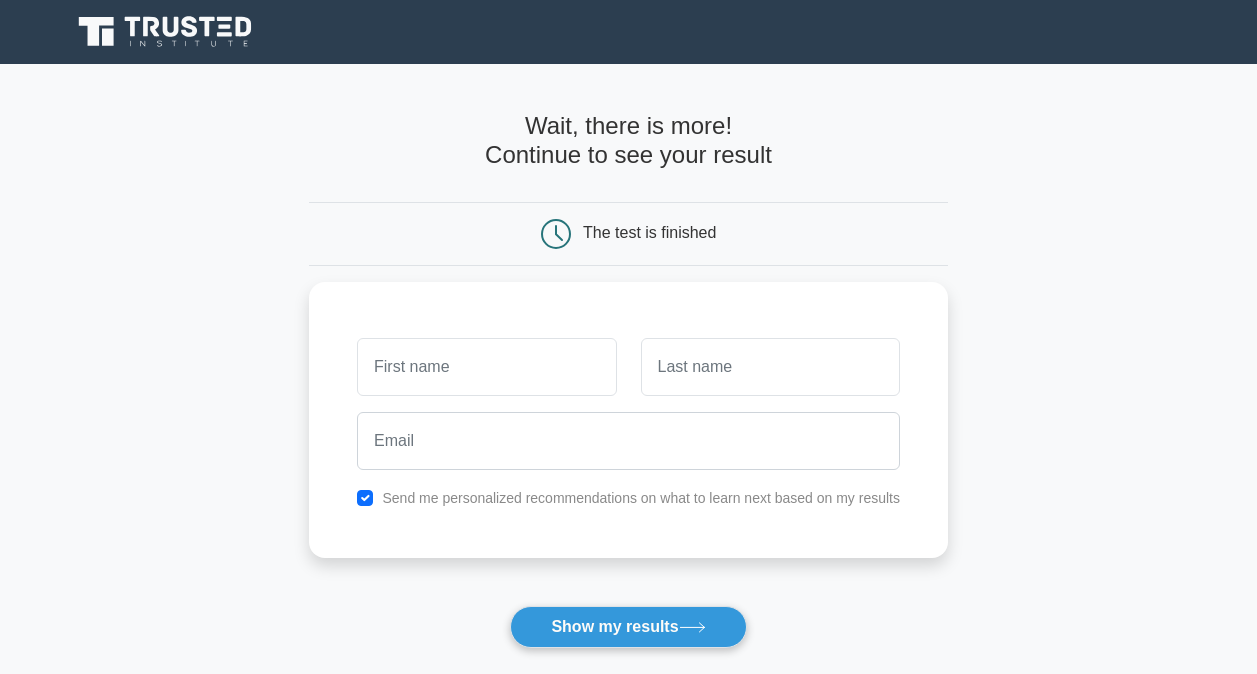 scroll, scrollTop: 0, scrollLeft: 0, axis: both 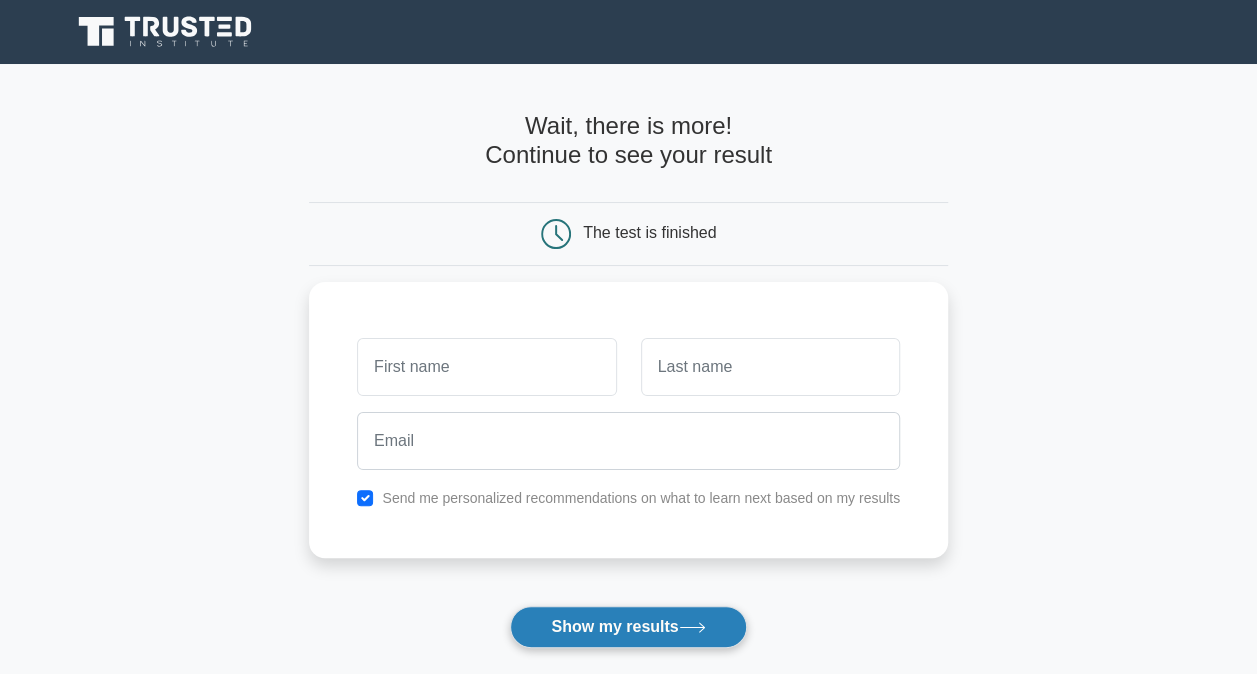 click on "Show my results" at bounding box center (628, 627) 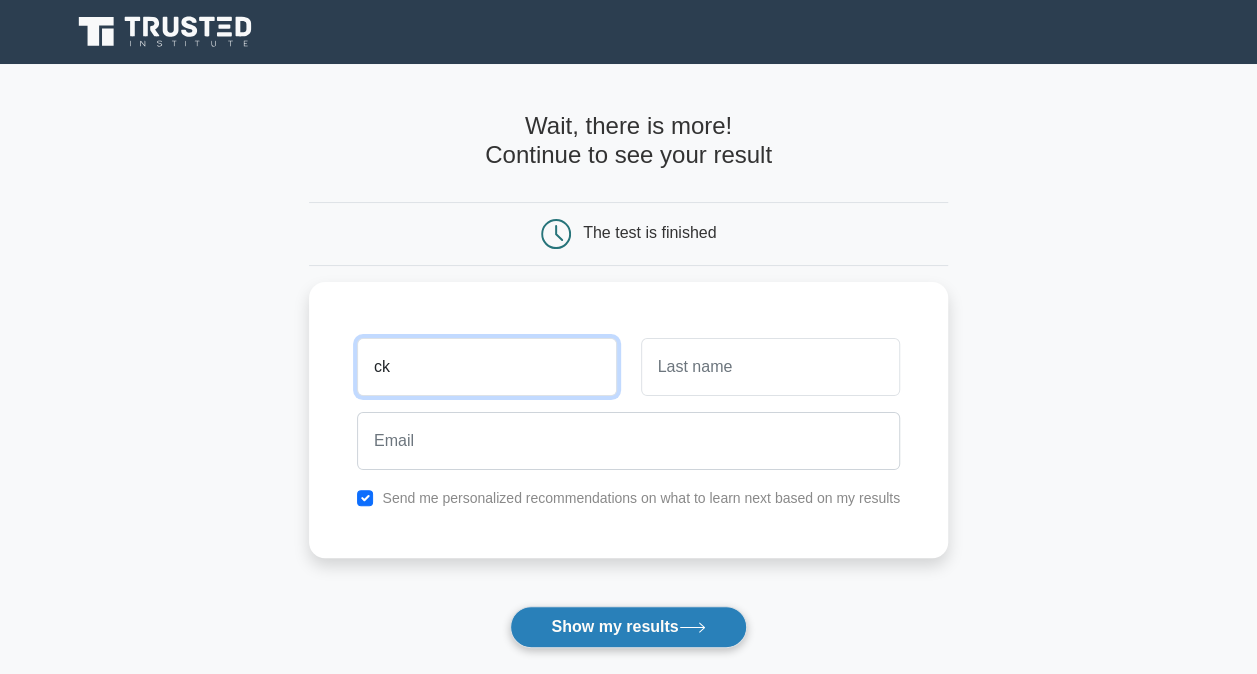 type on "ck" 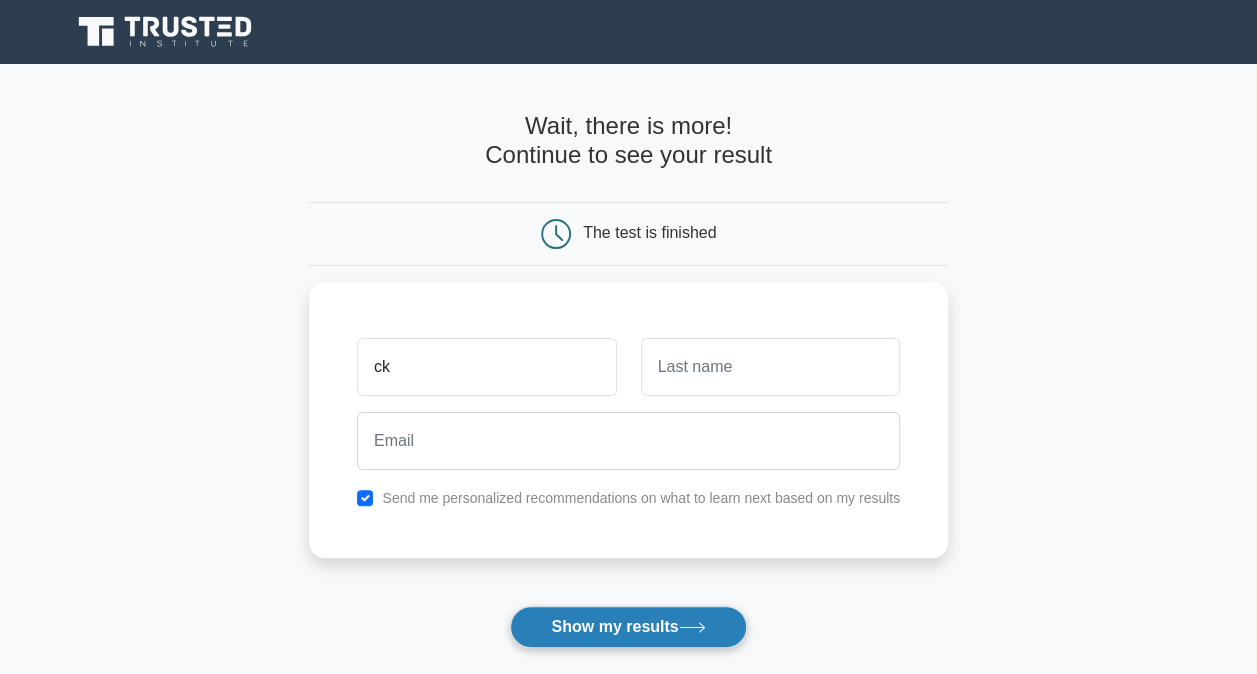 click on "Show my results" at bounding box center (628, 627) 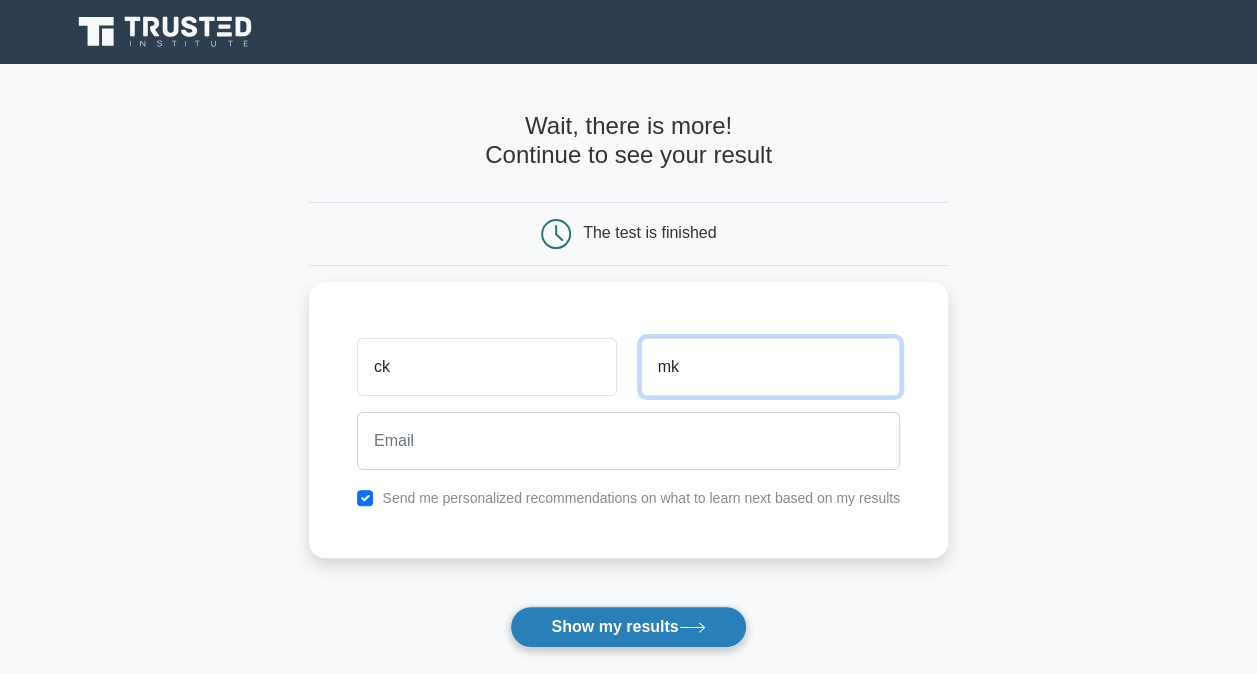 type on "mk" 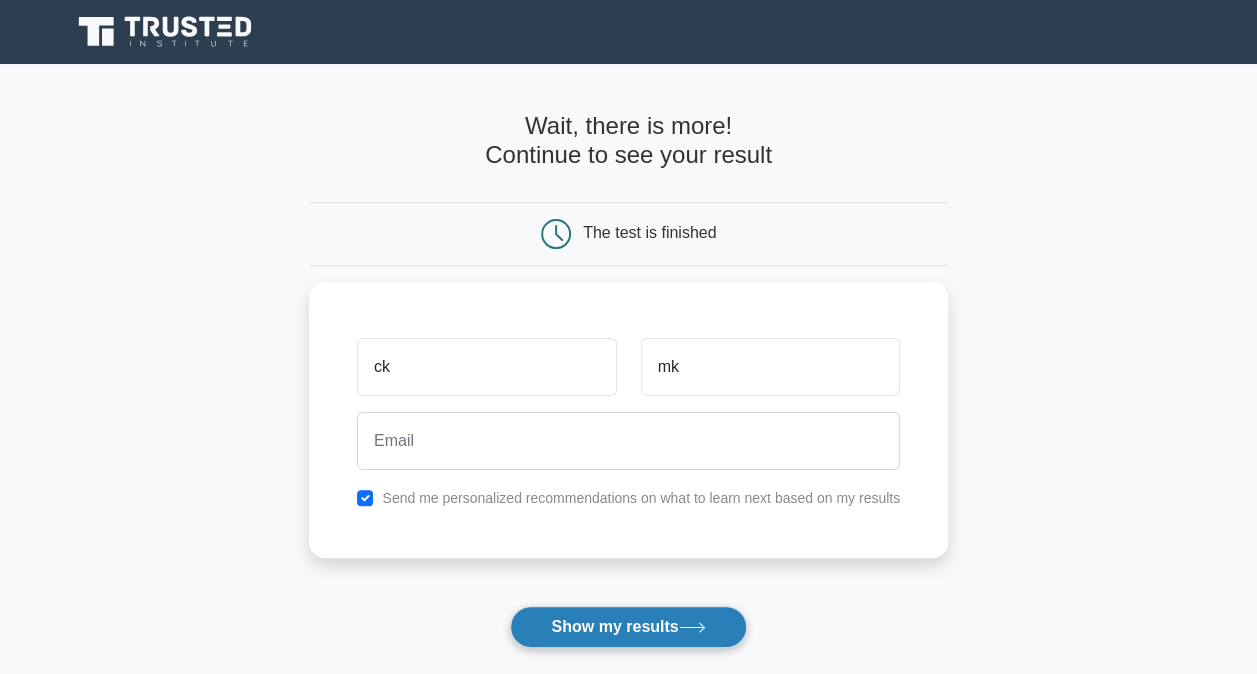 click on "Show my results" at bounding box center [628, 627] 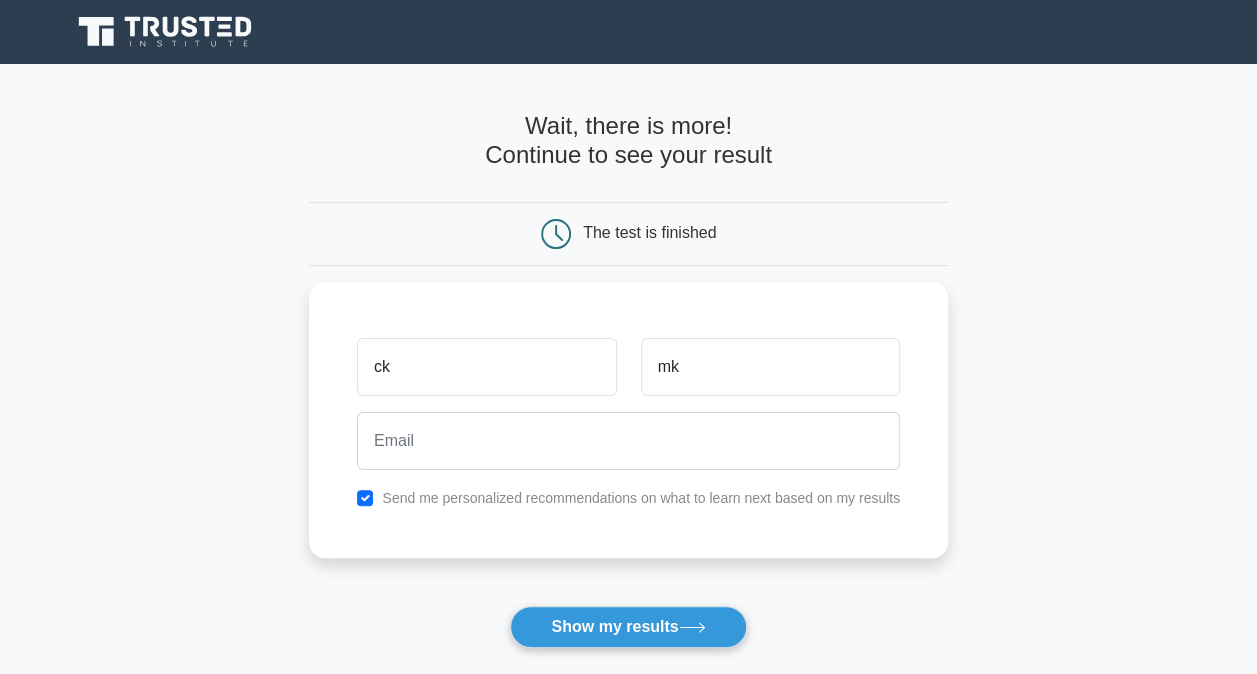 click on "Wait, there is more! Continue to see your result
The test is finished
ck mk" at bounding box center [628, 424] 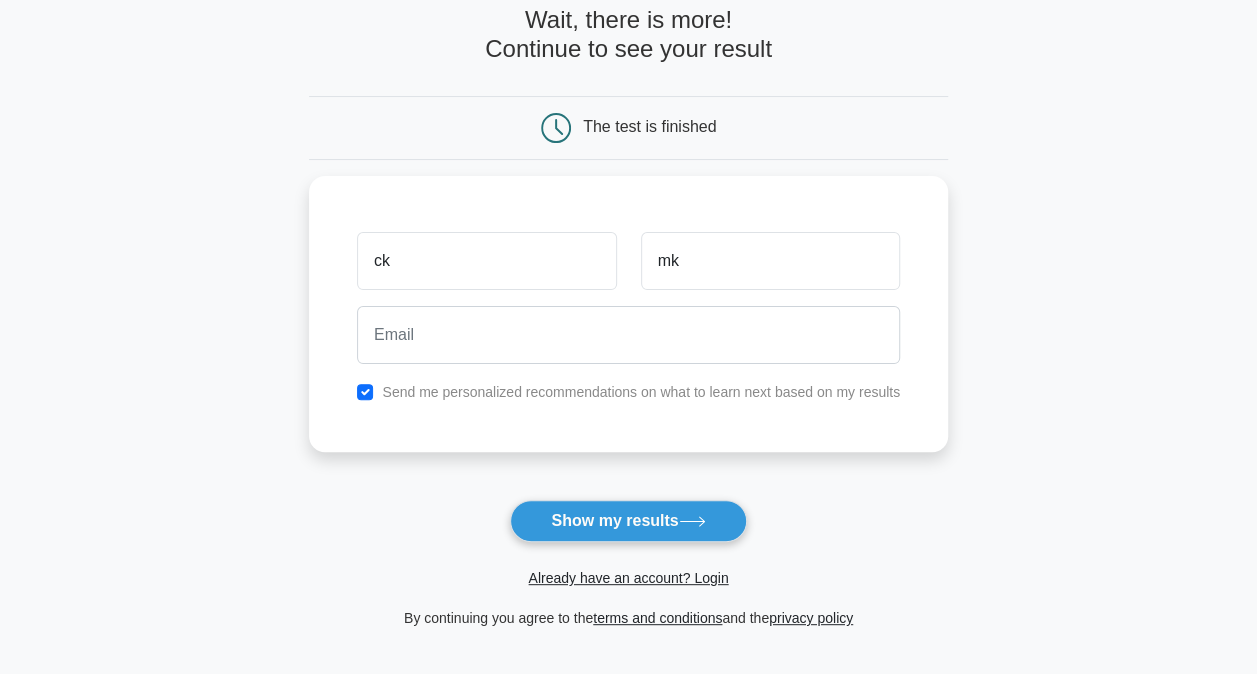 scroll, scrollTop: 106, scrollLeft: 0, axis: vertical 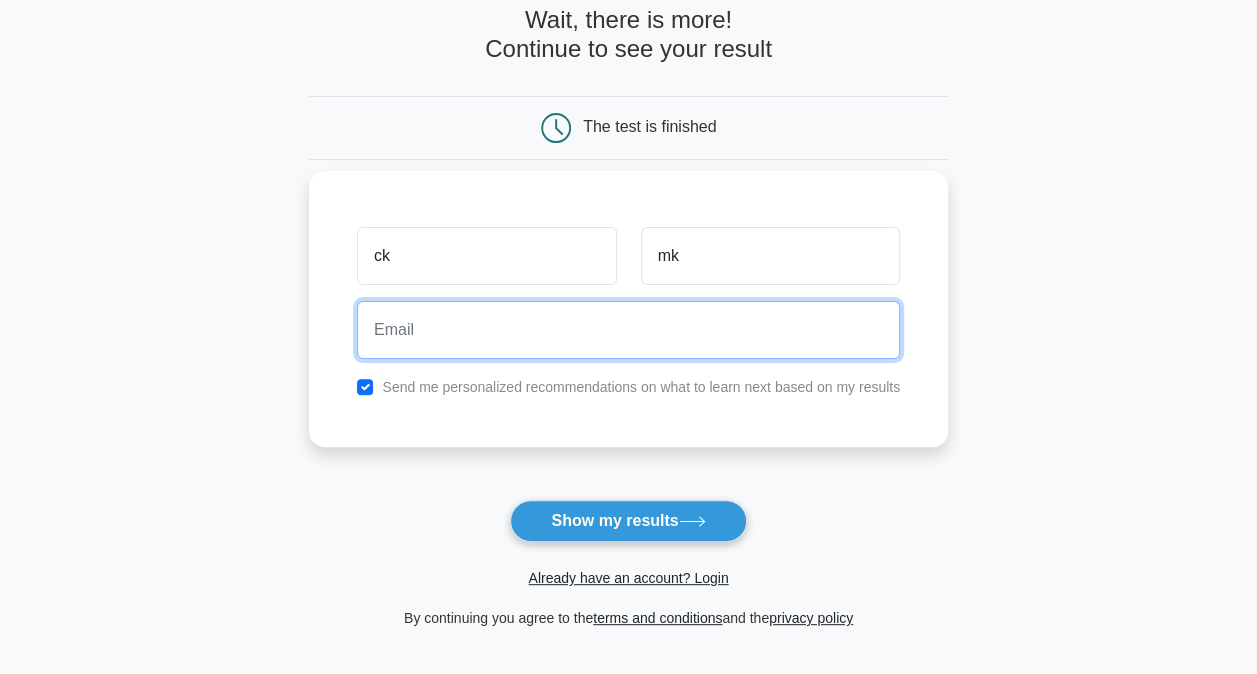 click at bounding box center (628, 330) 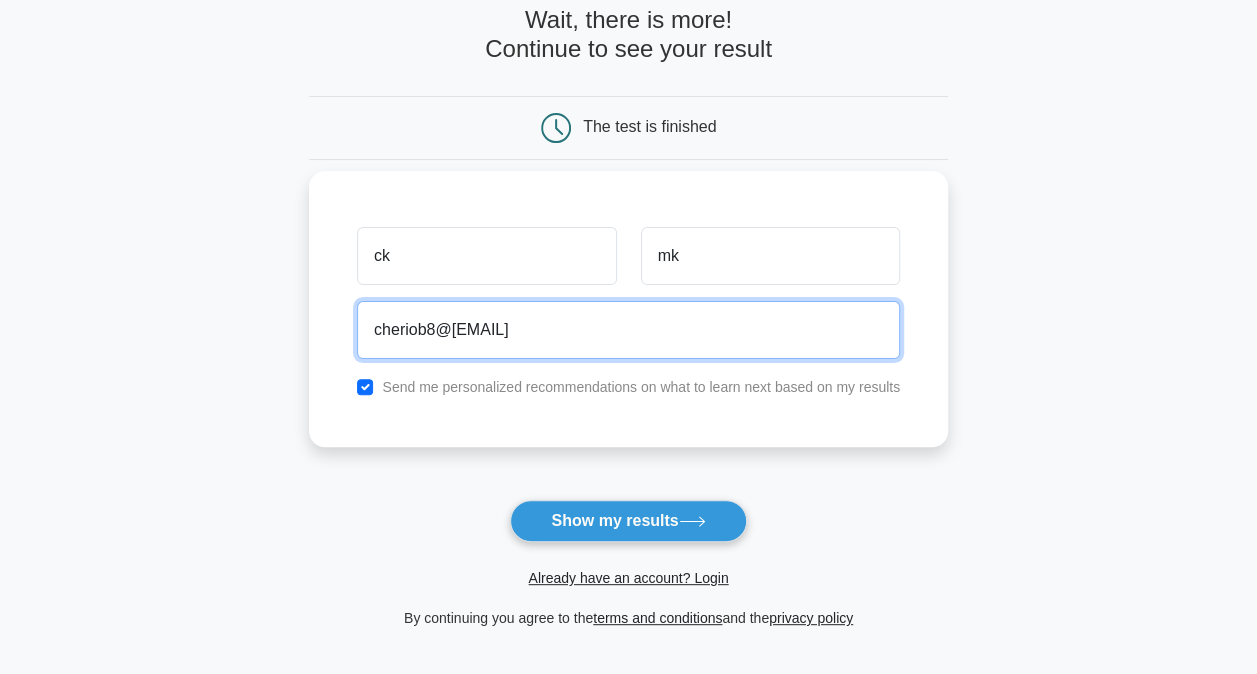 type on "cheriob8@yahoo.com" 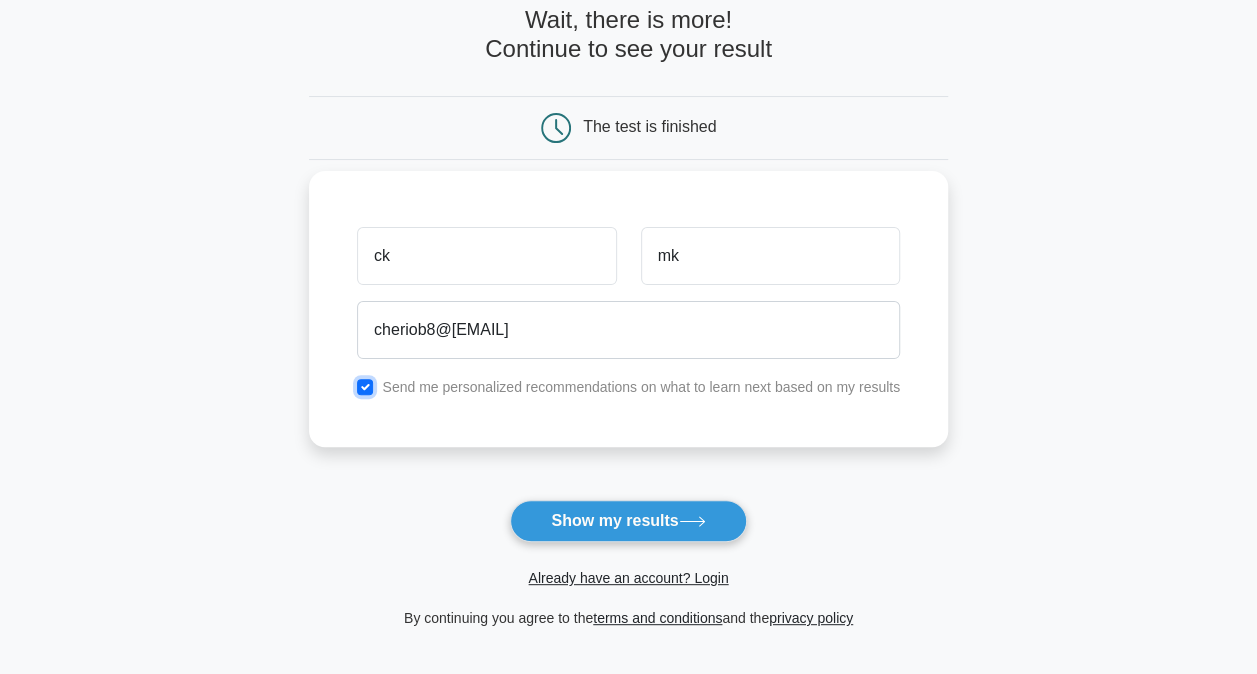 click at bounding box center (365, 387) 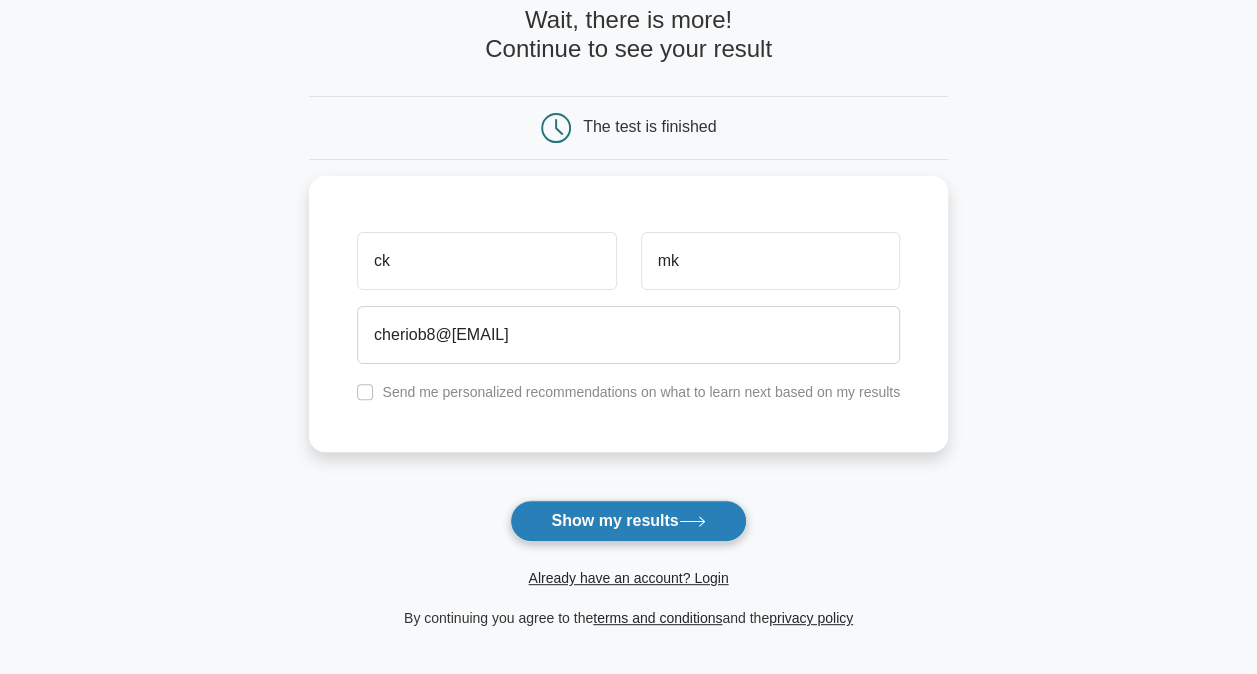click on "Show my results" at bounding box center (628, 521) 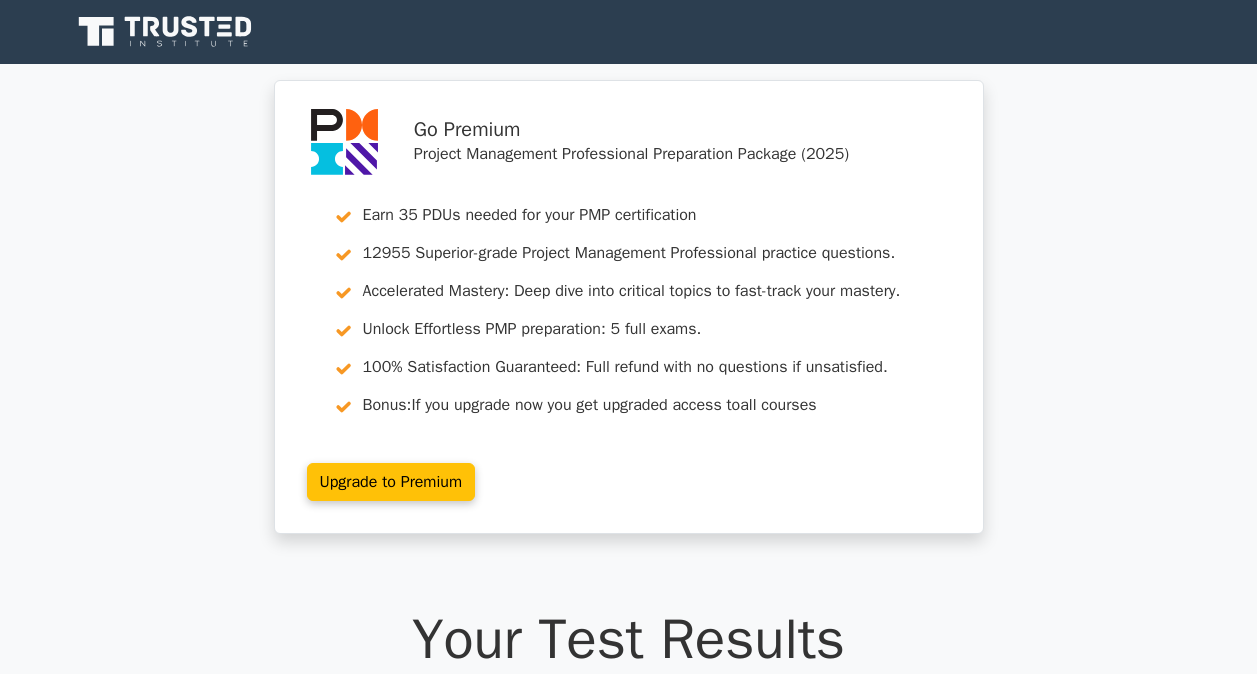 scroll, scrollTop: 0, scrollLeft: 0, axis: both 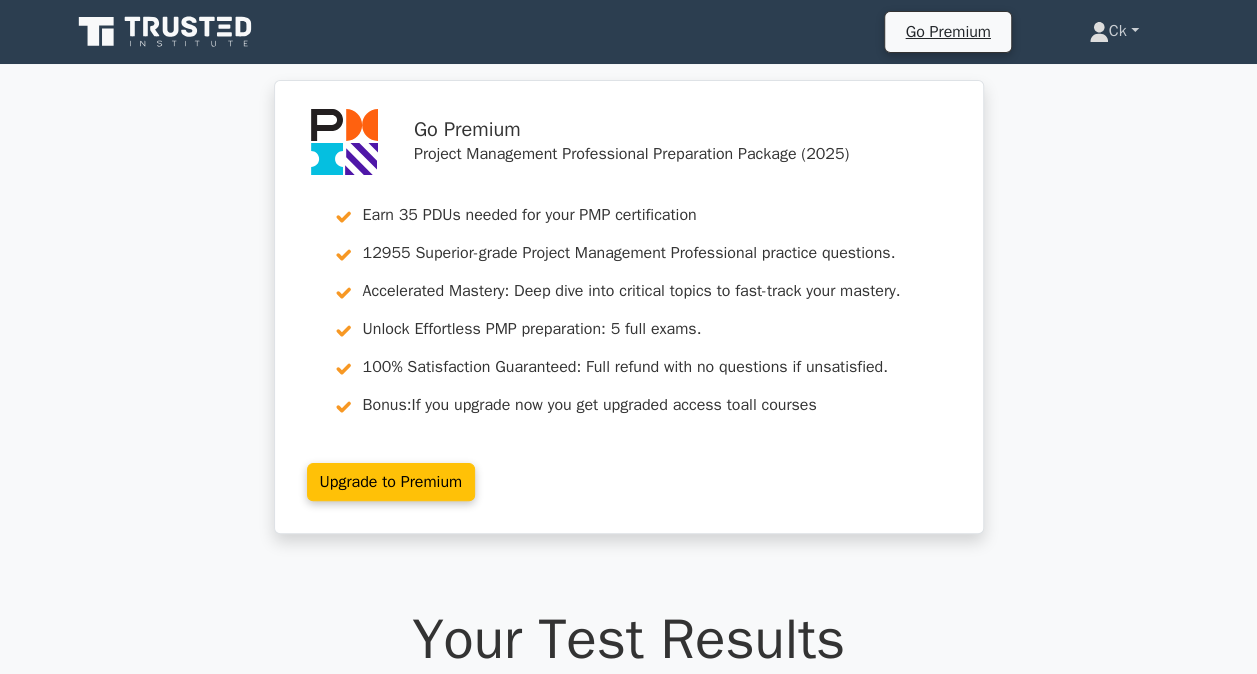 click on "Ck" at bounding box center (1114, 31) 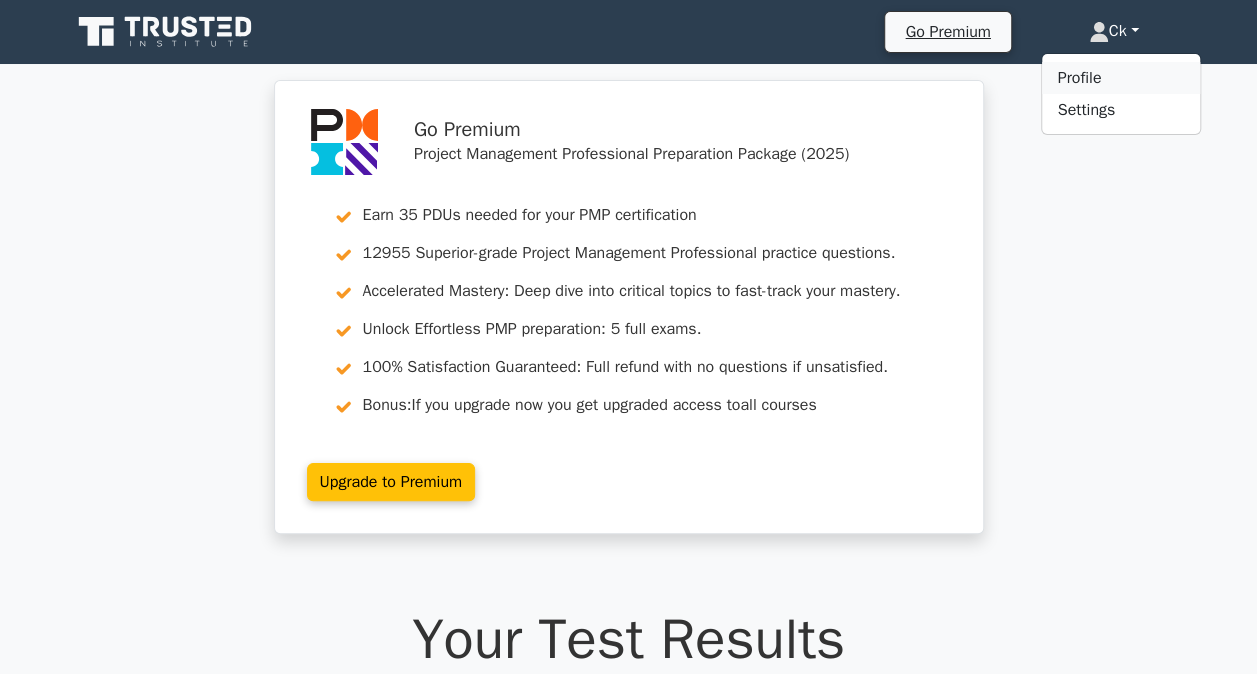 click on "Profile" at bounding box center (1121, 78) 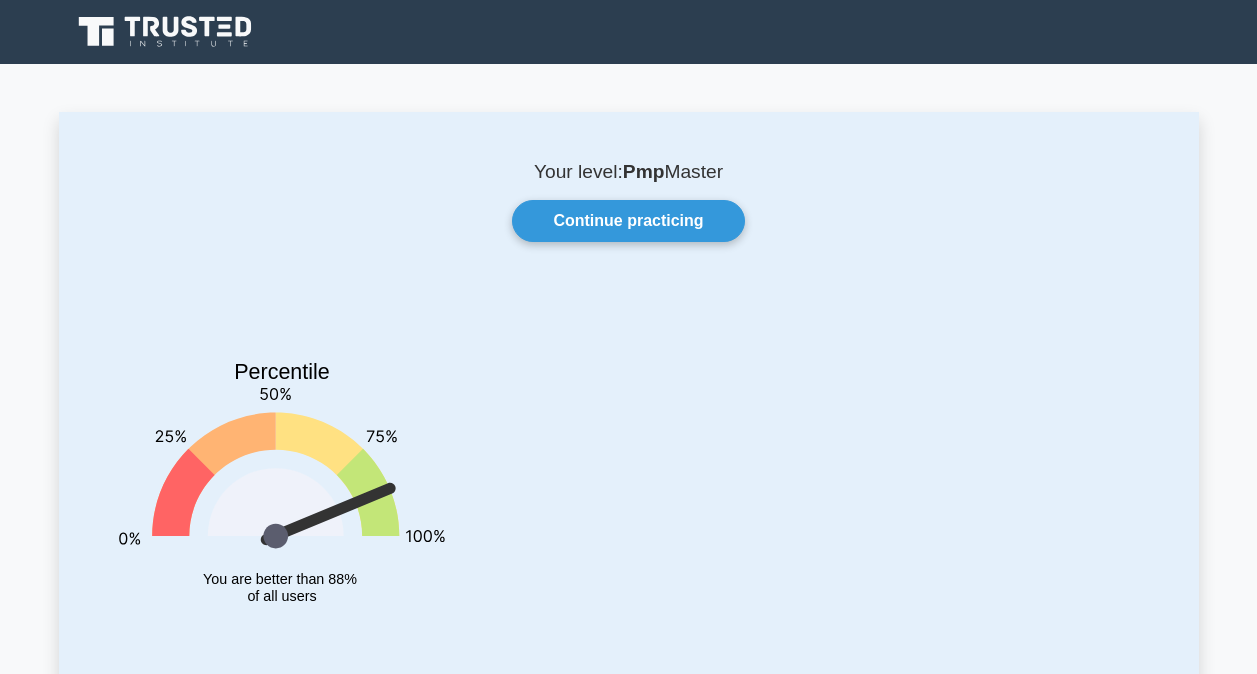 scroll, scrollTop: 0, scrollLeft: 0, axis: both 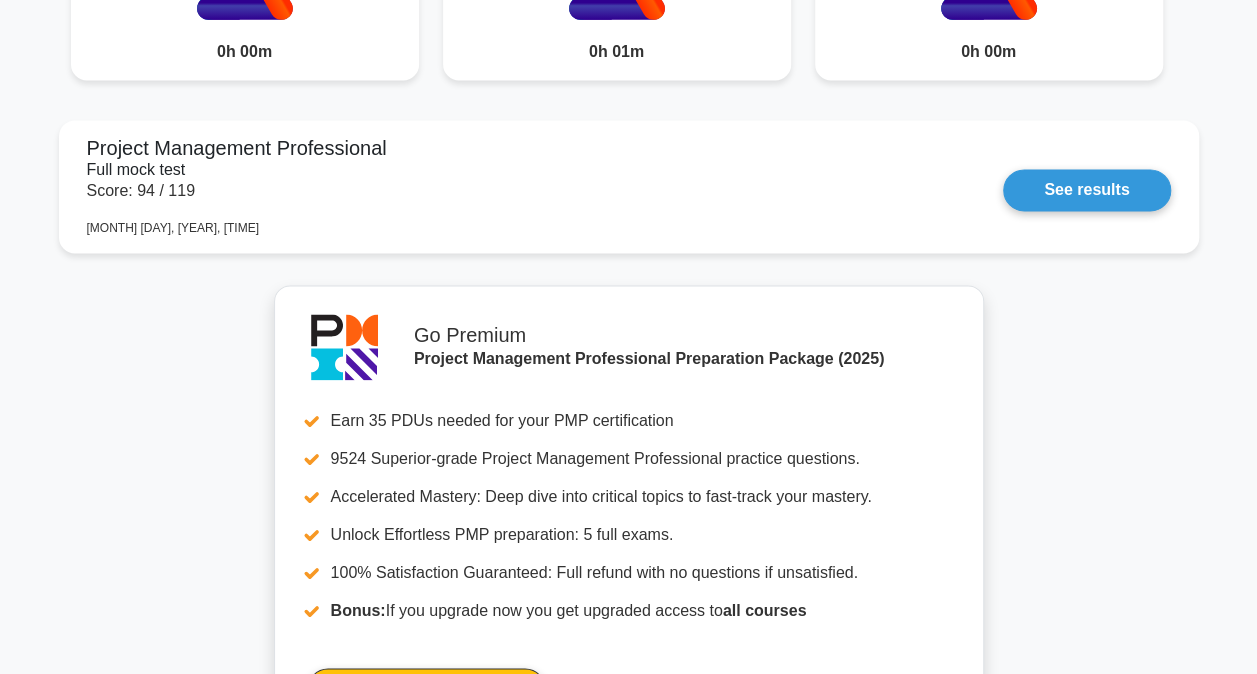 click on "Business Acumen
0h 00m" at bounding box center (989, -8) 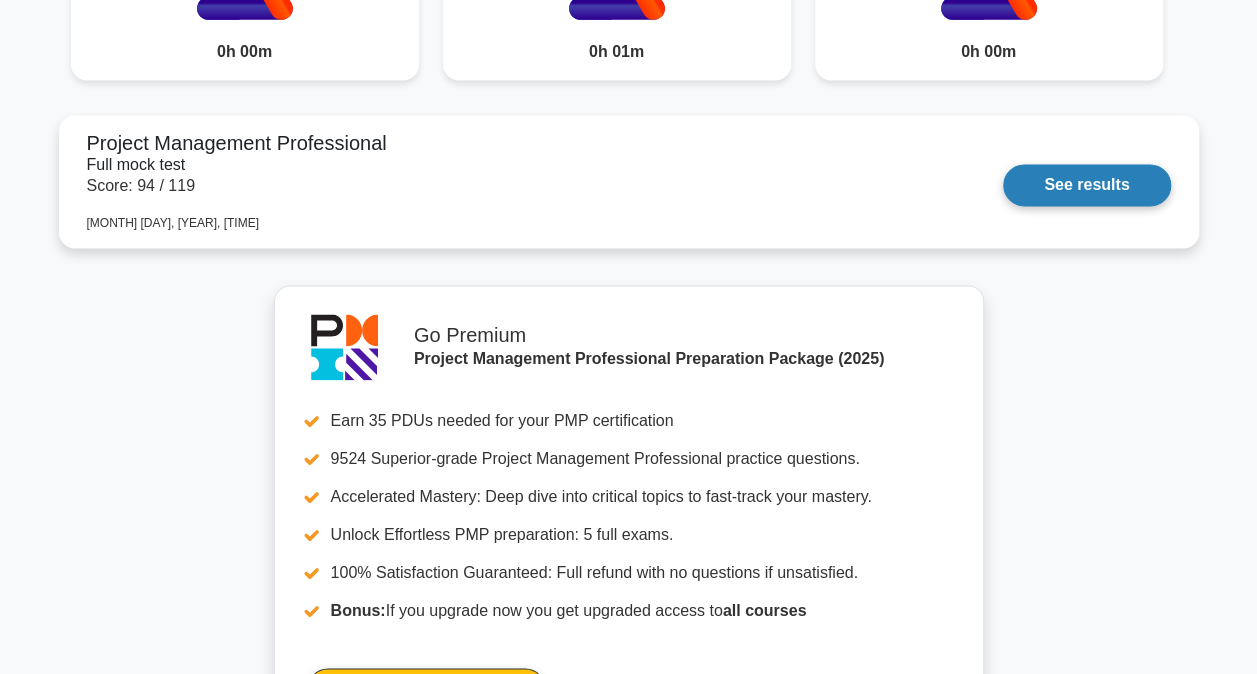 click on "See results" at bounding box center (1086, 185) 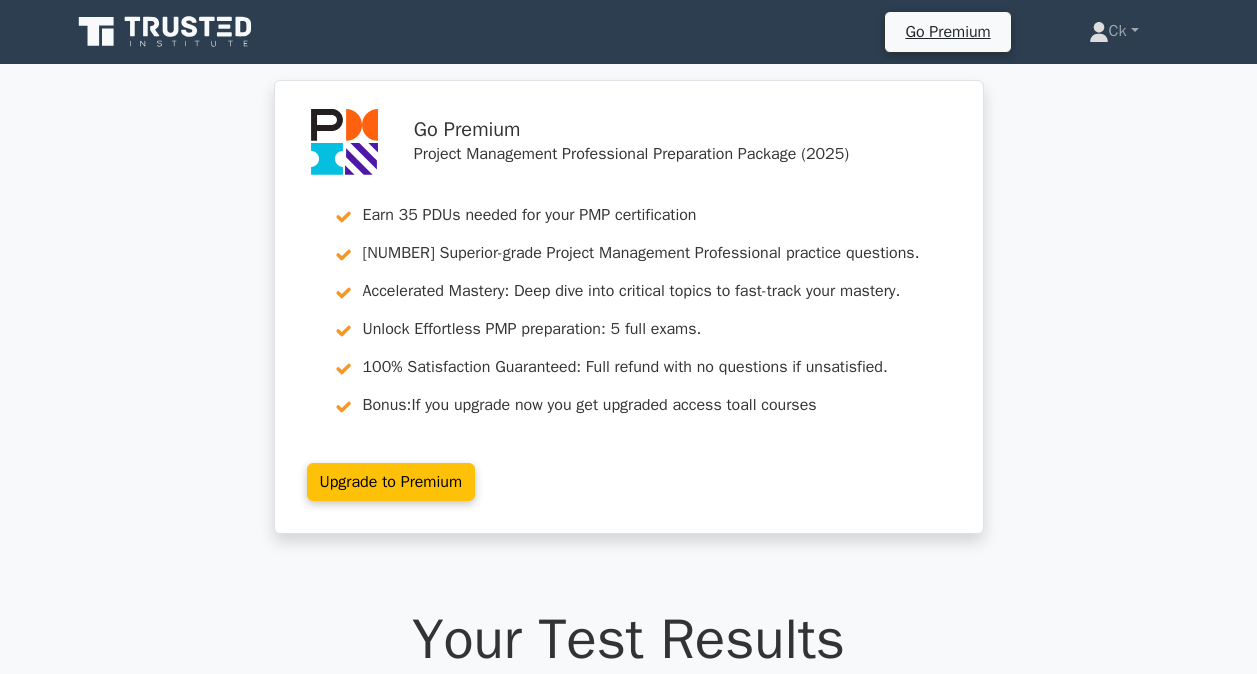 scroll, scrollTop: 0, scrollLeft: 0, axis: both 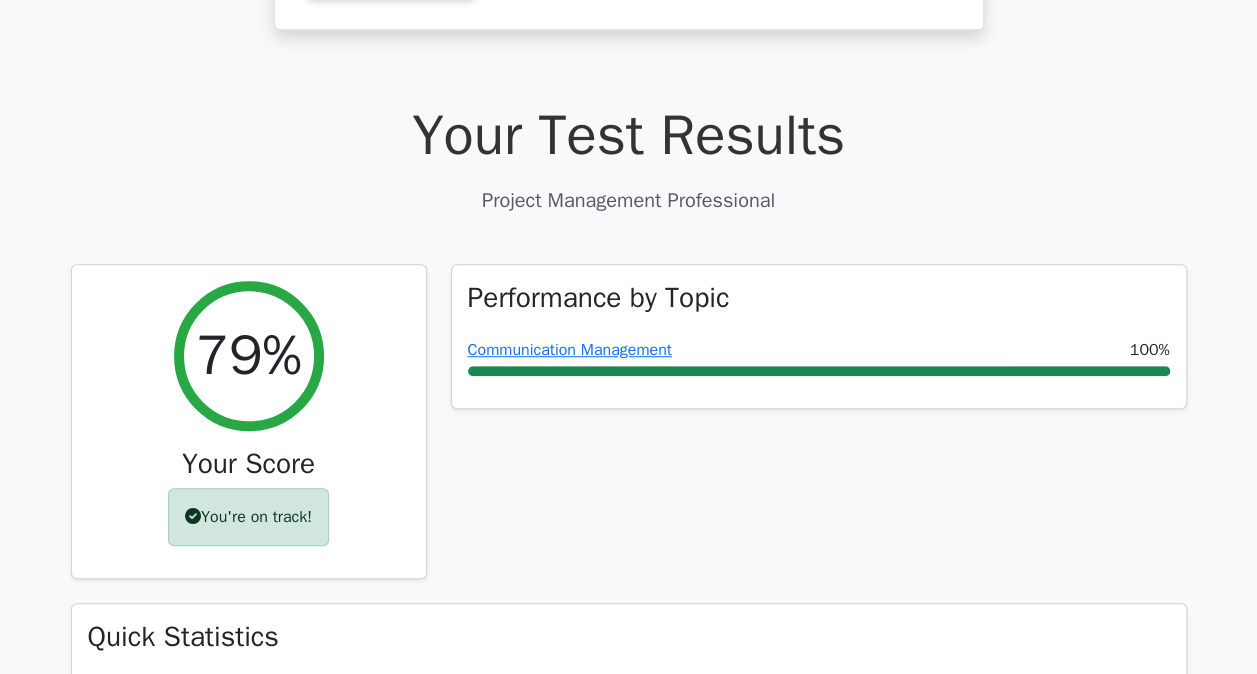 click on "Performance by Topic
Communication Management
100%" at bounding box center [819, 434] 